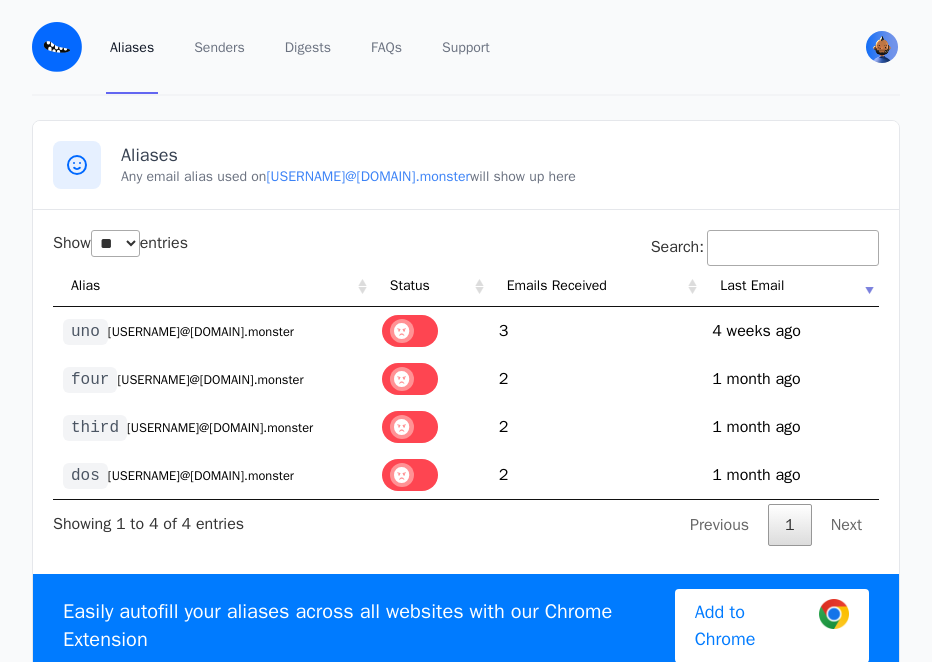 select on "**" 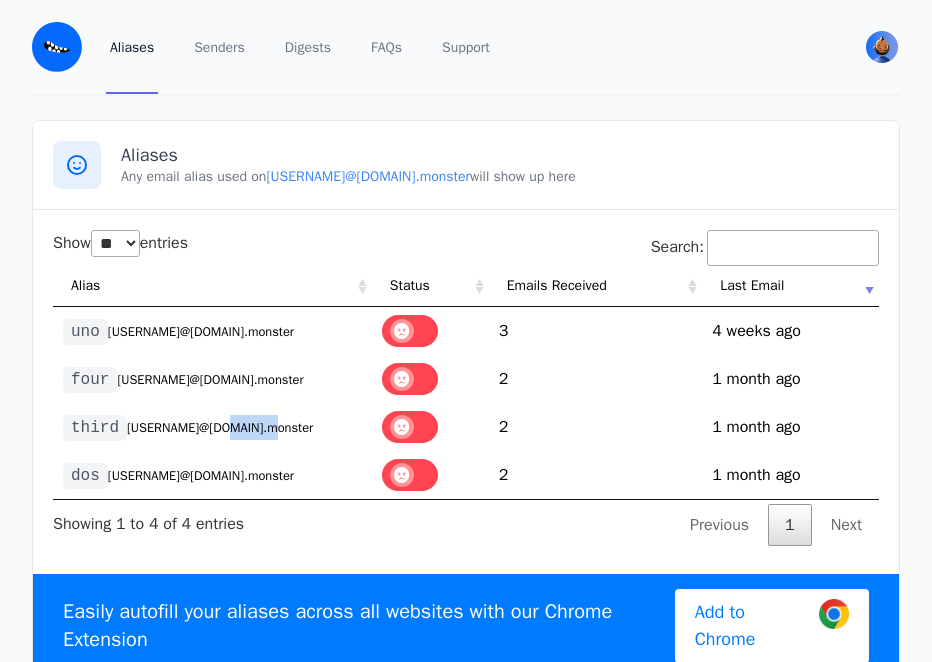 click on "third @edidirth.eml.monster" at bounding box center [212, 427] 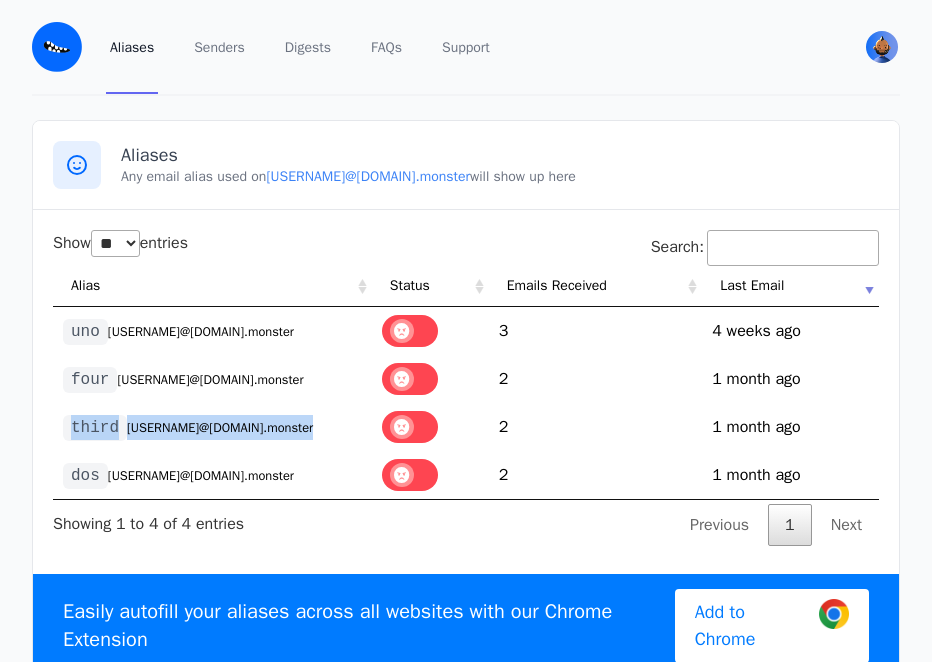 click on "third @edidirth.eml.monster" at bounding box center (212, 427) 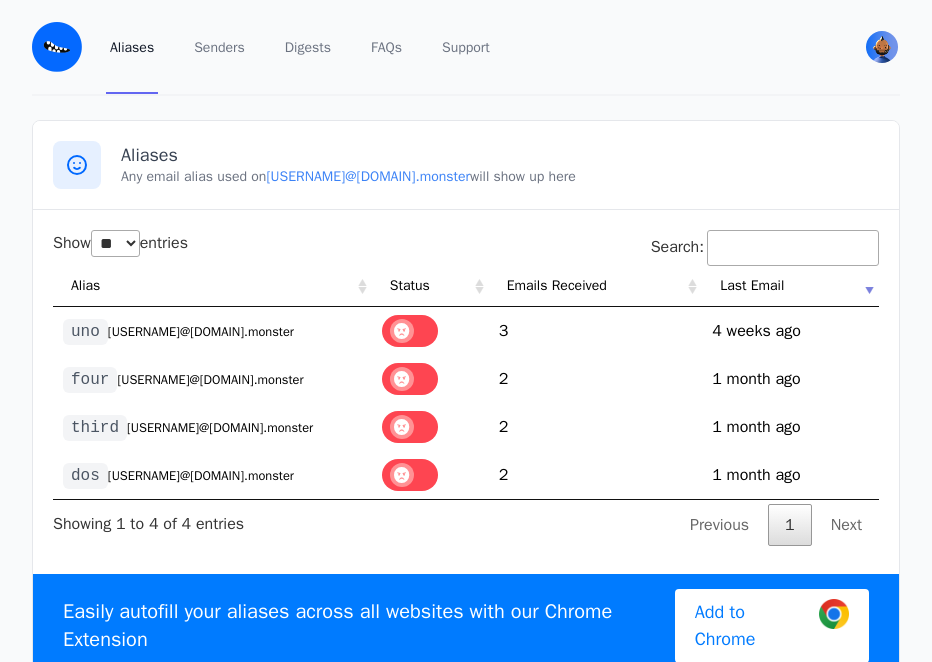 click on "@edidirth.eml.monster" at bounding box center (210, 380) 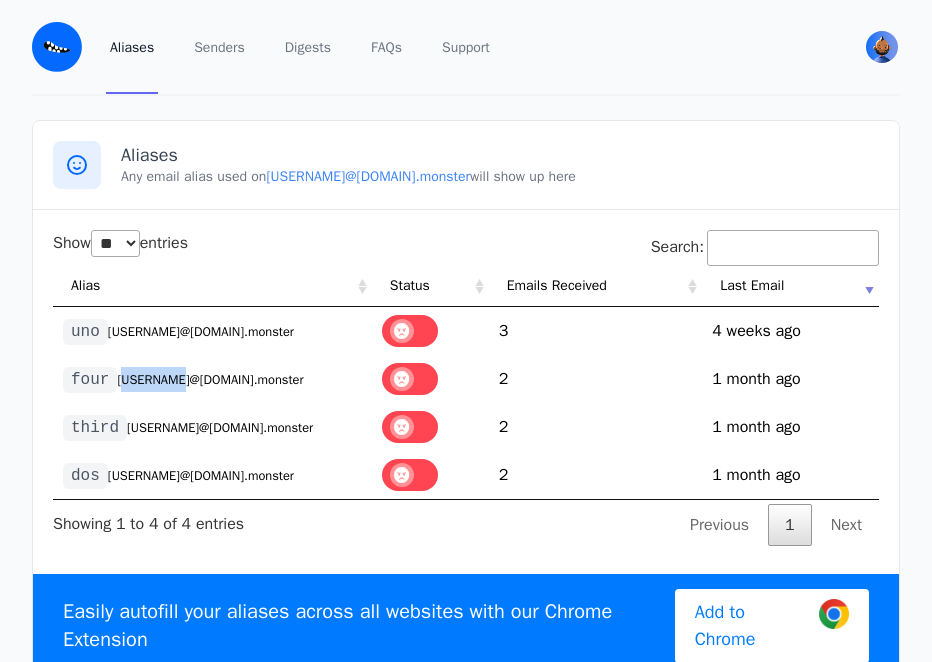 click on "@edidirth.eml.monster" at bounding box center (210, 380) 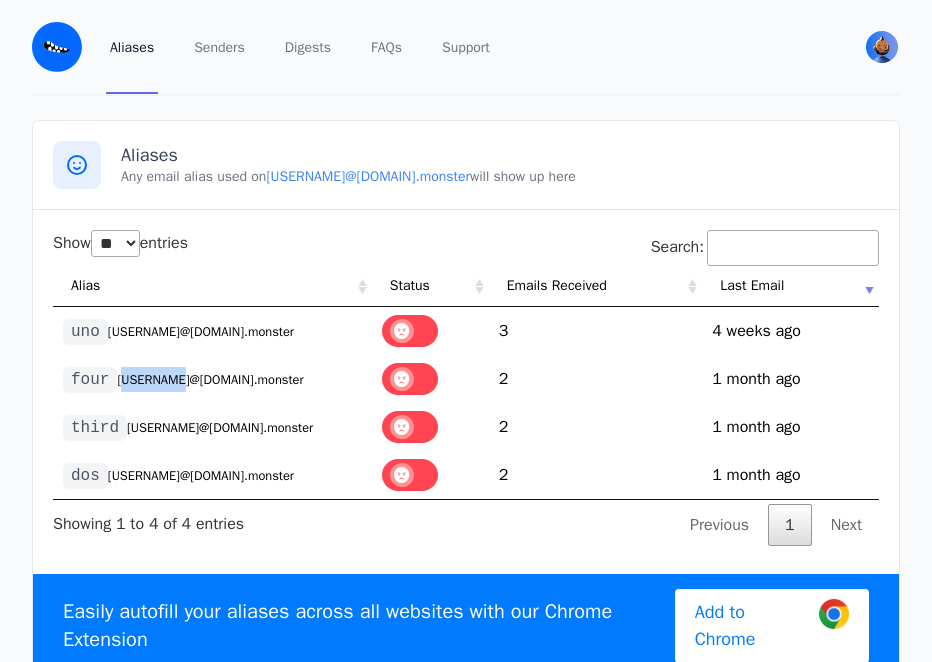 copy on "edidirth" 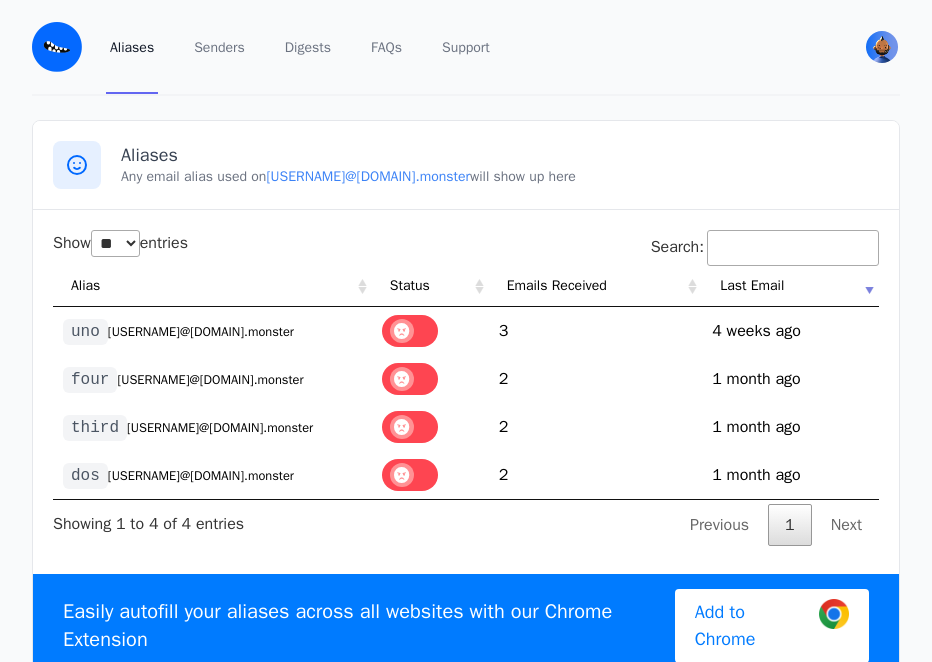 click on "edidirth
View Profile
Free
Security
Pricing
Sign out" at bounding box center [882, 47] 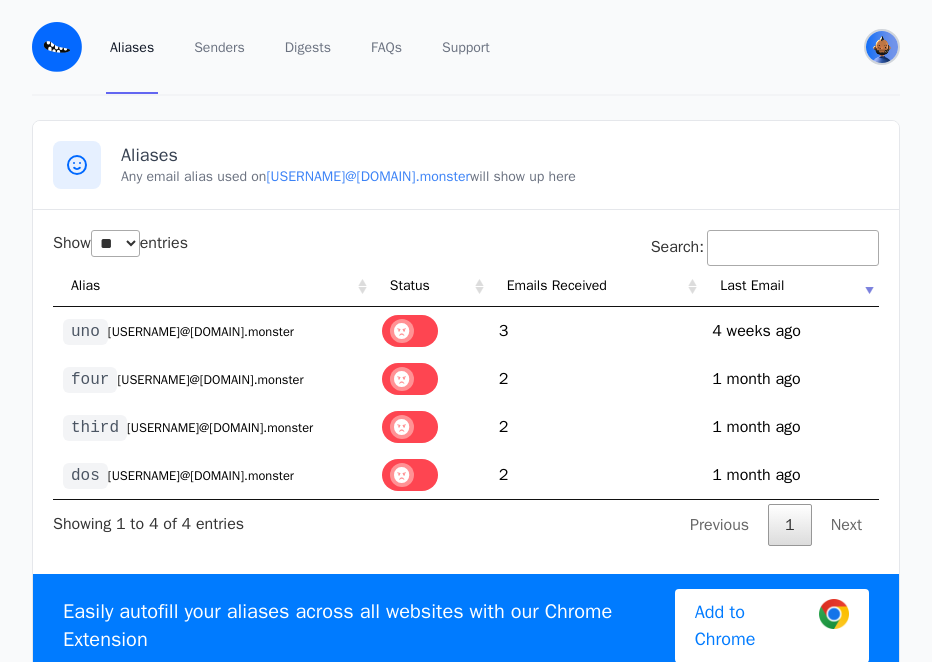 click at bounding box center (882, 47) 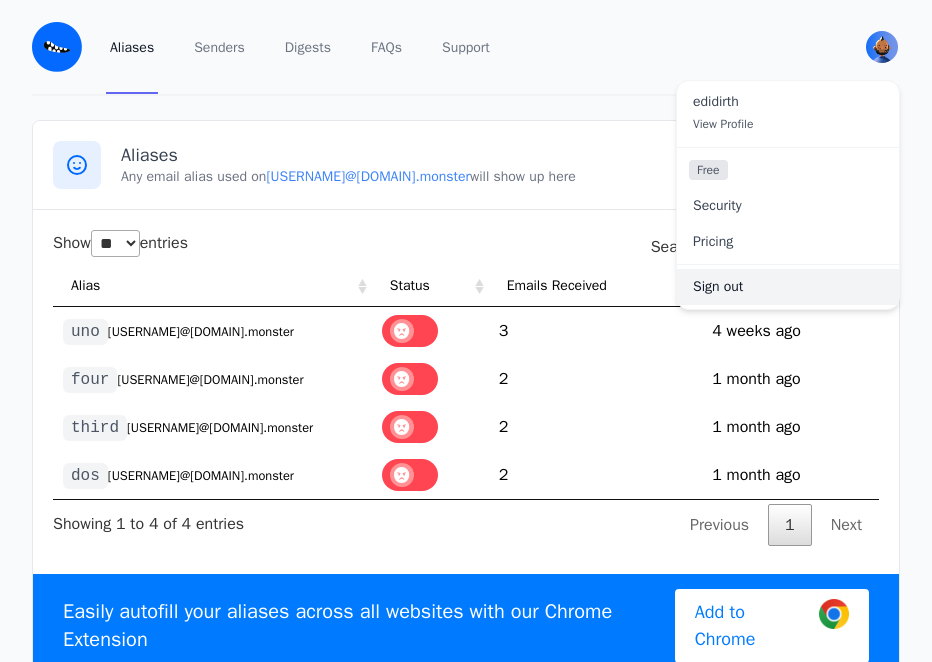 click on "Sign out" at bounding box center [788, 287] 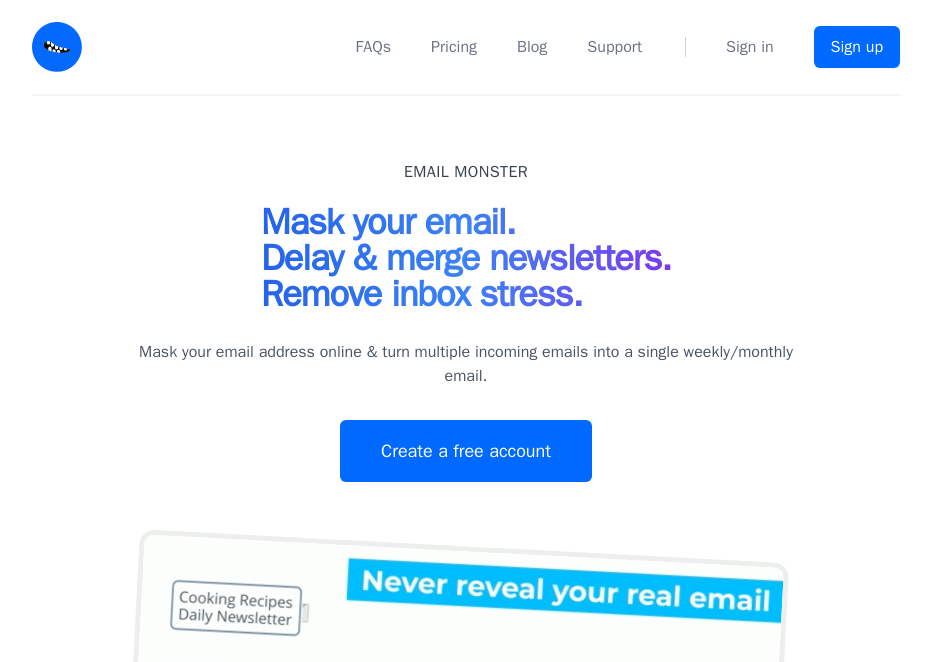 scroll, scrollTop: 0, scrollLeft: 0, axis: both 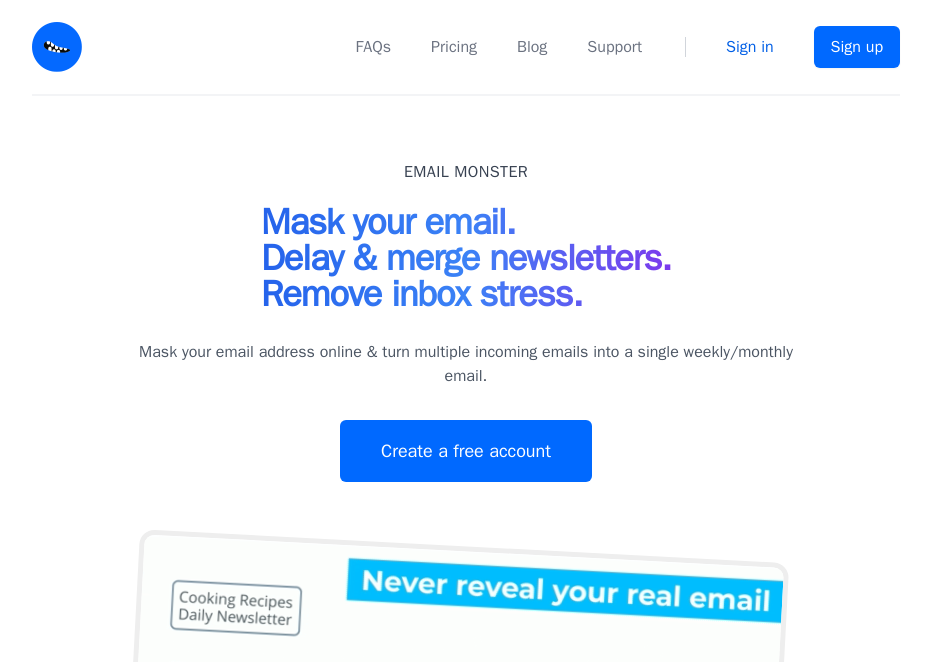 click on "Sign in" at bounding box center (750, 47) 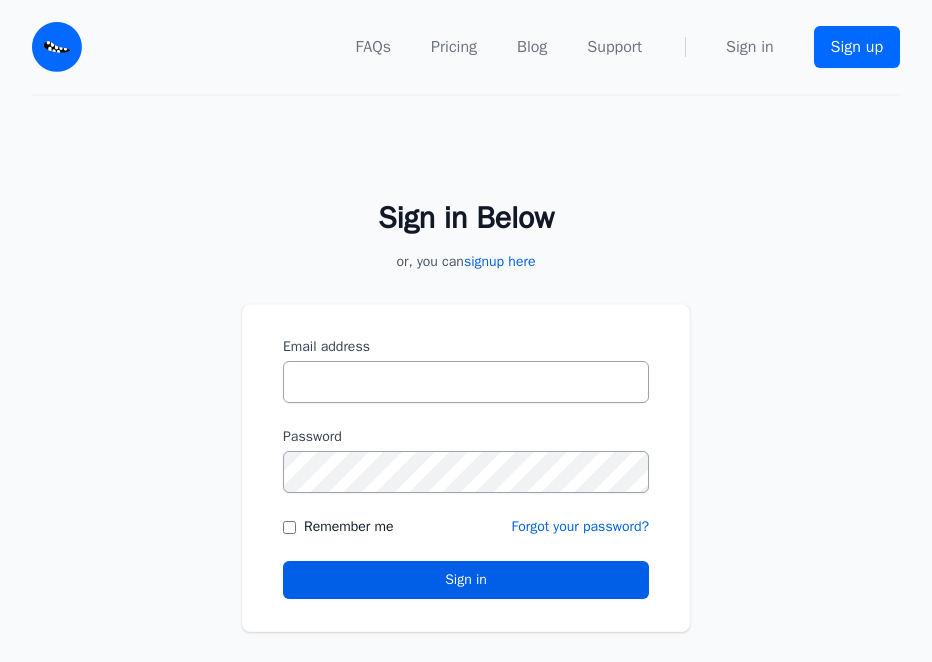 scroll, scrollTop: 0, scrollLeft: 0, axis: both 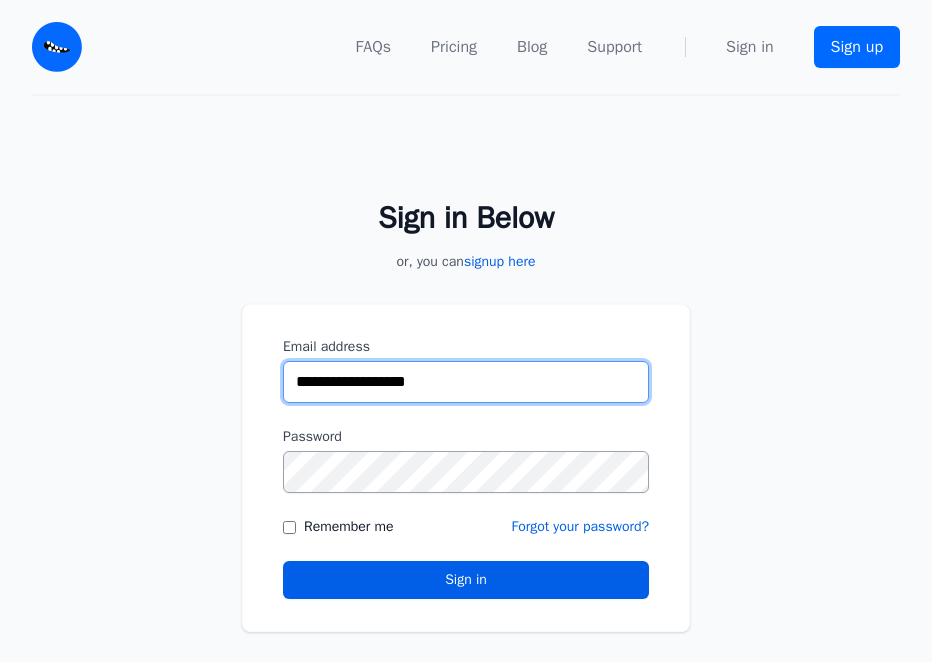 click on "**********" at bounding box center [466, 382] 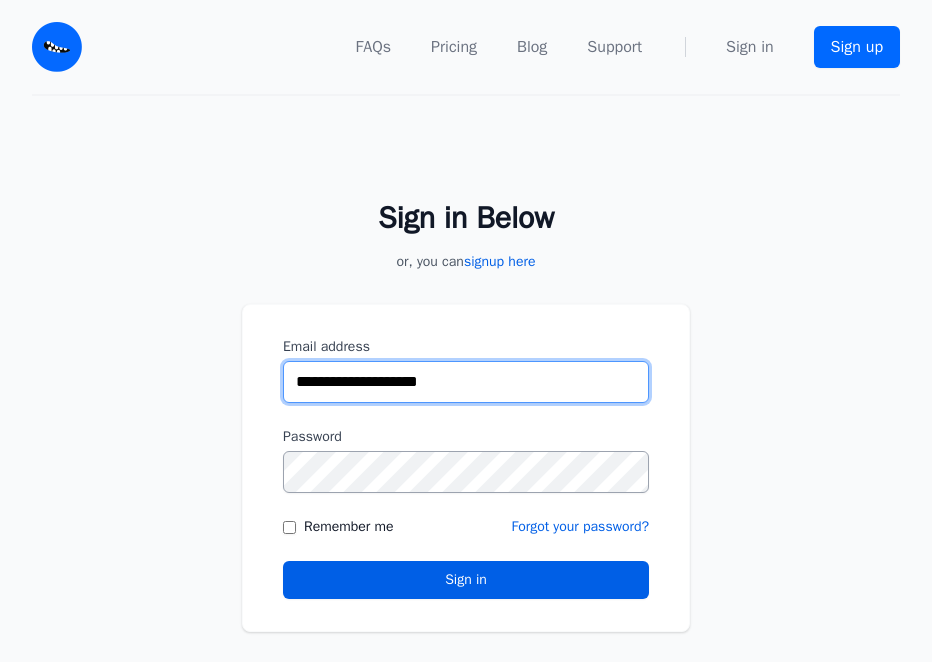 click on "**********" at bounding box center [466, 382] 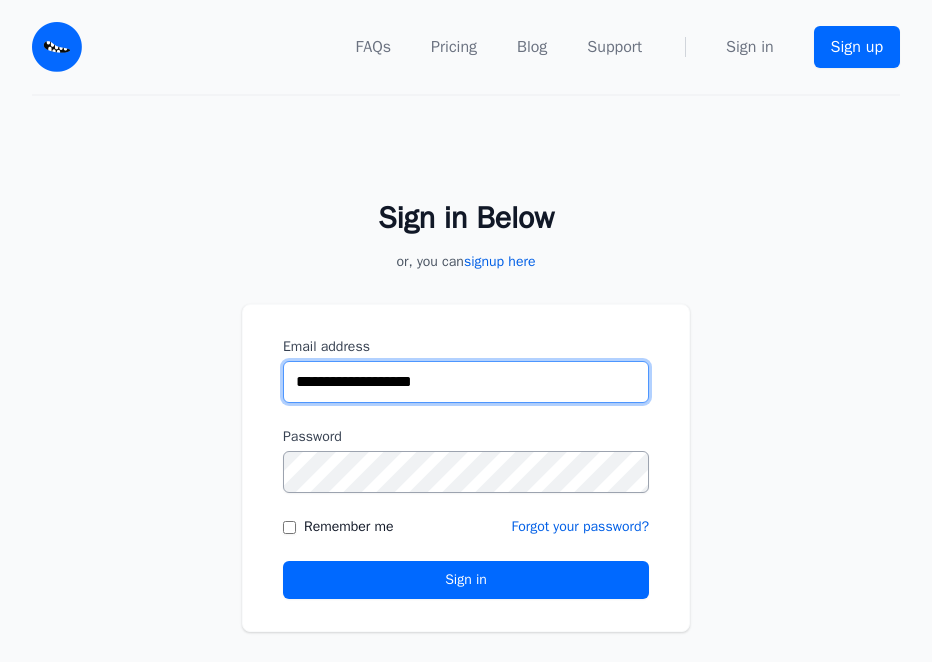 type on "**********" 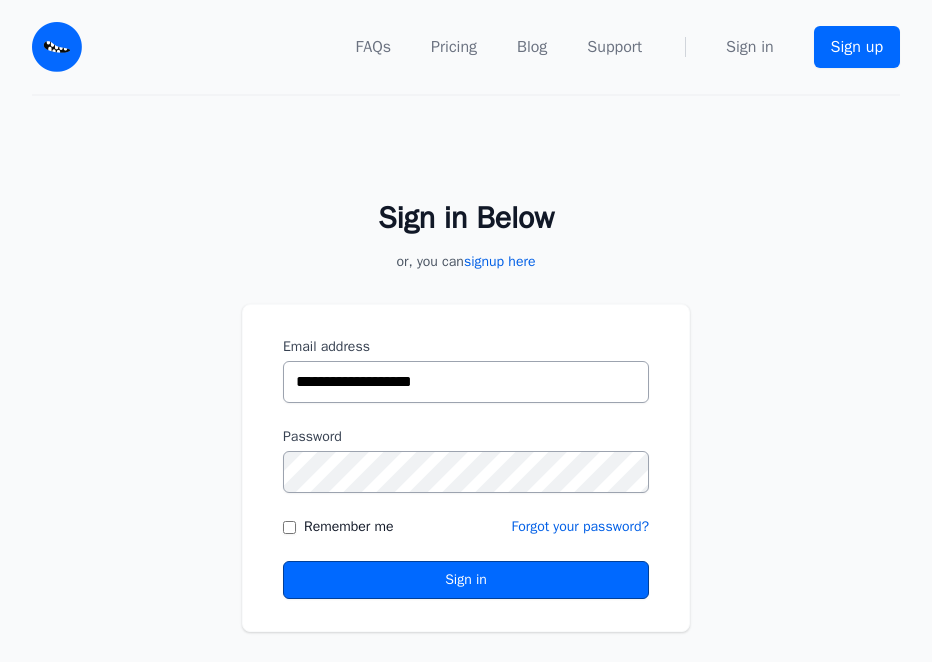 click on "Sign in" at bounding box center (466, 580) 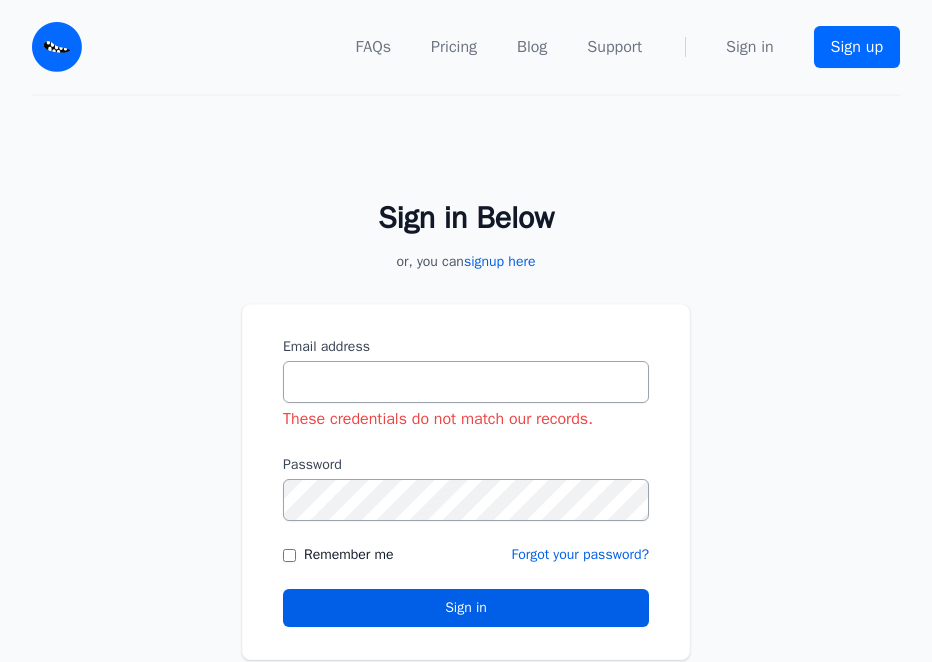 scroll, scrollTop: 0, scrollLeft: 0, axis: both 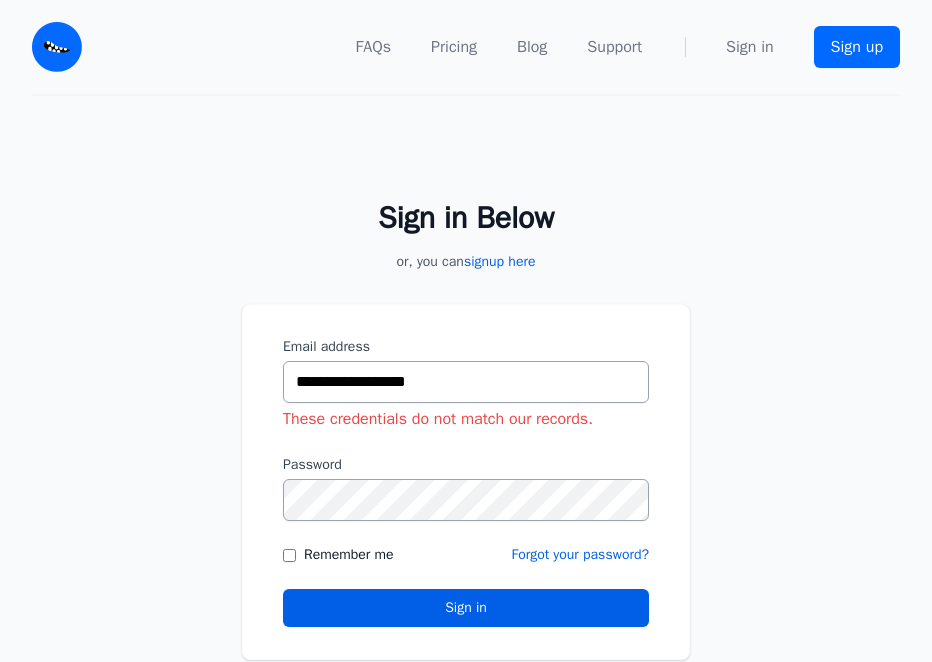 click on "**********" at bounding box center [466, 382] 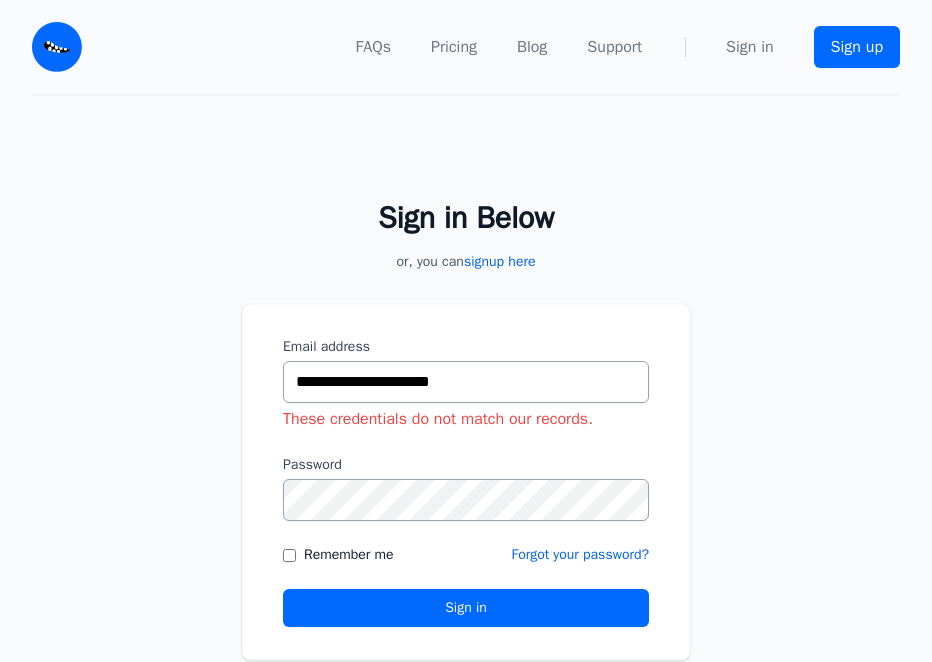 type on "**********" 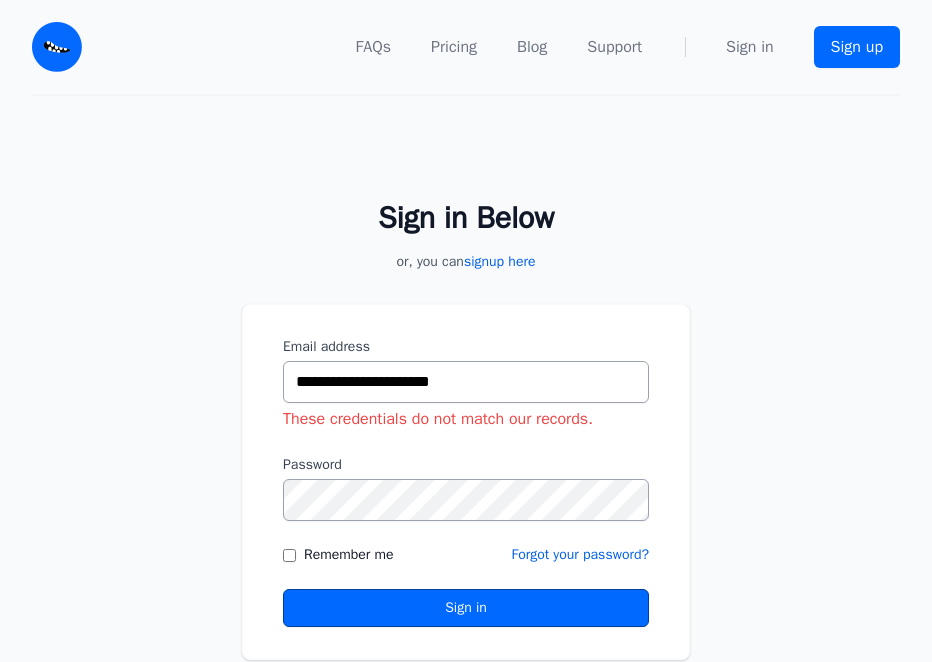 click on "Sign in" at bounding box center [466, 608] 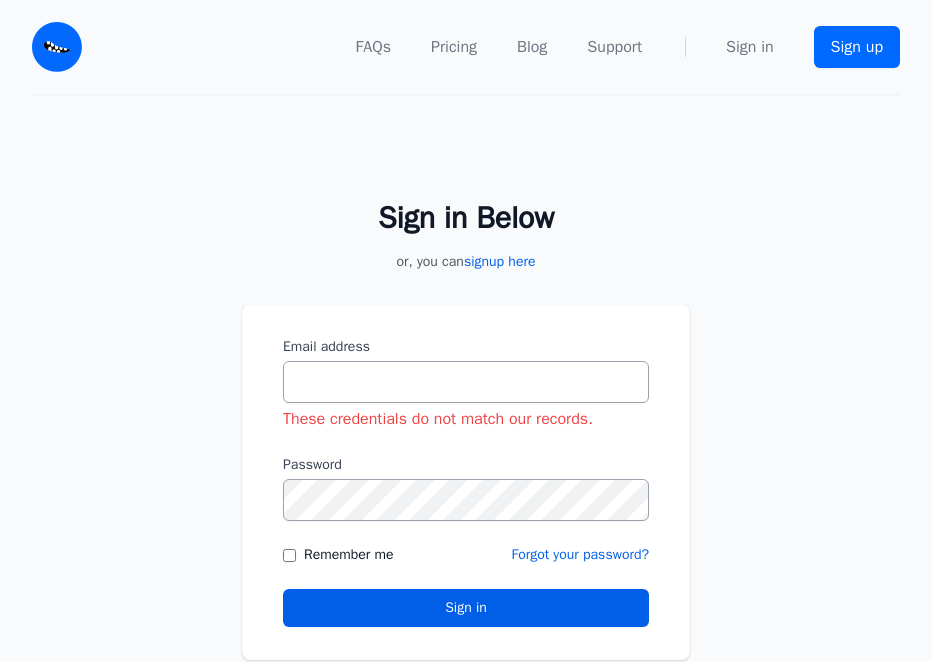scroll, scrollTop: 0, scrollLeft: 0, axis: both 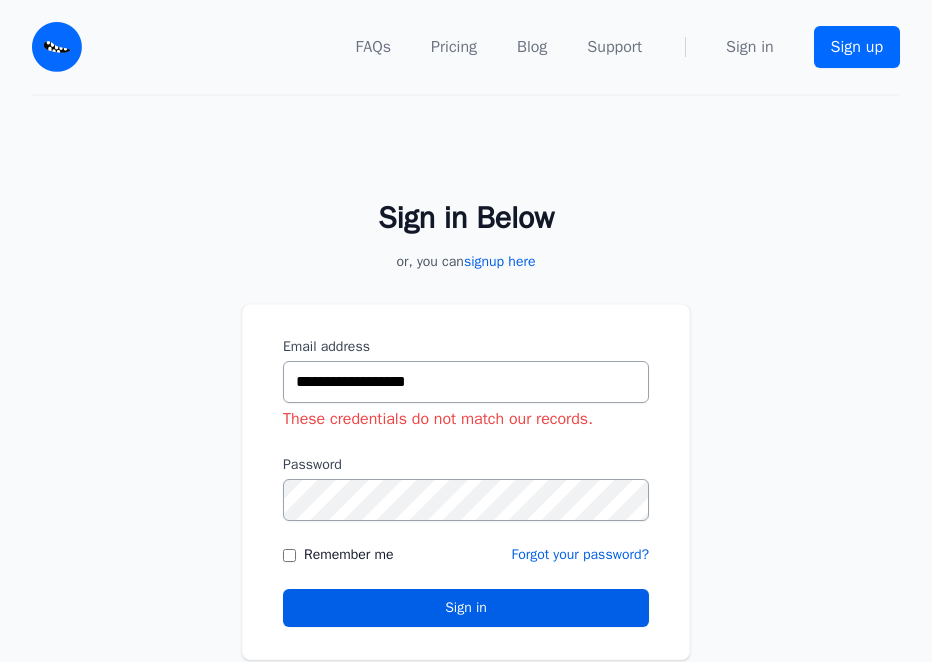 click on "**********" at bounding box center [466, 382] 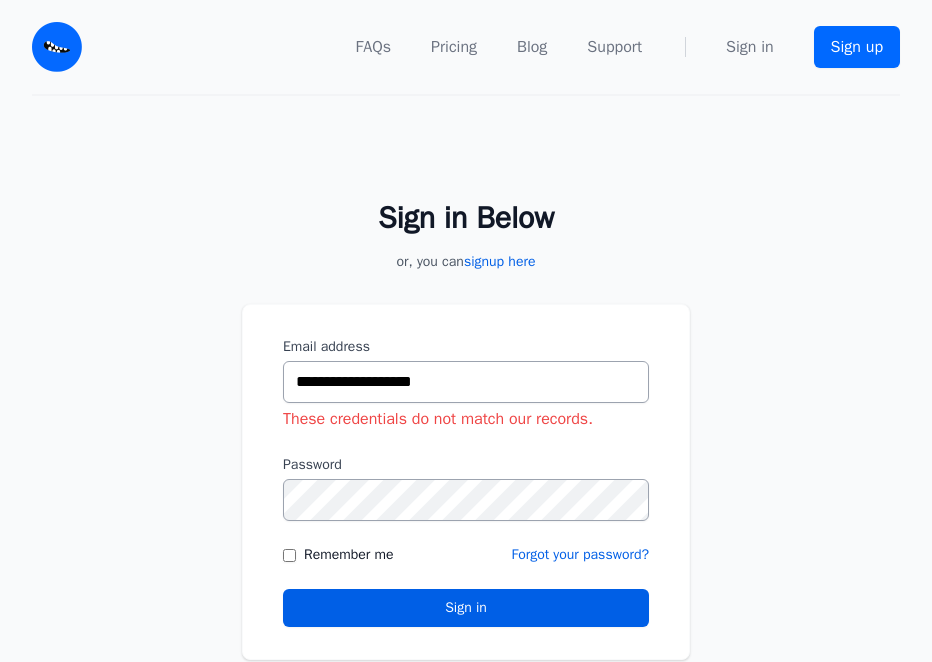 type on "**********" 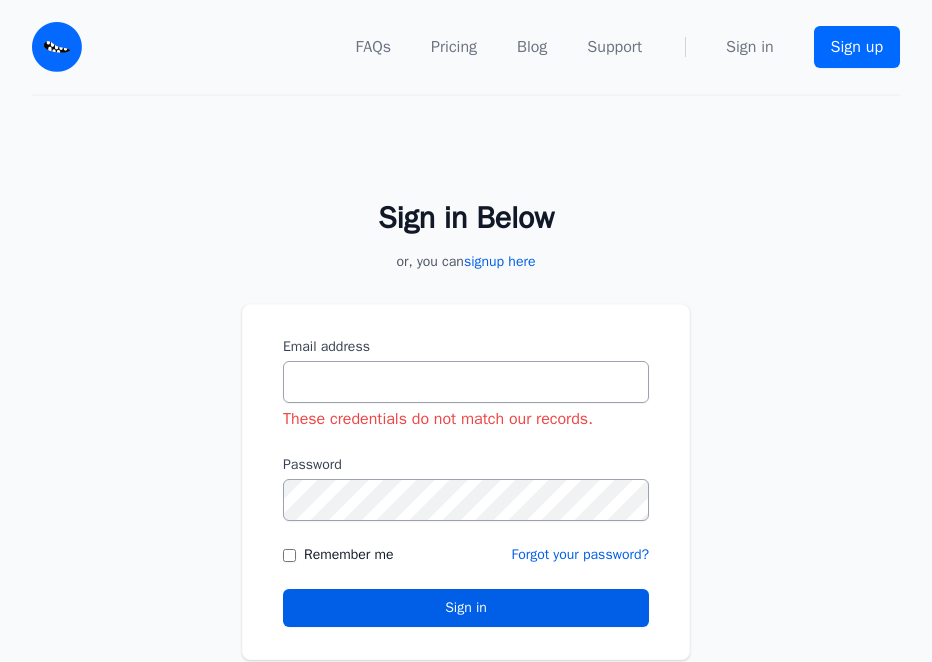 scroll, scrollTop: 0, scrollLeft: 0, axis: both 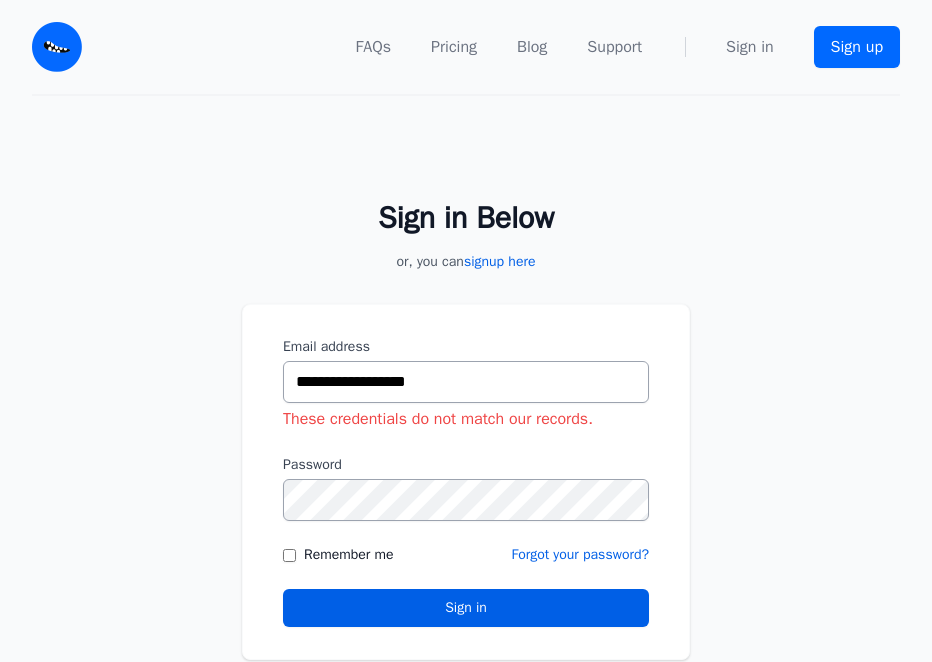 click on "**********" at bounding box center (466, 382) 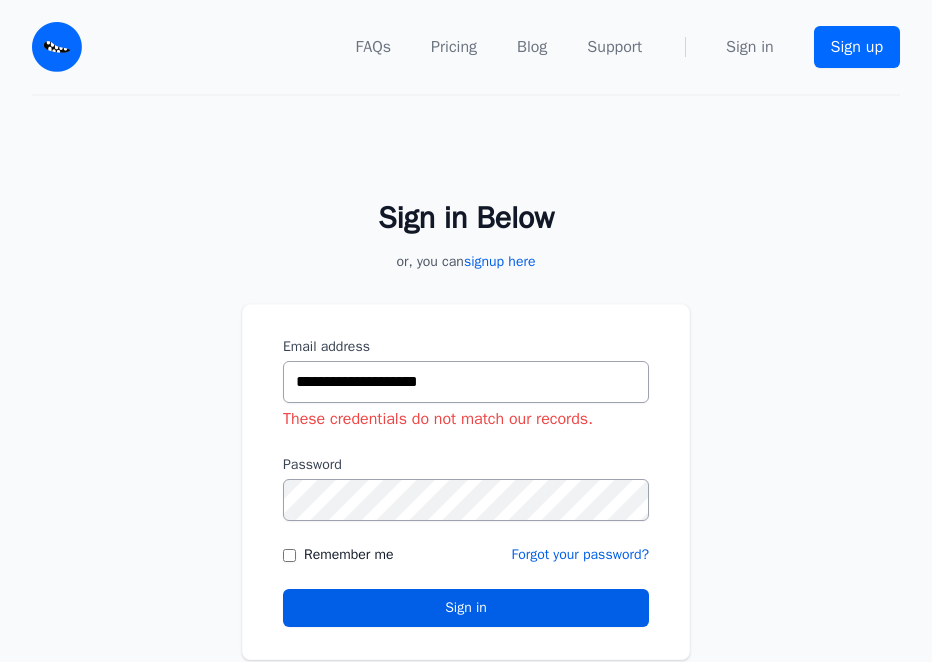 type on "**********" 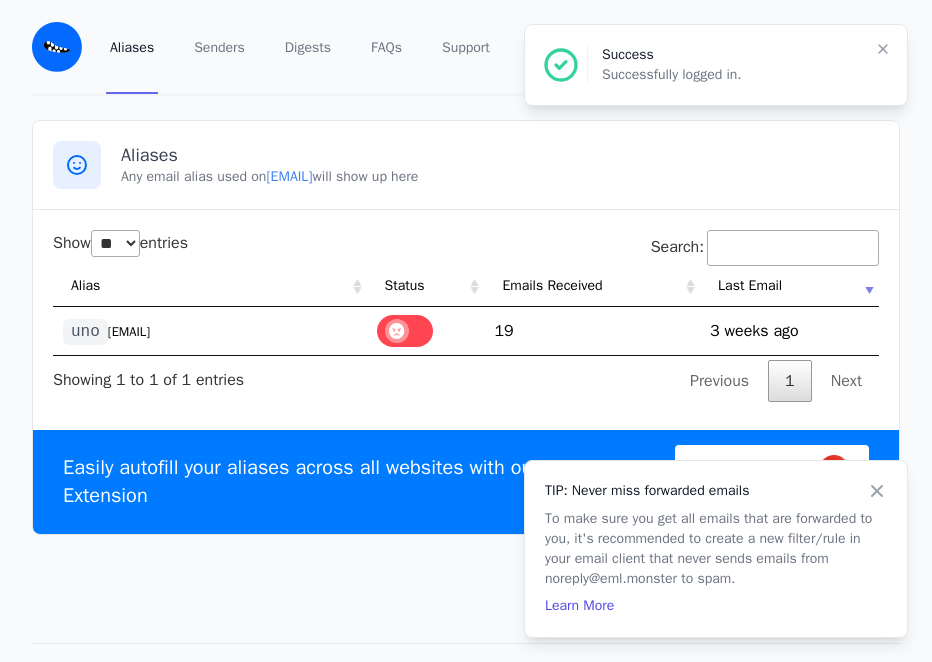 select on "**" 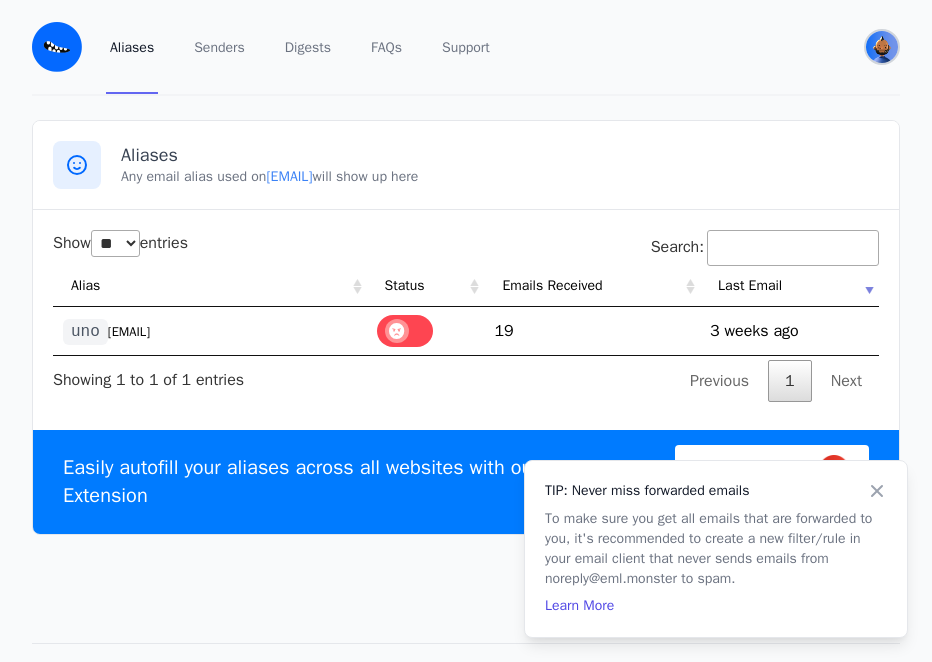 click at bounding box center (882, 47) 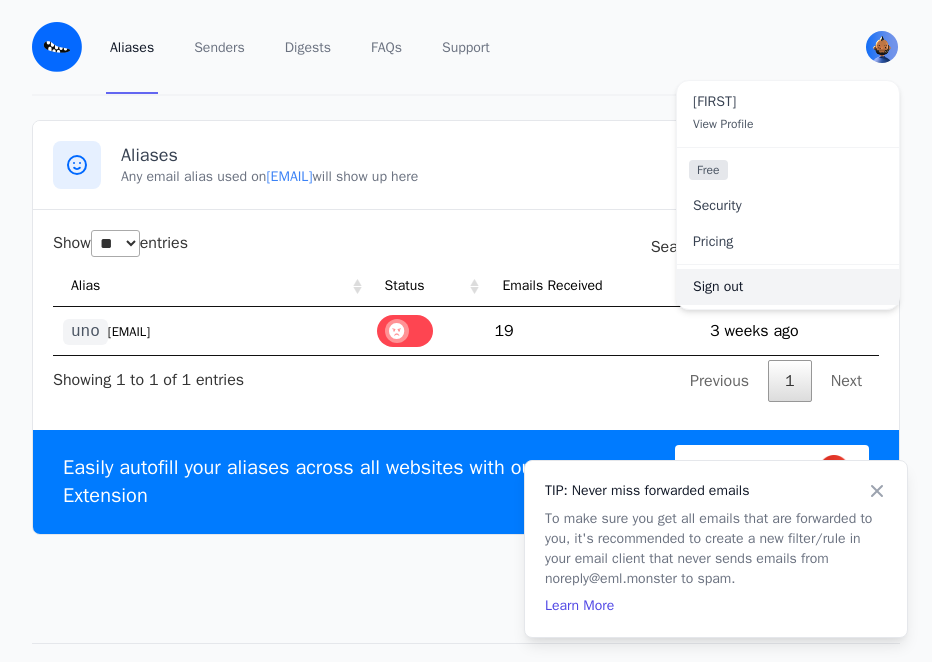 click on "Sign out" at bounding box center [788, 287] 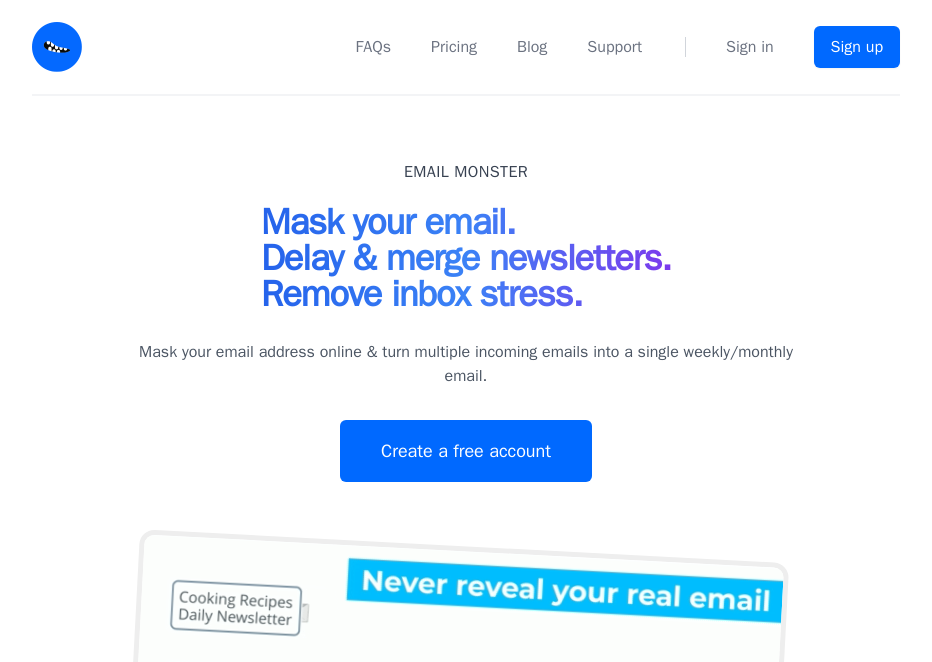 scroll, scrollTop: 0, scrollLeft: 0, axis: both 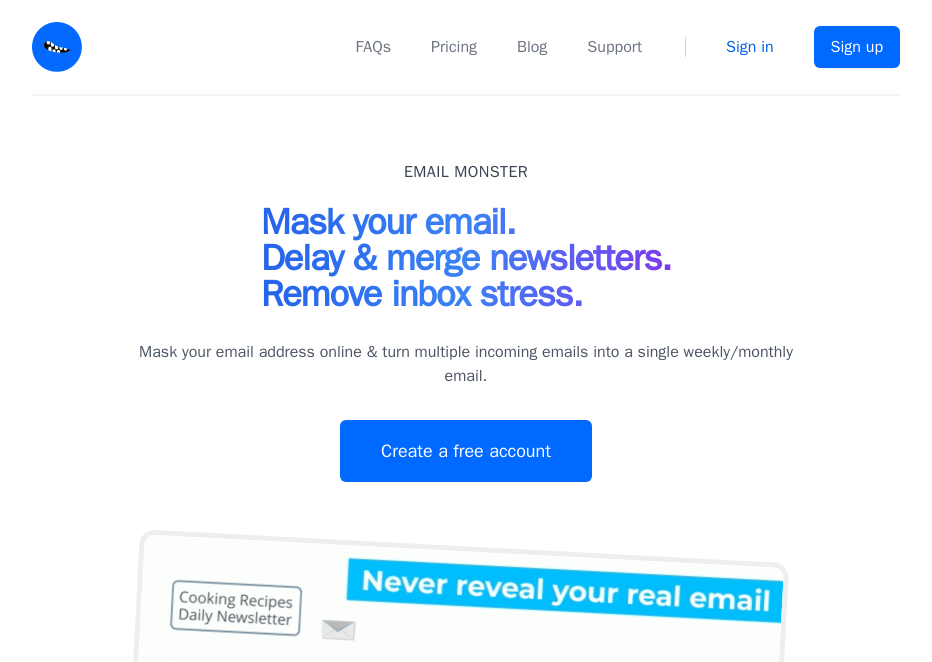 drag, startPoint x: 775, startPoint y: 44, endPoint x: 756, endPoint y: 54, distance: 21.470911 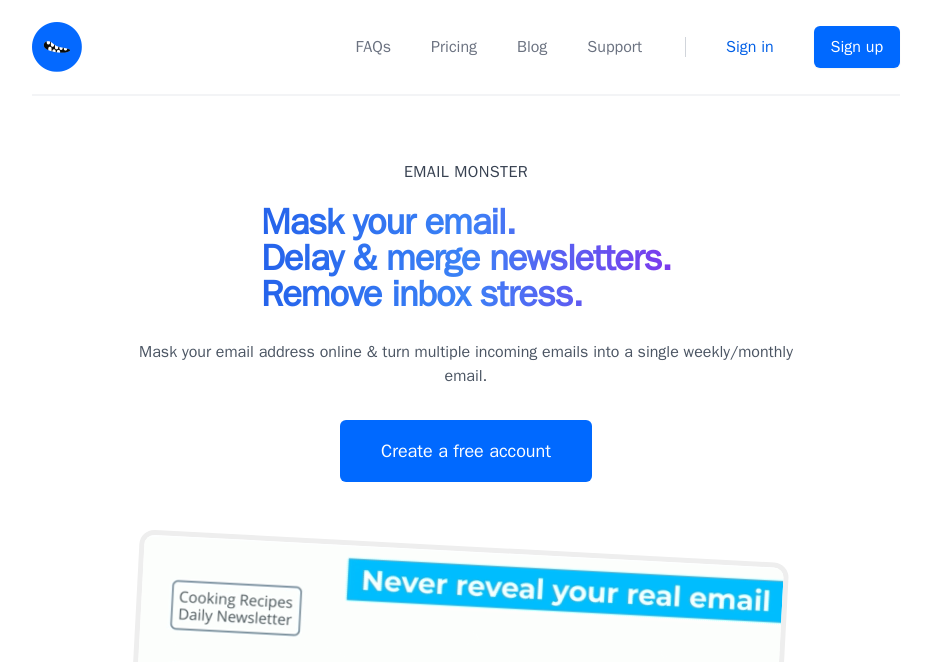 click on "FAQs
Pricing
Blog
Support
Sign in
Sign up" at bounding box center [503, 47] 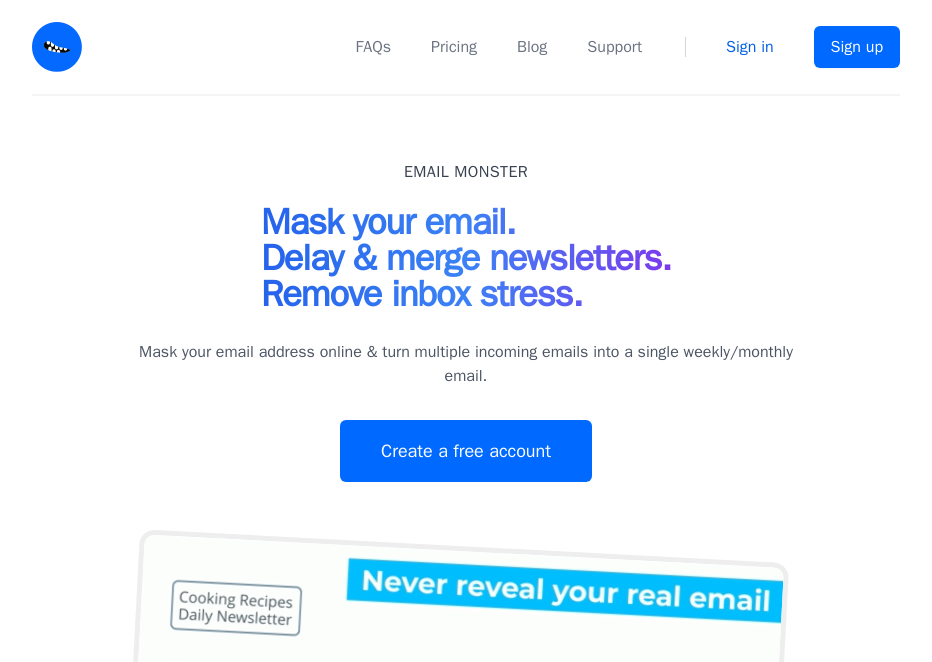 click on "Sign in" at bounding box center [750, 47] 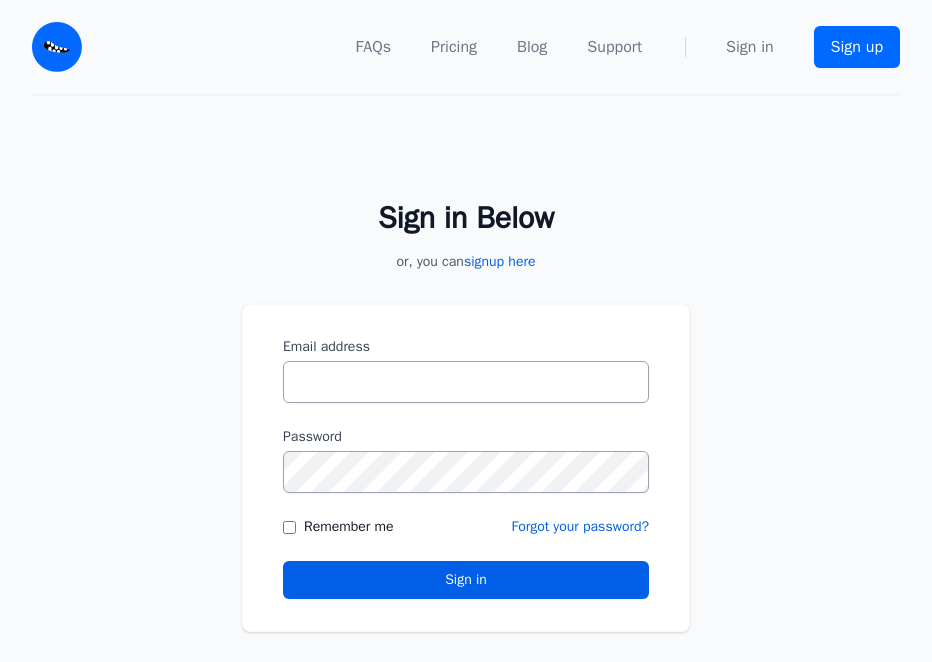 scroll, scrollTop: 0, scrollLeft: 0, axis: both 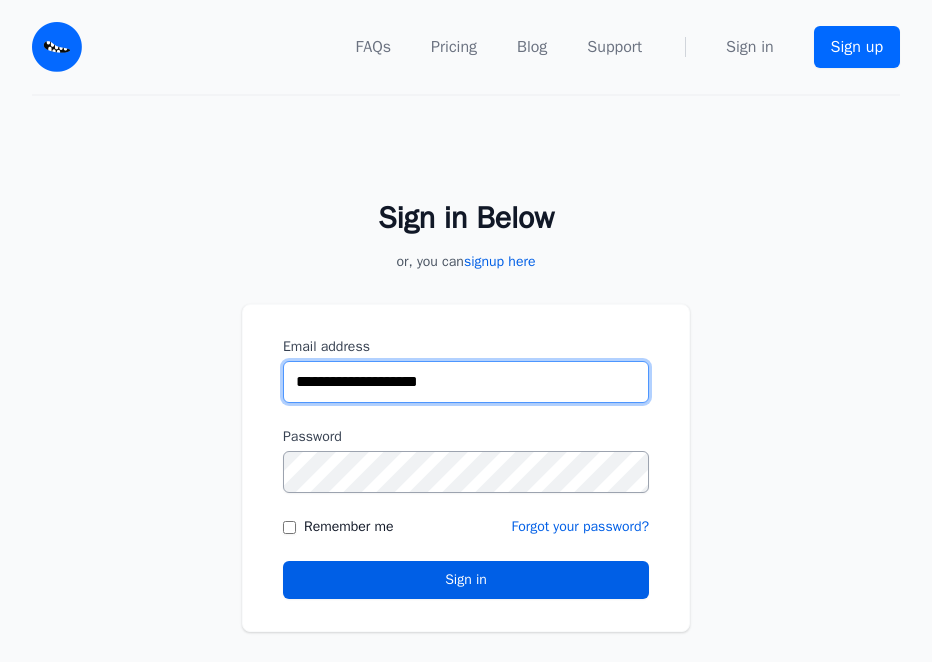 click on "**********" at bounding box center [466, 382] 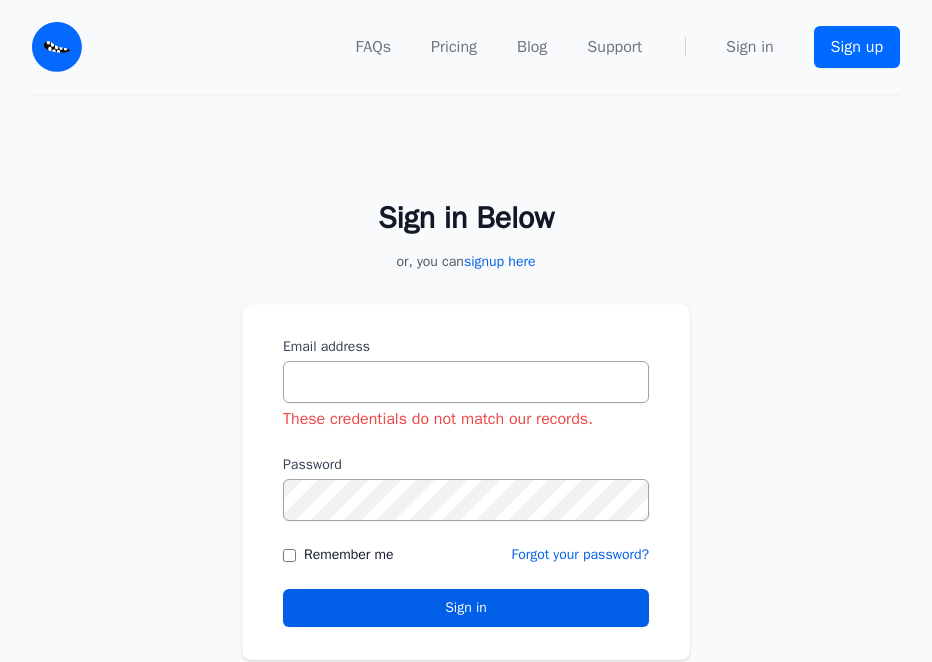 scroll, scrollTop: 0, scrollLeft: 0, axis: both 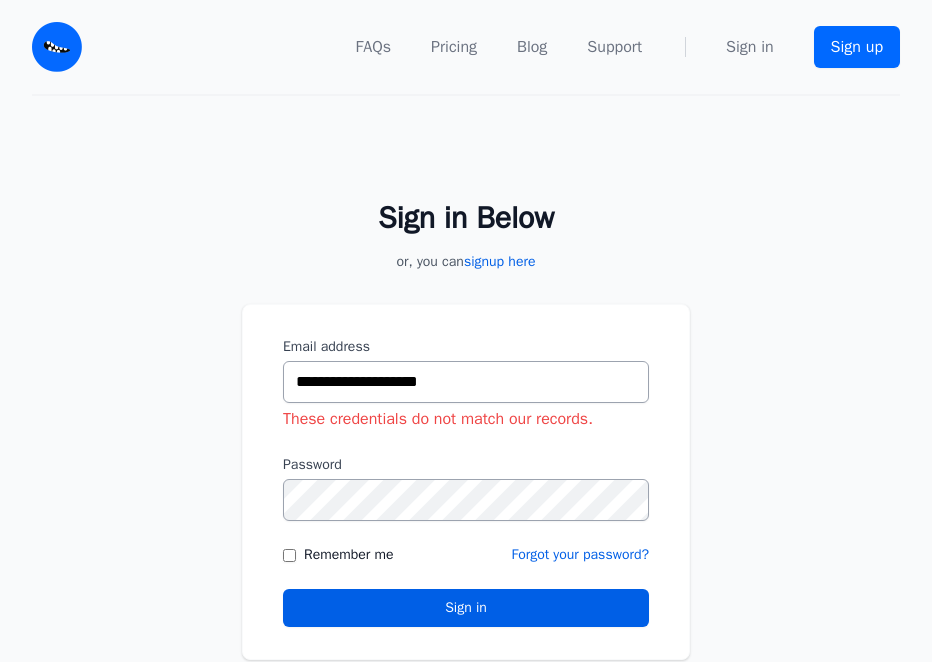 click on "**********" at bounding box center [466, 418] 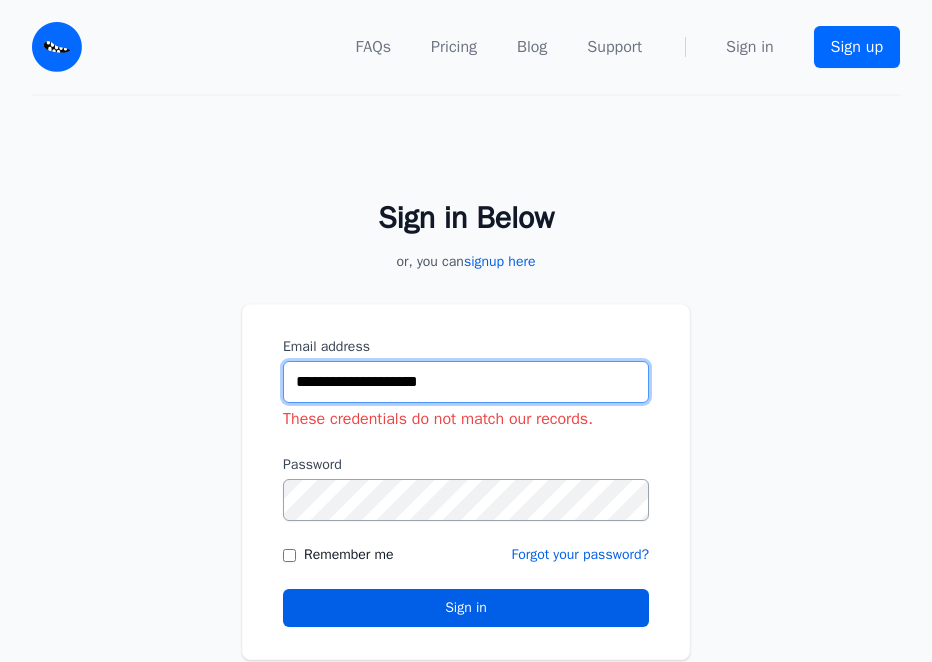 click on "**********" at bounding box center (466, 382) 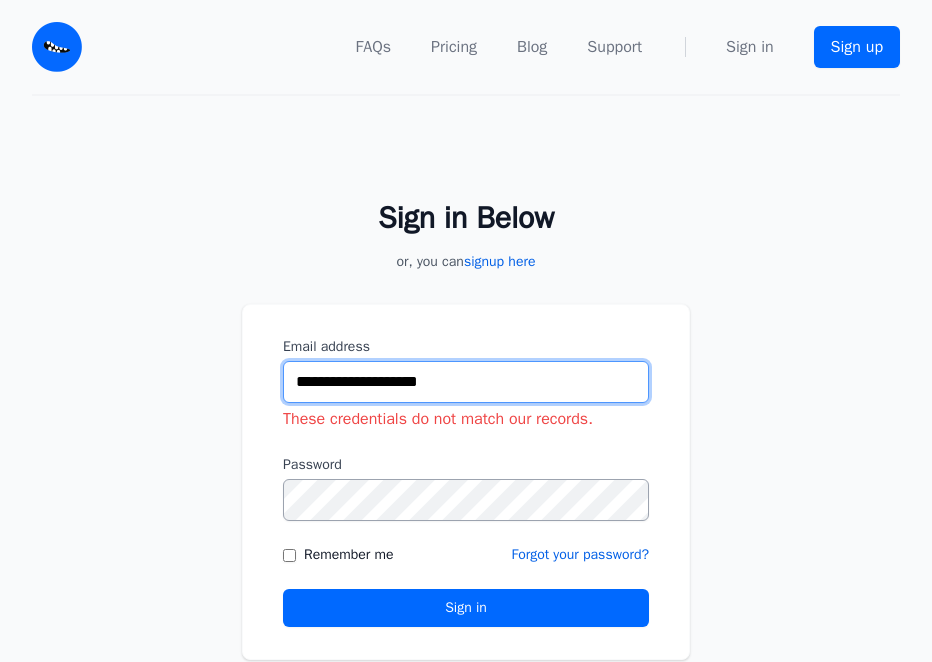 type on "**********" 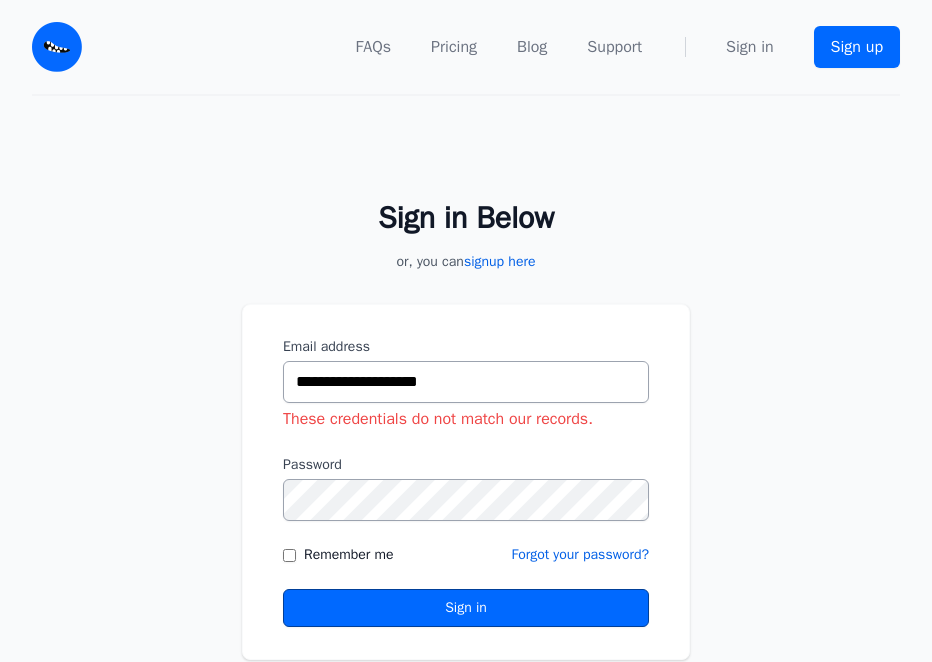 click on "Sign in" at bounding box center (466, 608) 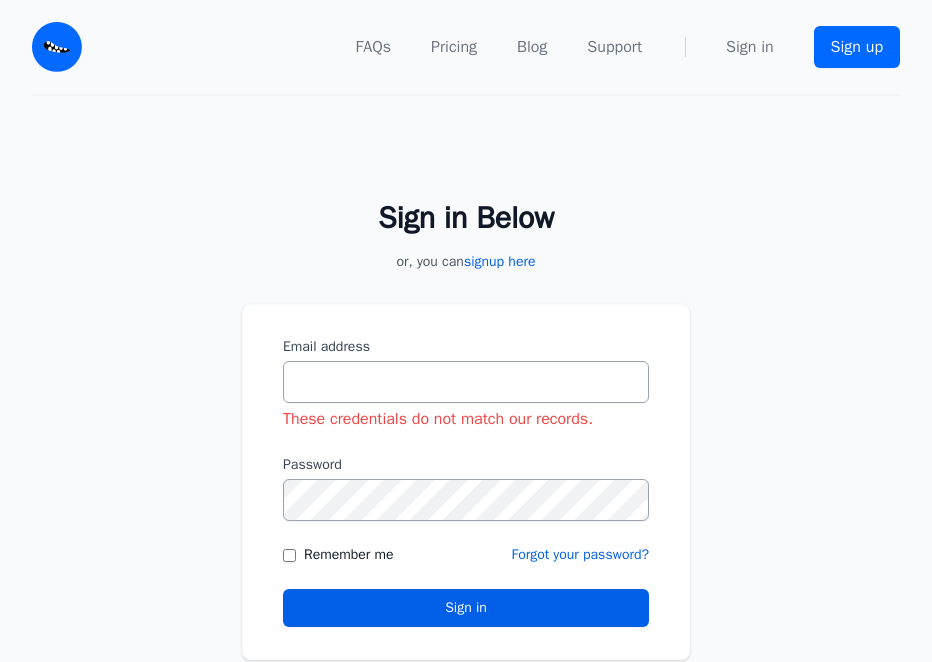 scroll, scrollTop: 0, scrollLeft: 0, axis: both 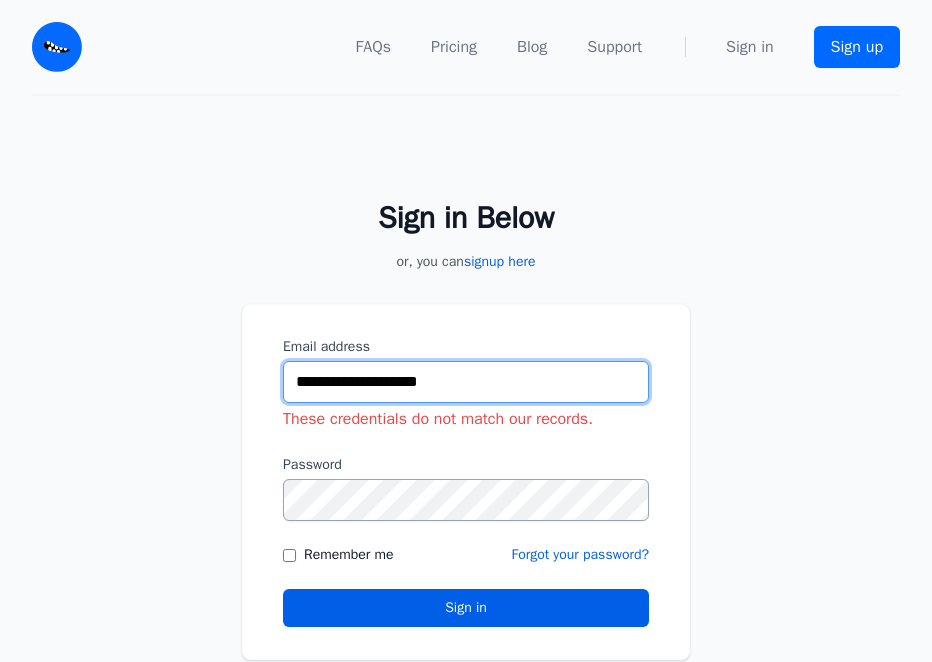 click on "**********" at bounding box center (466, 382) 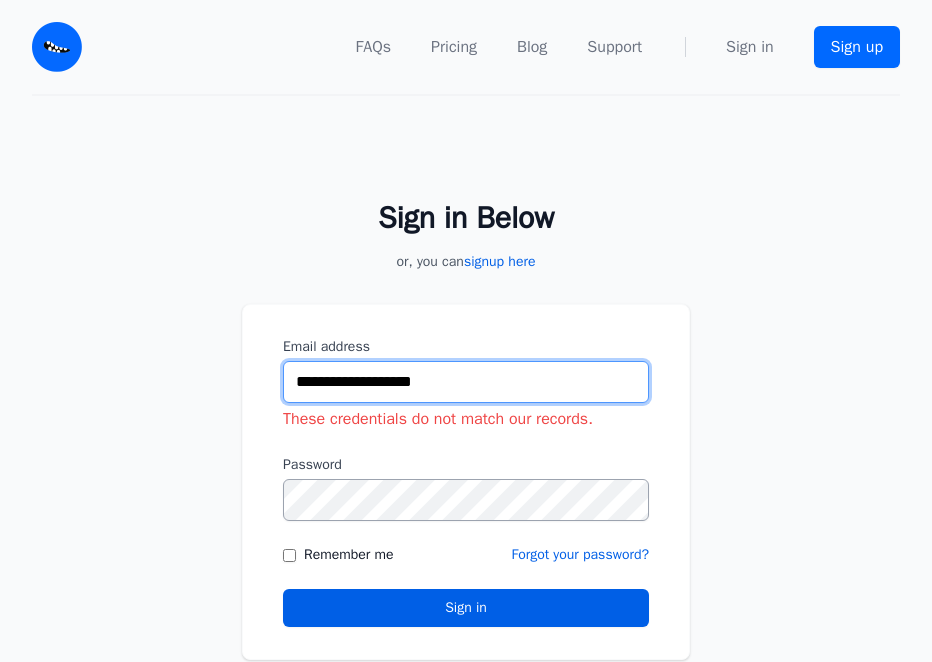 type on "**********" 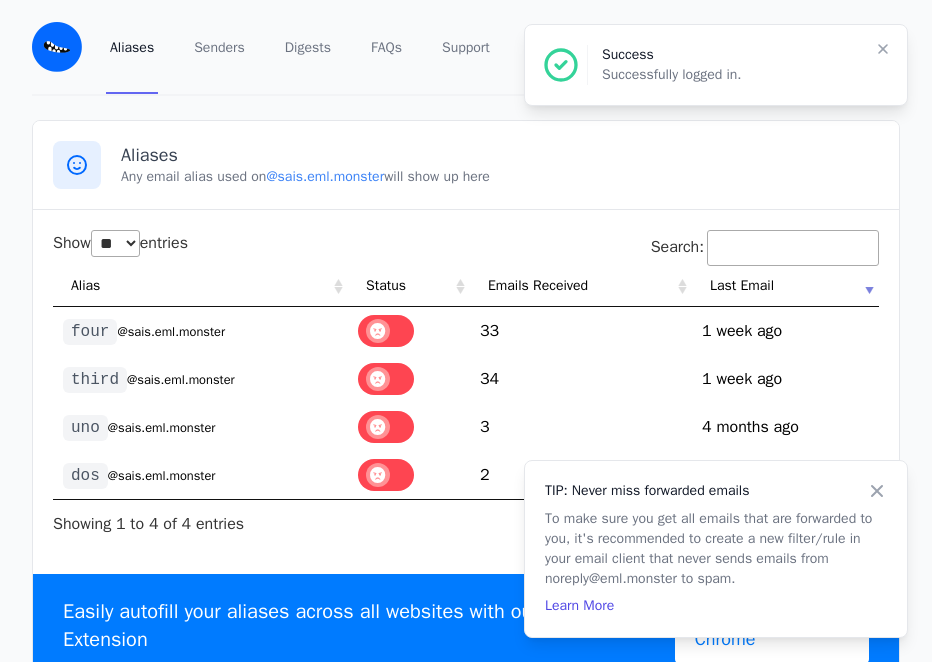 select on "**" 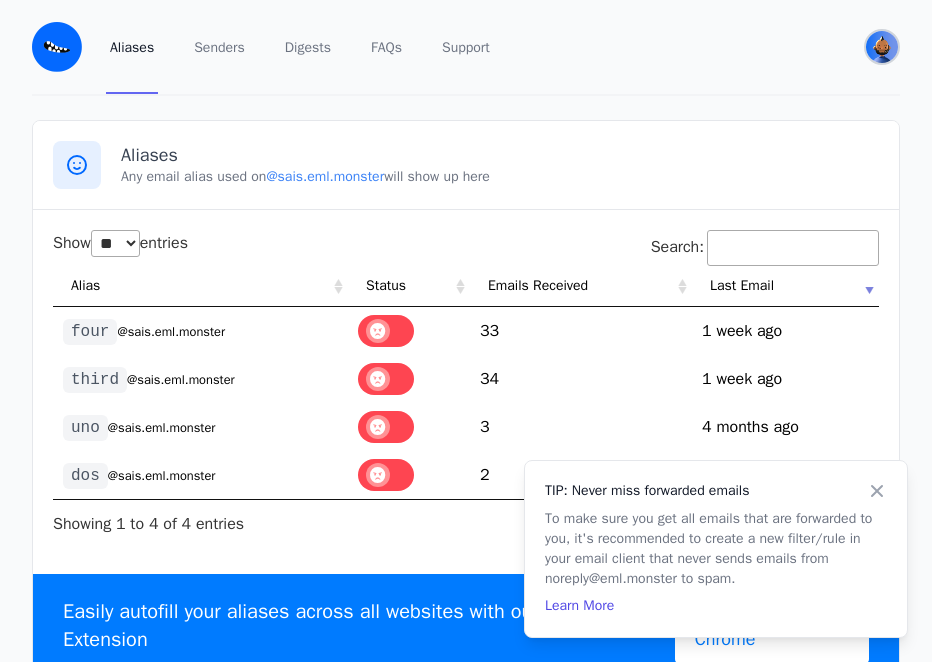 click at bounding box center (882, 47) 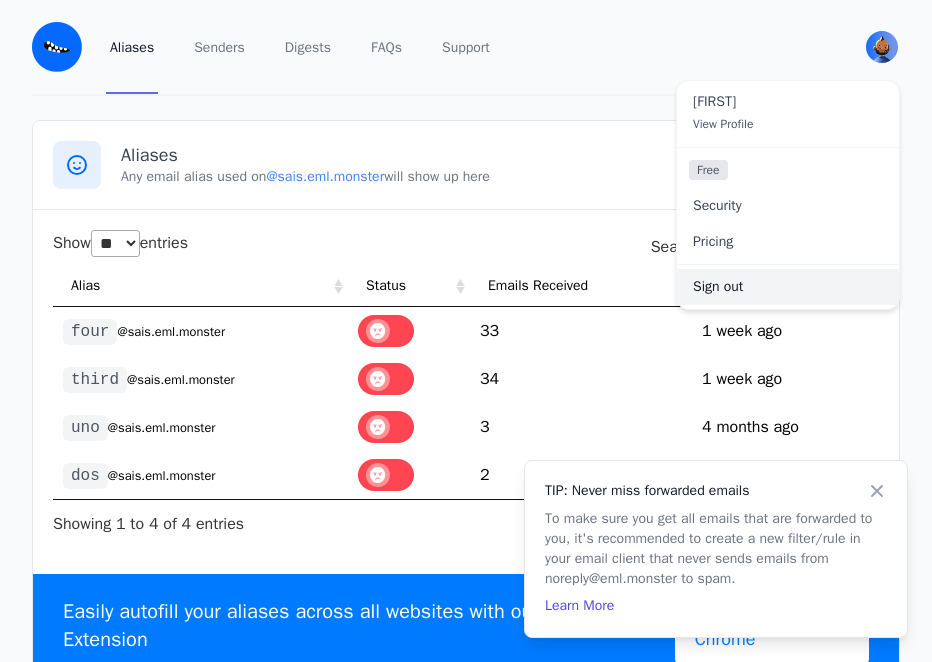 click on "Sign out" at bounding box center (788, 287) 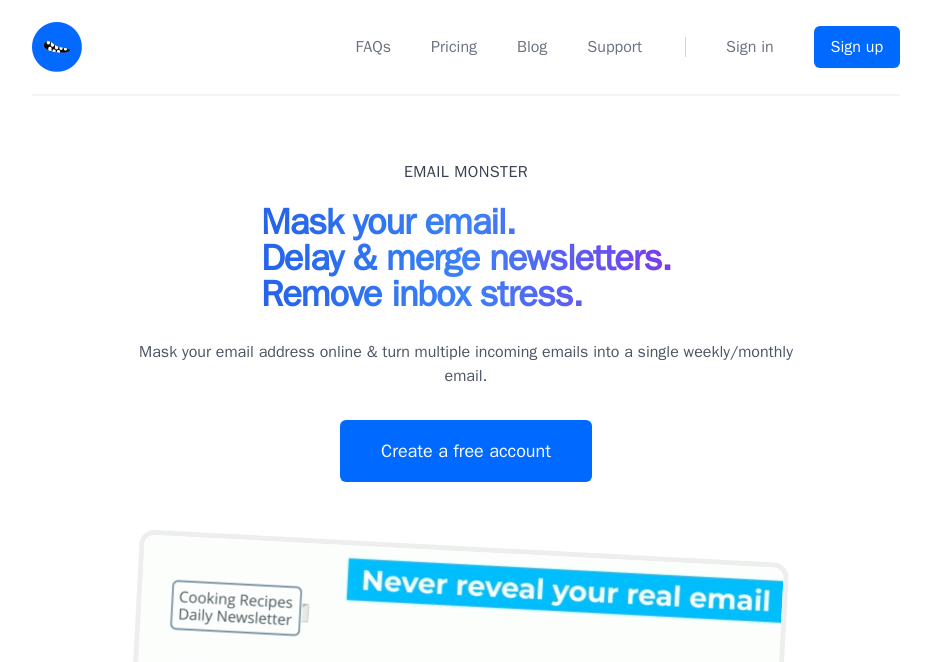 scroll, scrollTop: 0, scrollLeft: 0, axis: both 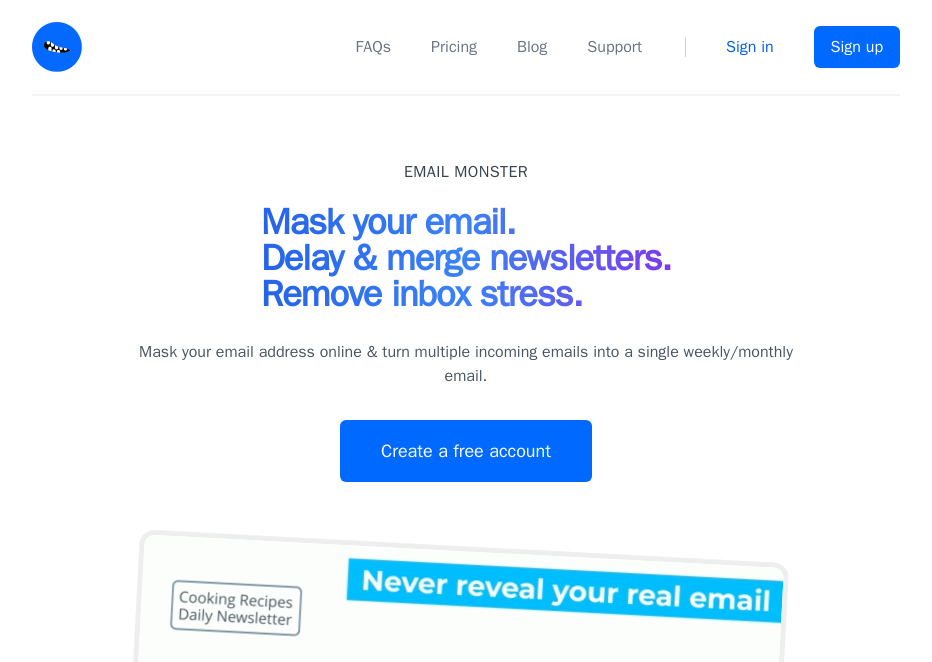 click on "Sign in" at bounding box center [750, 47] 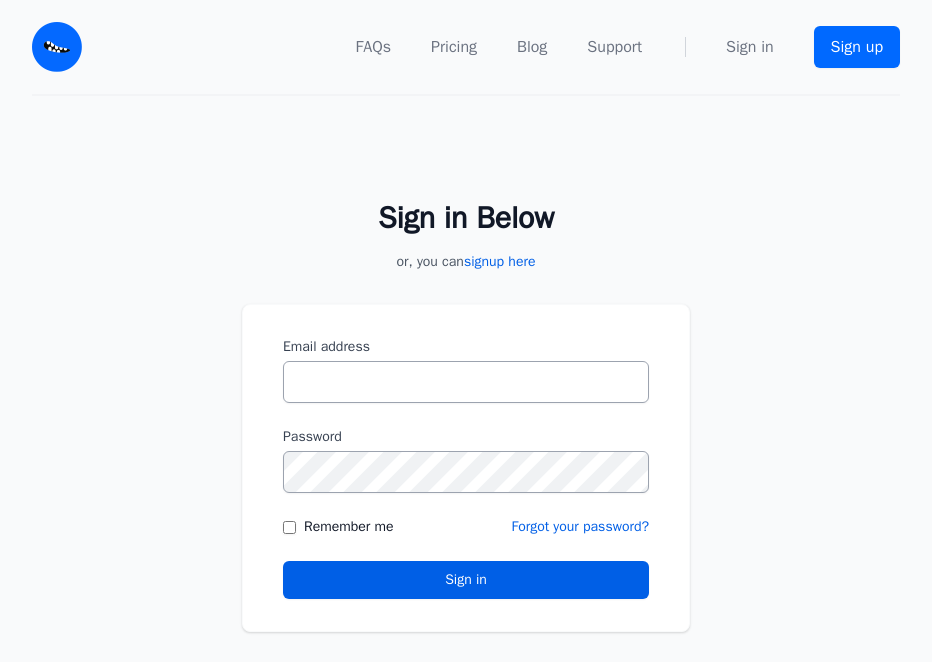 scroll, scrollTop: 0, scrollLeft: 0, axis: both 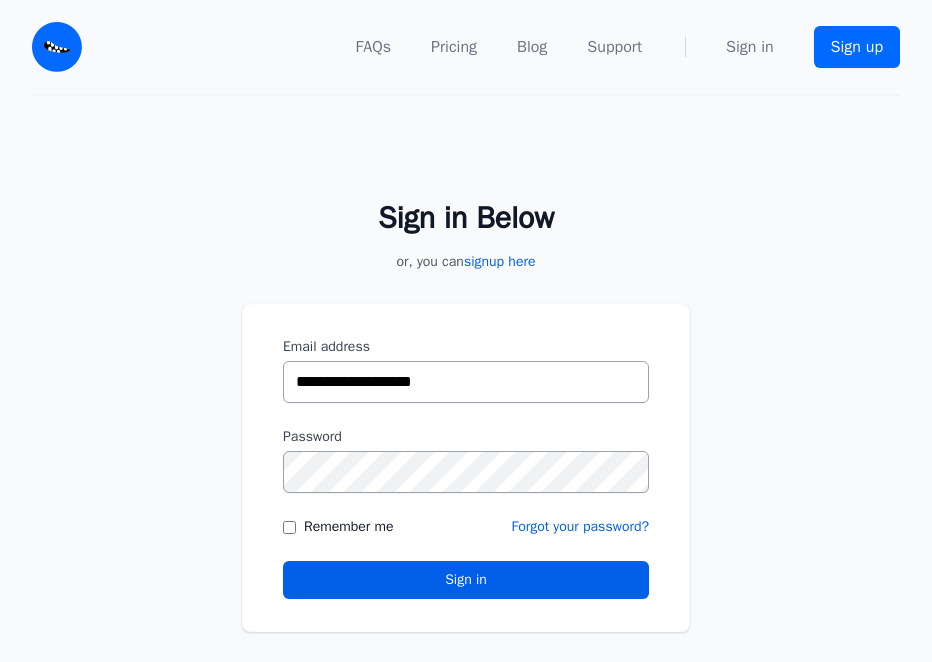 click on "**********" at bounding box center [466, 382] 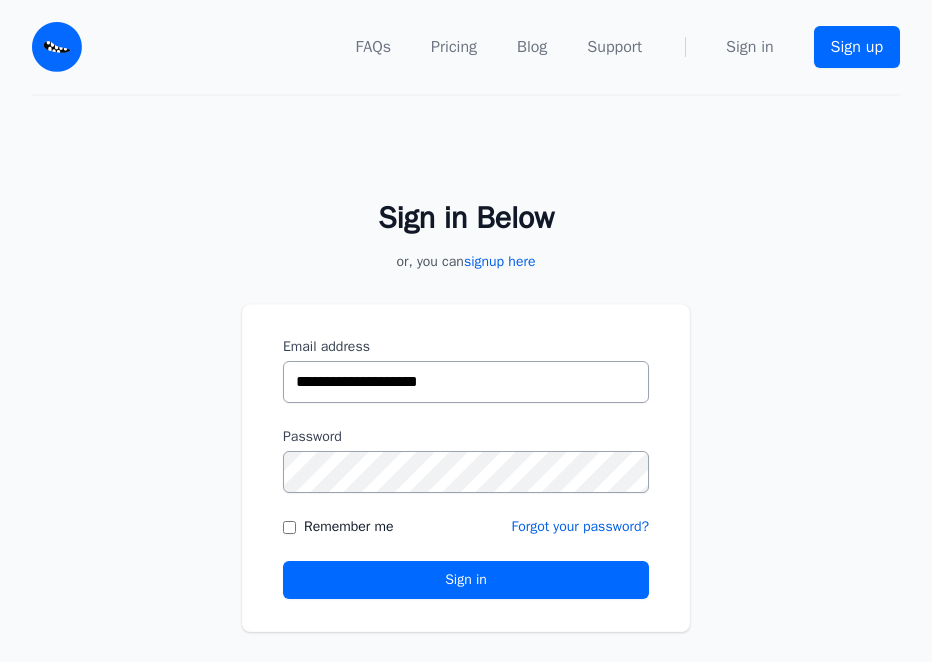 type on "**********" 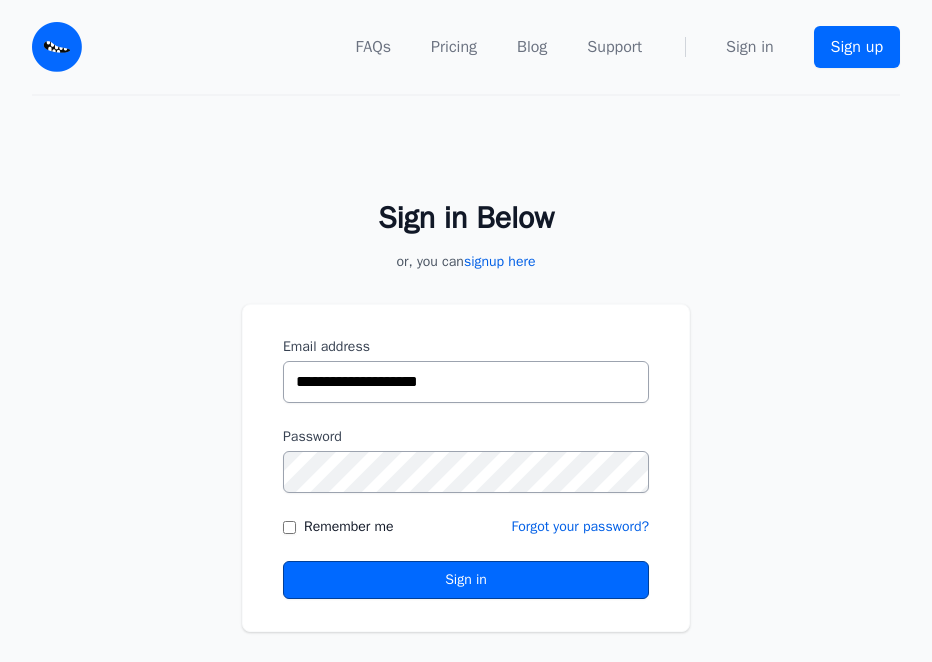 click on "Sign in" at bounding box center (466, 580) 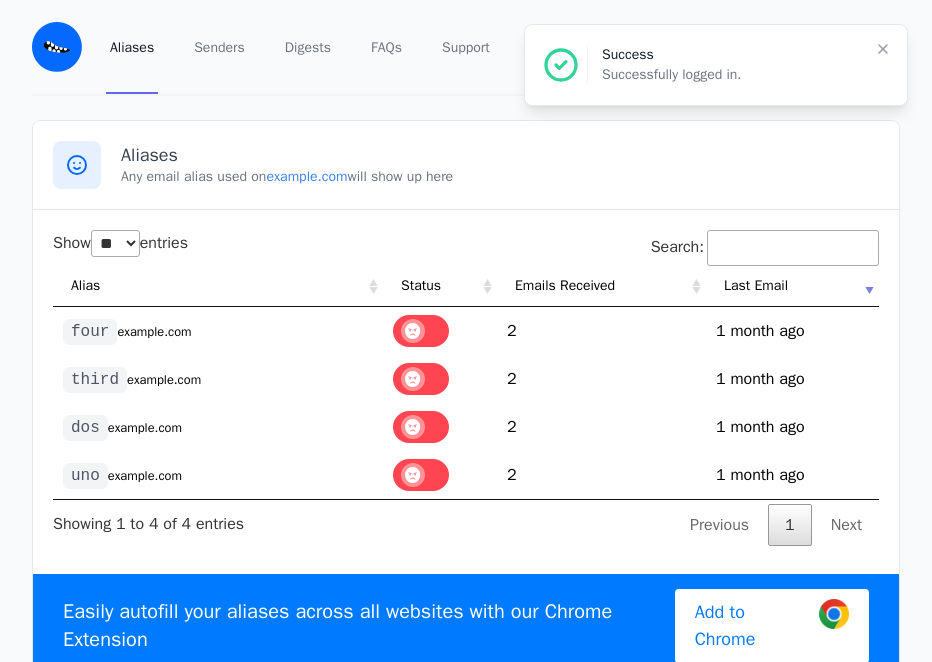 select on "**" 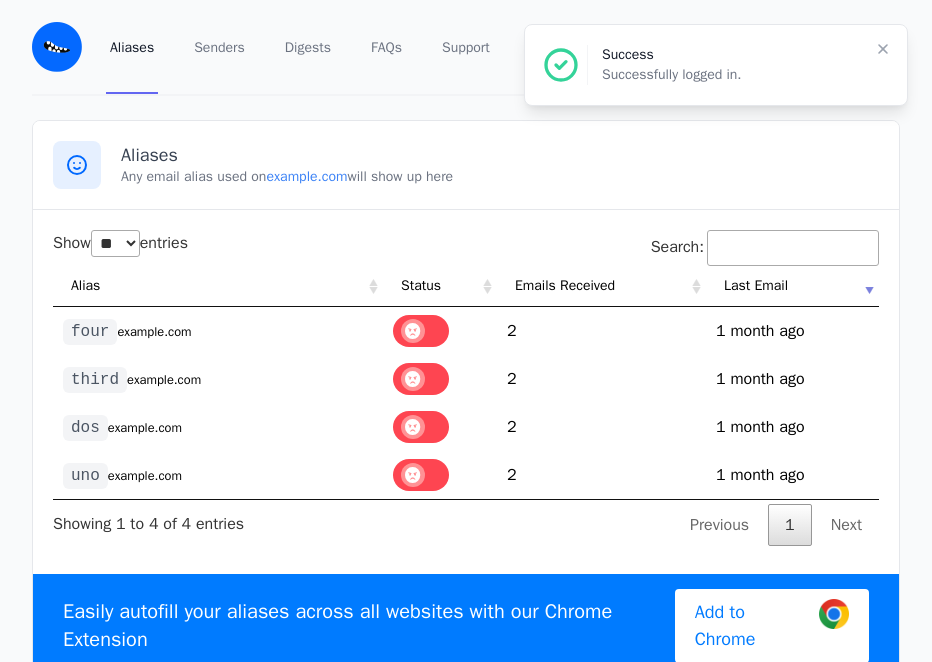 click on "@ivanadirth.eml.monster" at bounding box center [145, 476] 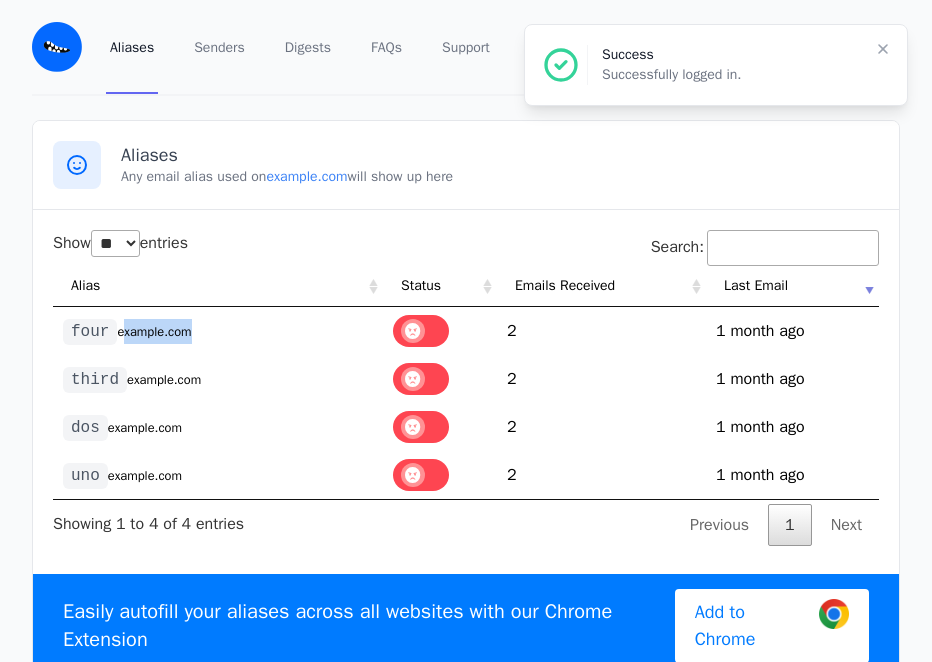 click on "four @ivanadirth.eml.monster" at bounding box center (218, 331) 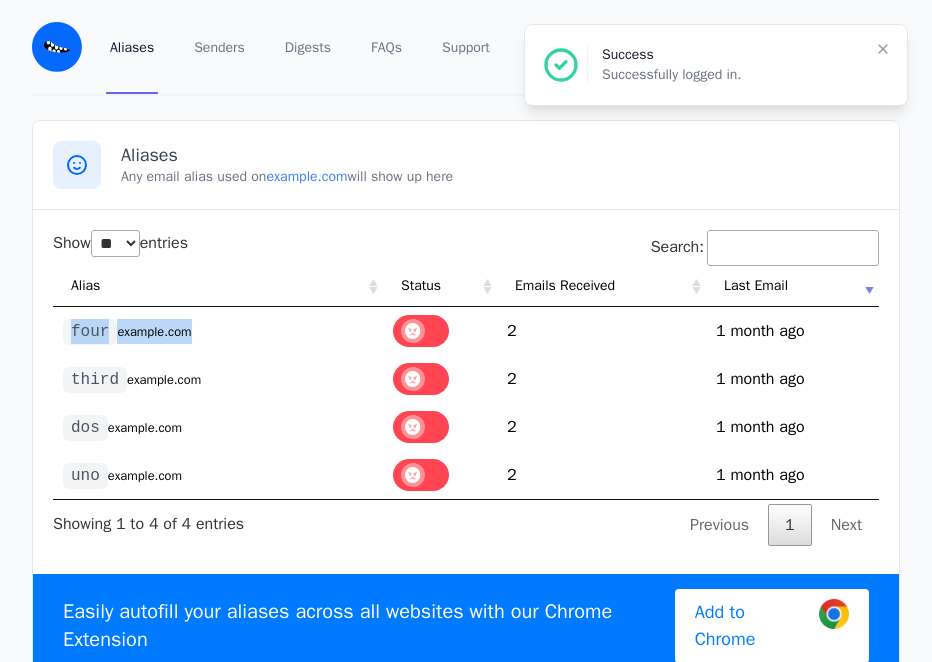 click on "four @ivanadirth.eml.monster" at bounding box center [218, 331] 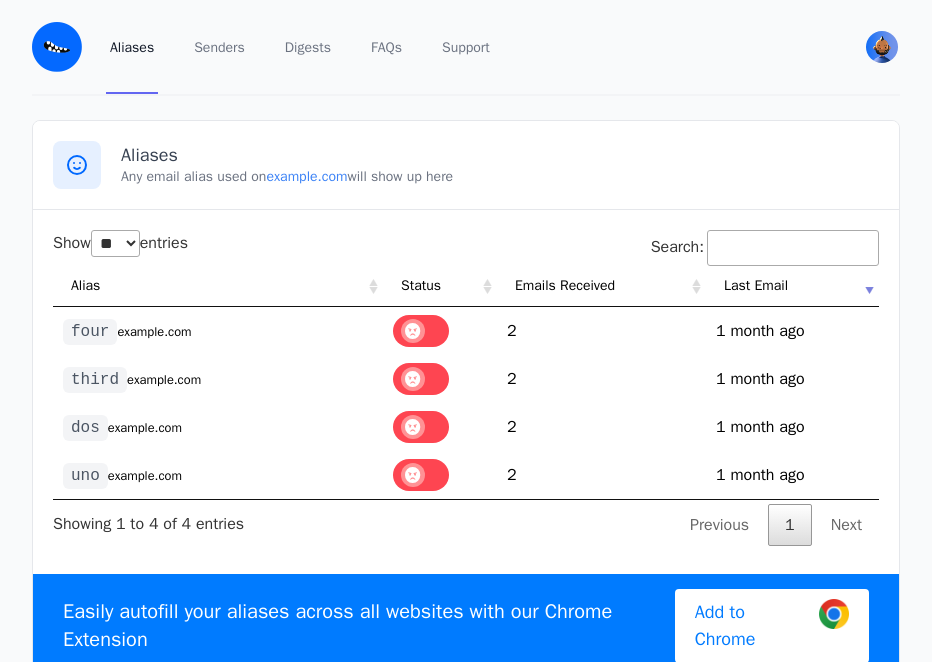 click on "Aliases
Any email alias used on  @ivanadirth.eml.monster  will show up here
Show  ** ** ** ***  entries Search:
Alias Status Emails Received Last Email
four @ivanadirth.eml.monster
2
1749546698 1 month ago
third @ivanadirth.eml.monster
2
1749544509 1 month ago
dos @ivanadirth.eml.monster
2 uno 2 1" at bounding box center [466, 409] 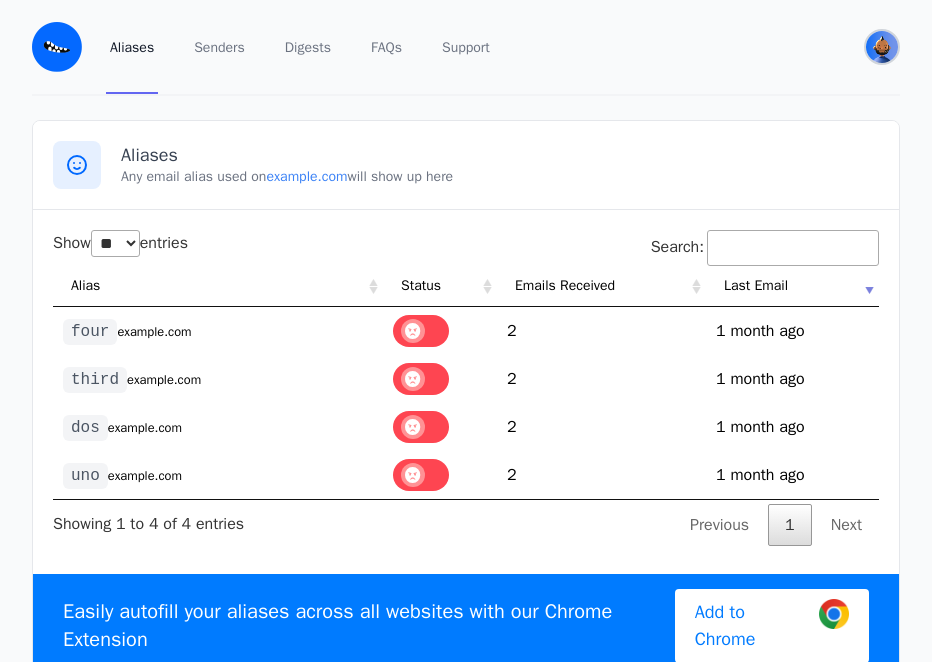 drag, startPoint x: 882, startPoint y: 34, endPoint x: 871, endPoint y: 47, distance: 17.029387 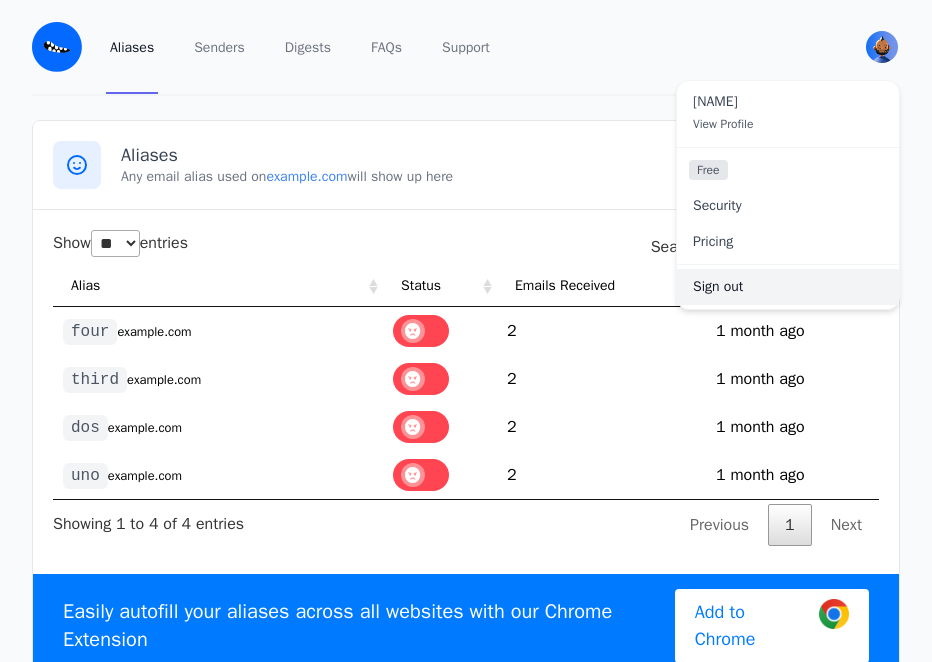 click on "Sign out" at bounding box center (788, 287) 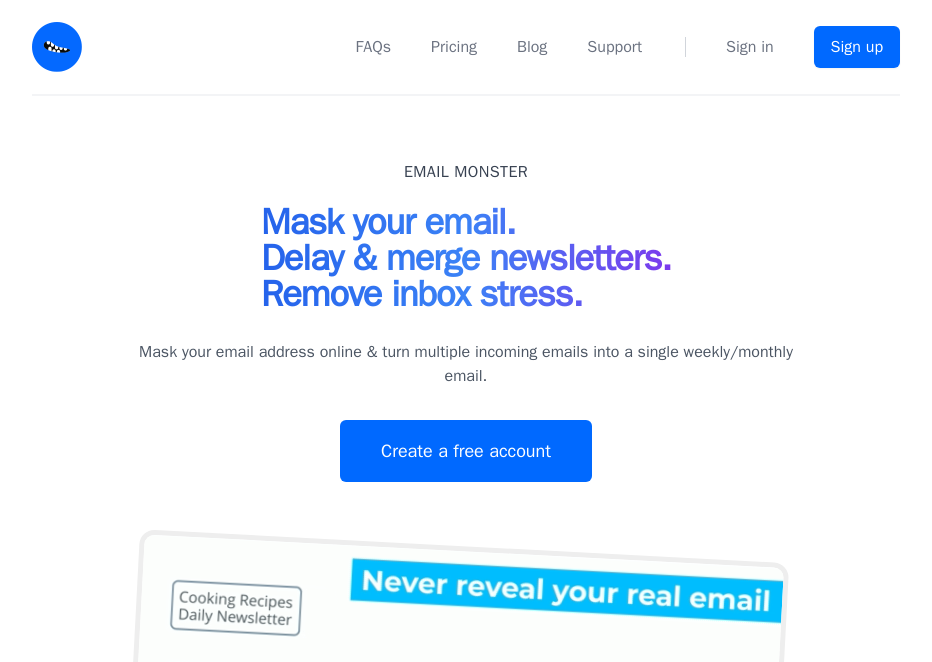 scroll, scrollTop: 0, scrollLeft: 0, axis: both 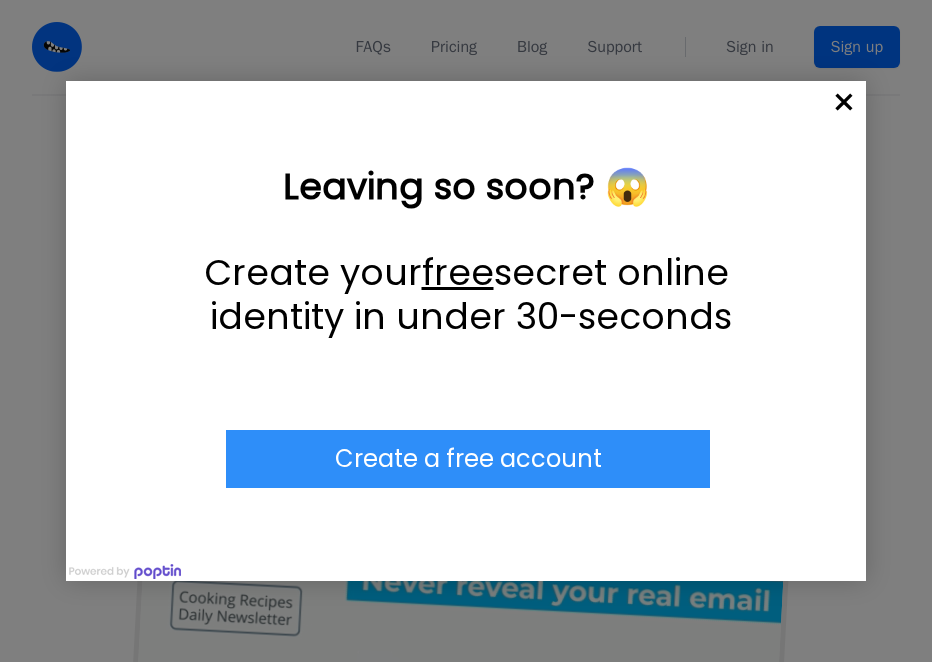 click on "Create a free account ******      Leaving so soon? 😱 Create your  free  secret online  identity in under 30-seconds    × http://[DOMAIN]/register" at bounding box center [466, 331] 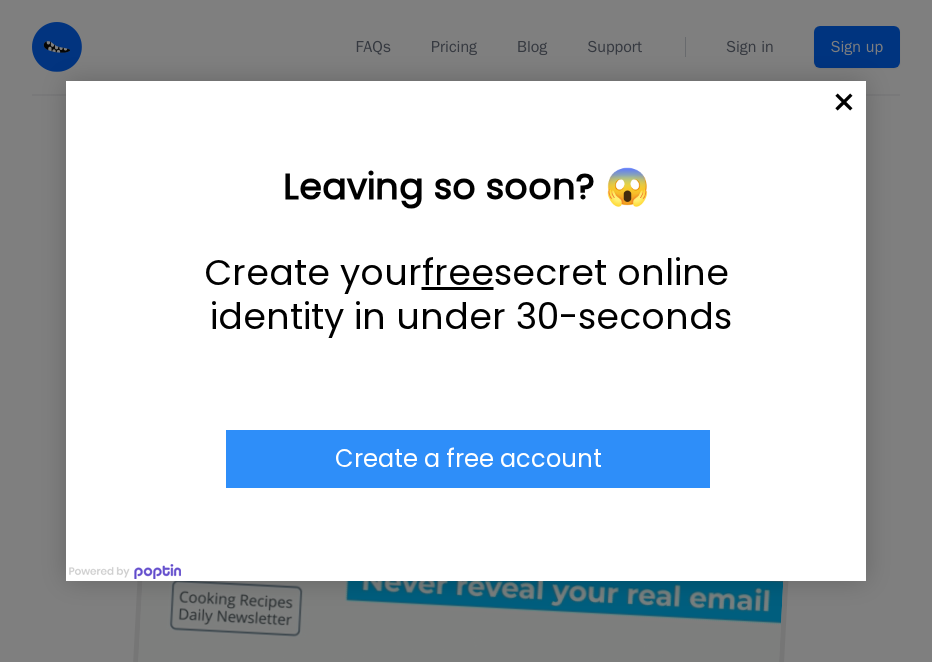 click on "×" at bounding box center (844, 103) 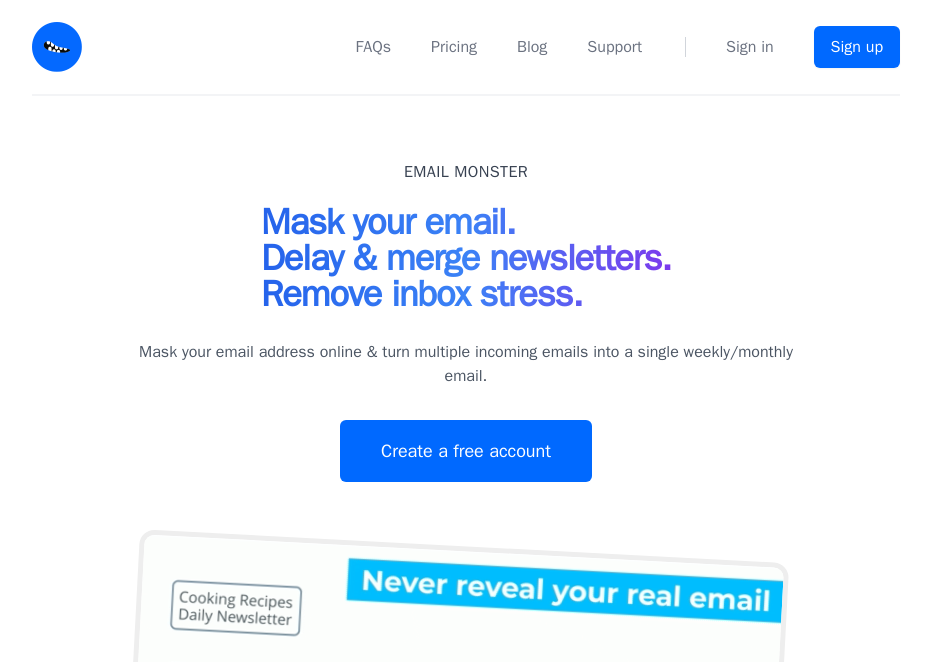 click on "Email Monster
Mask your email. Delay & merge newsletters. Remove inbox stress.
Mask your email address online & turn multiple incoming emails into a single weekly/monthly email.
Create a free account" at bounding box center (466, 578) 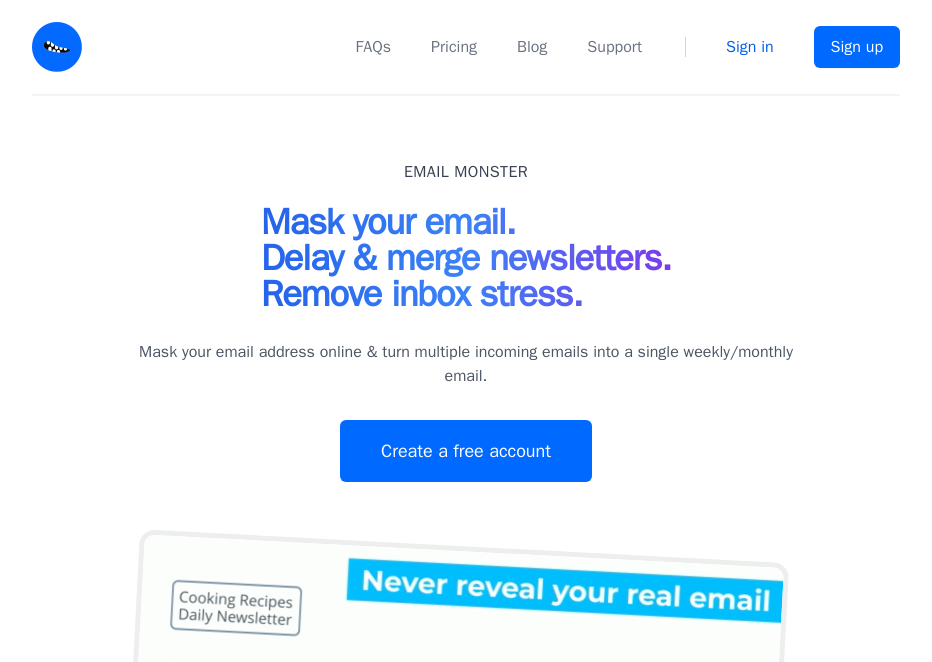 click on "Sign in" at bounding box center (750, 47) 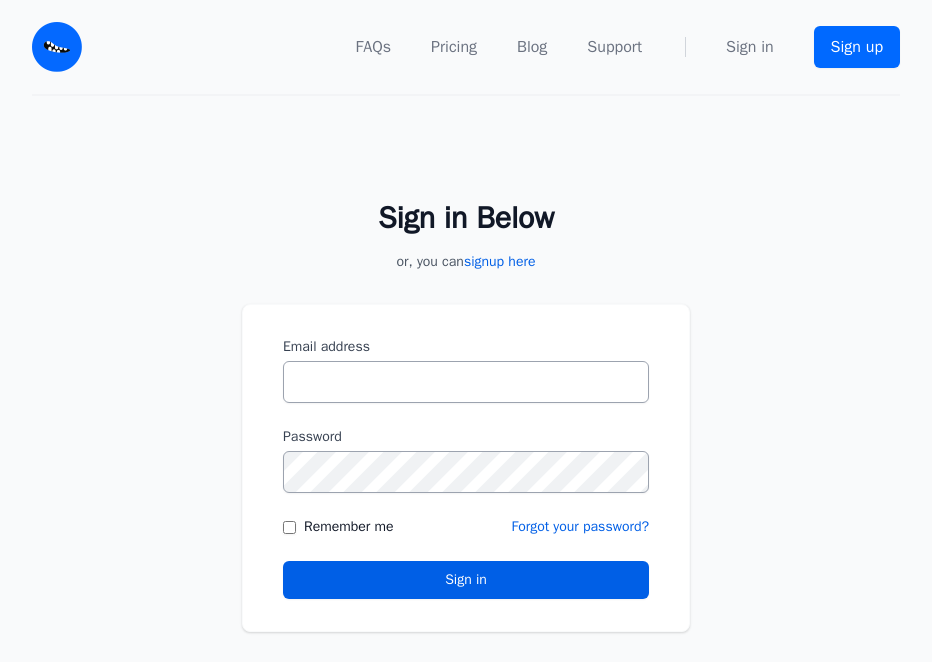 scroll, scrollTop: 0, scrollLeft: 0, axis: both 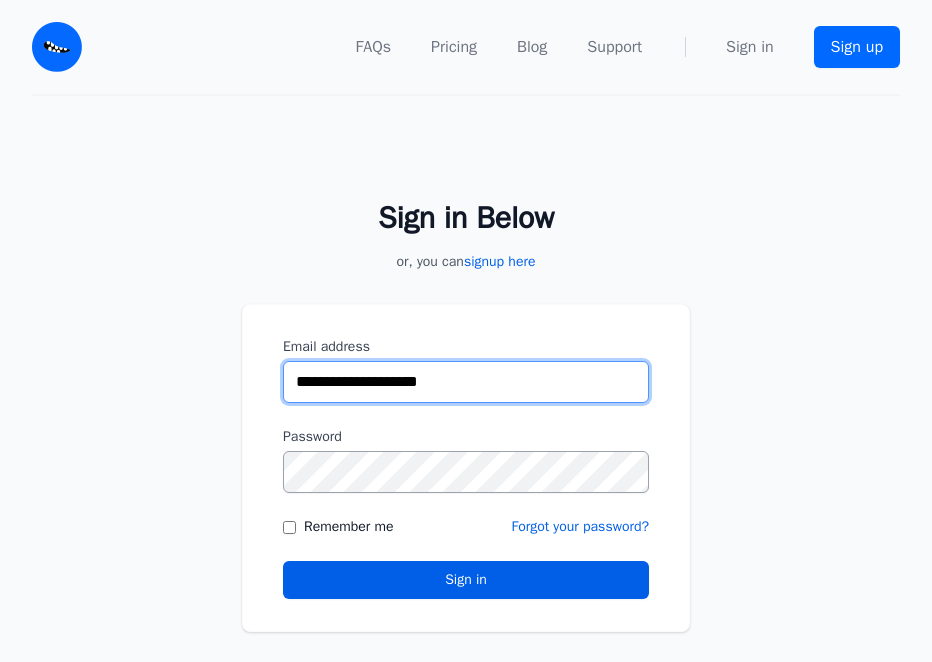 click on "**********" at bounding box center (466, 382) 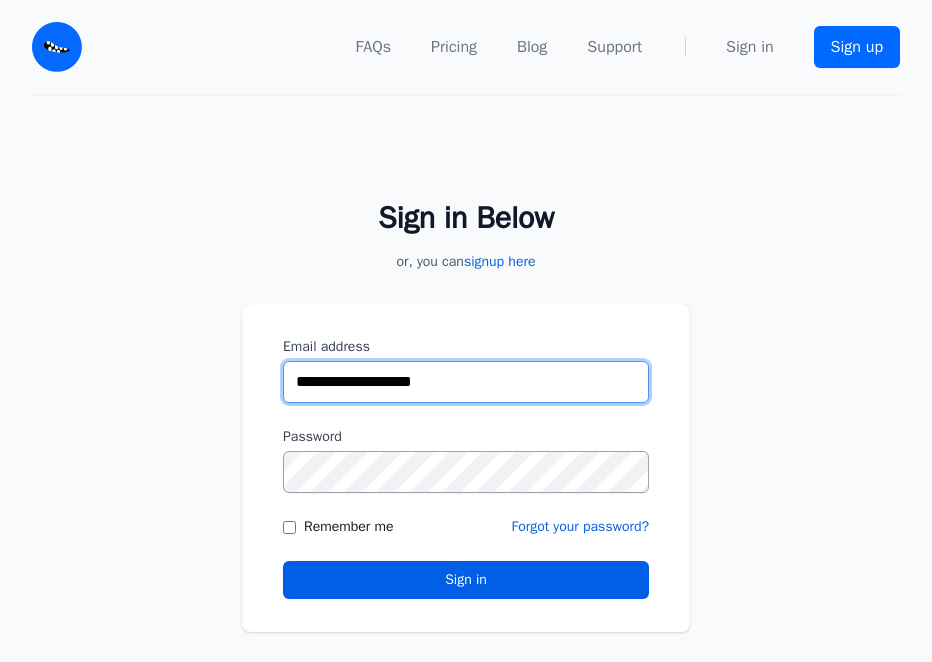 type on "**********" 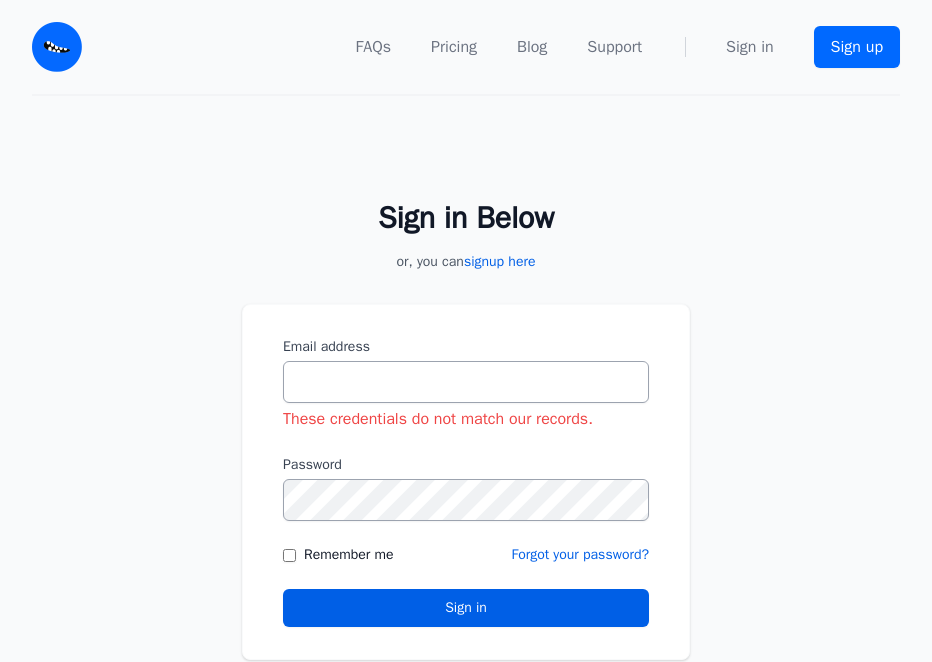 scroll, scrollTop: 0, scrollLeft: 0, axis: both 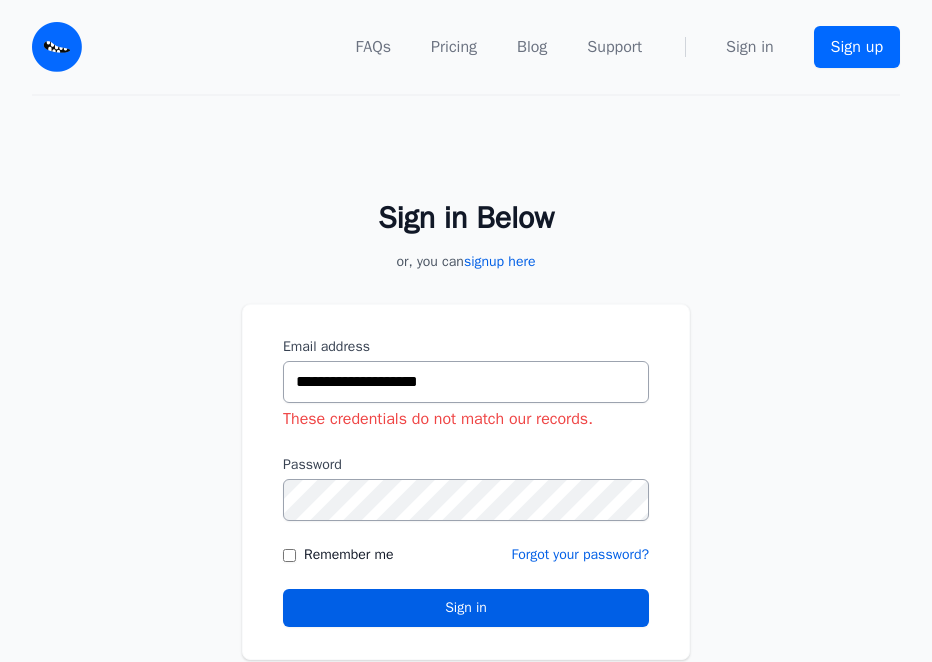 click on "**********" at bounding box center (466, 418) 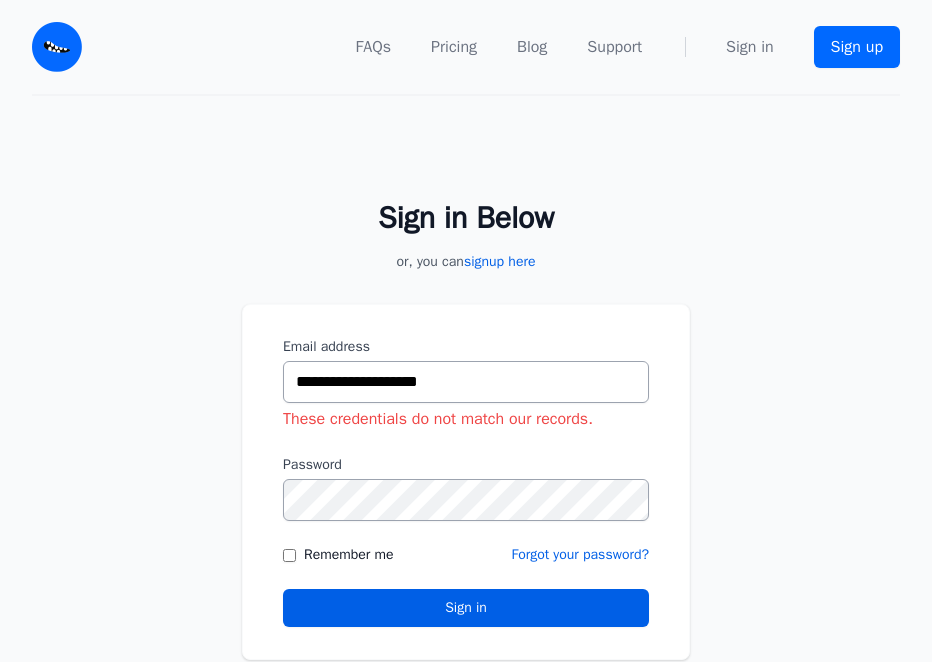 click on "**********" at bounding box center (466, 418) 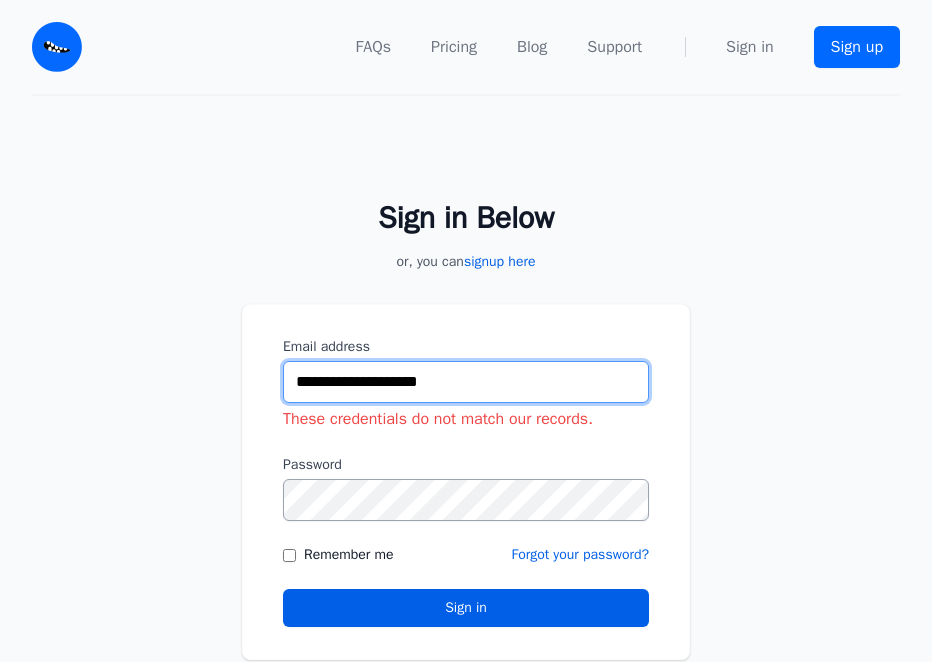 click on "**********" at bounding box center [466, 382] 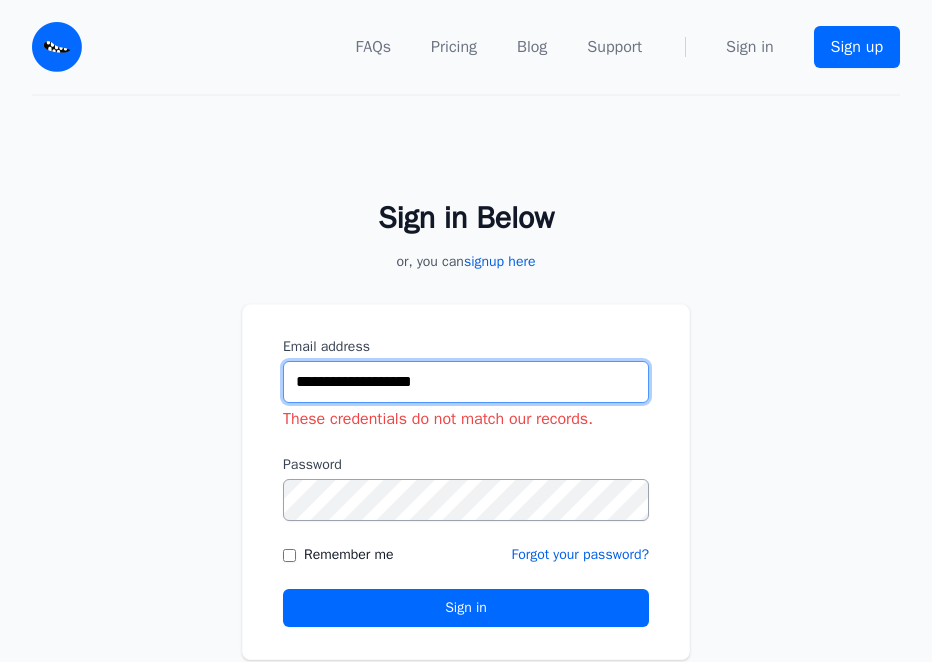 type on "**********" 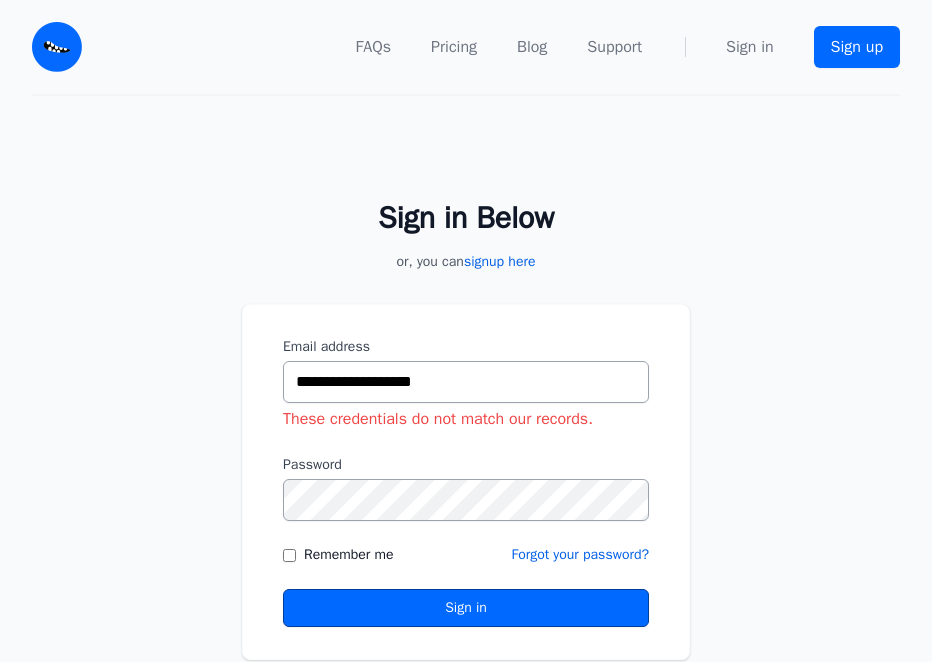 click on "Sign in" at bounding box center (466, 608) 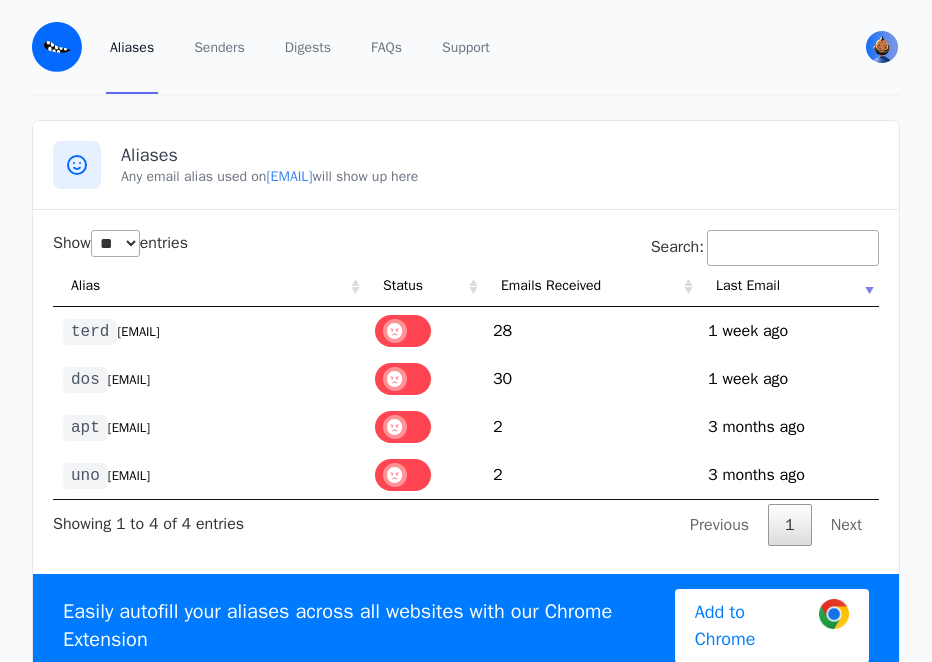 select on "**" 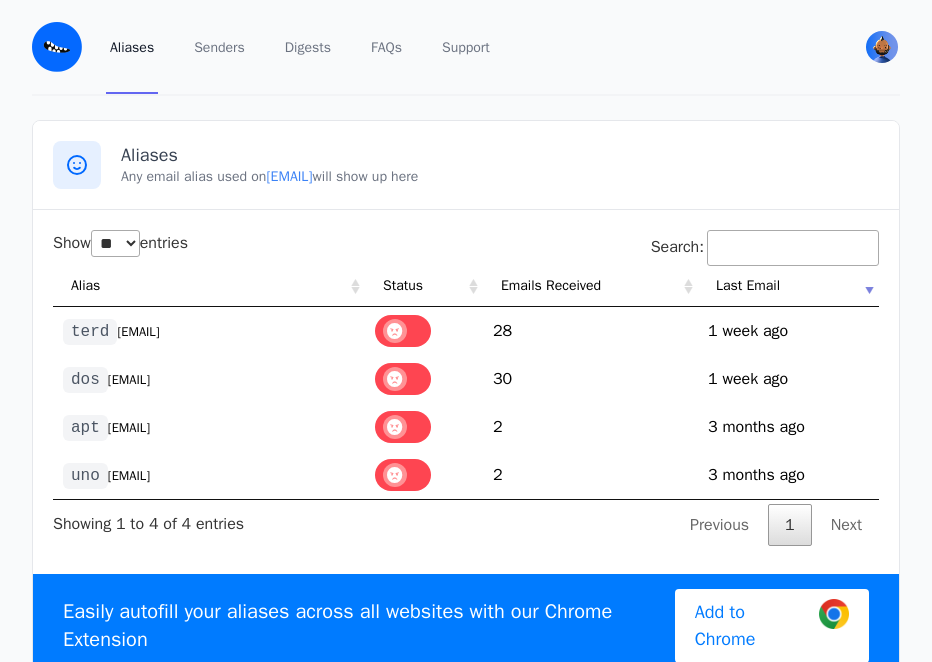 click on "[EMAIL]" at bounding box center [129, 476] 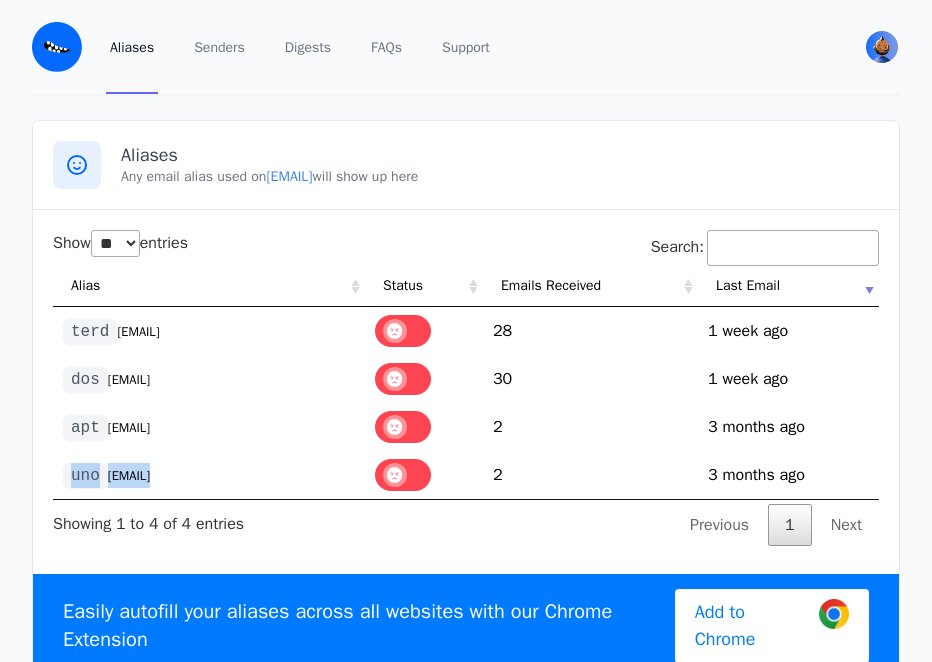 click on "[EMAIL]" at bounding box center [129, 476] 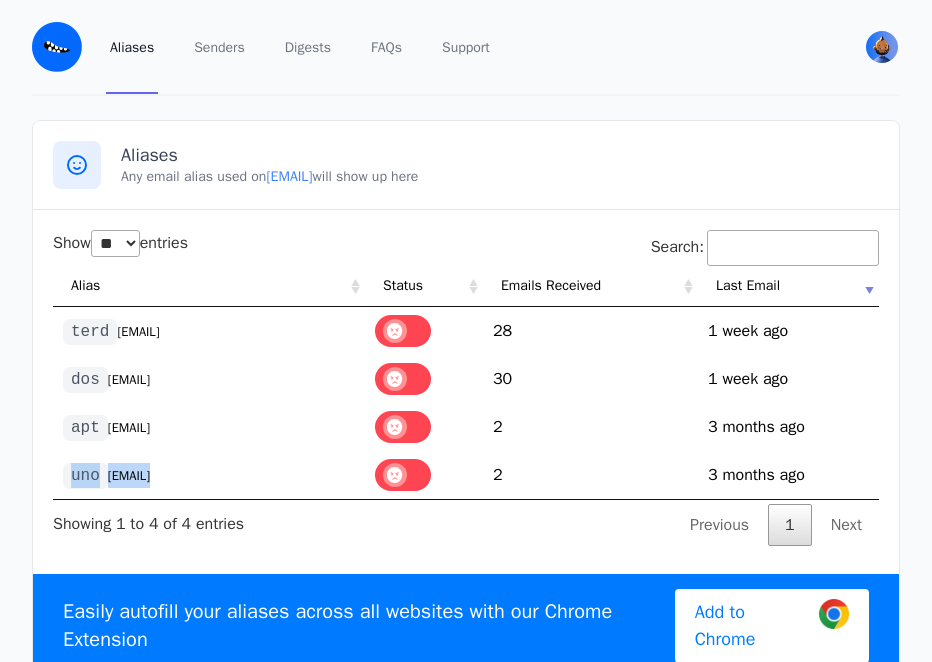 copy on "[USERNAME] @rienefith.eml.monster" 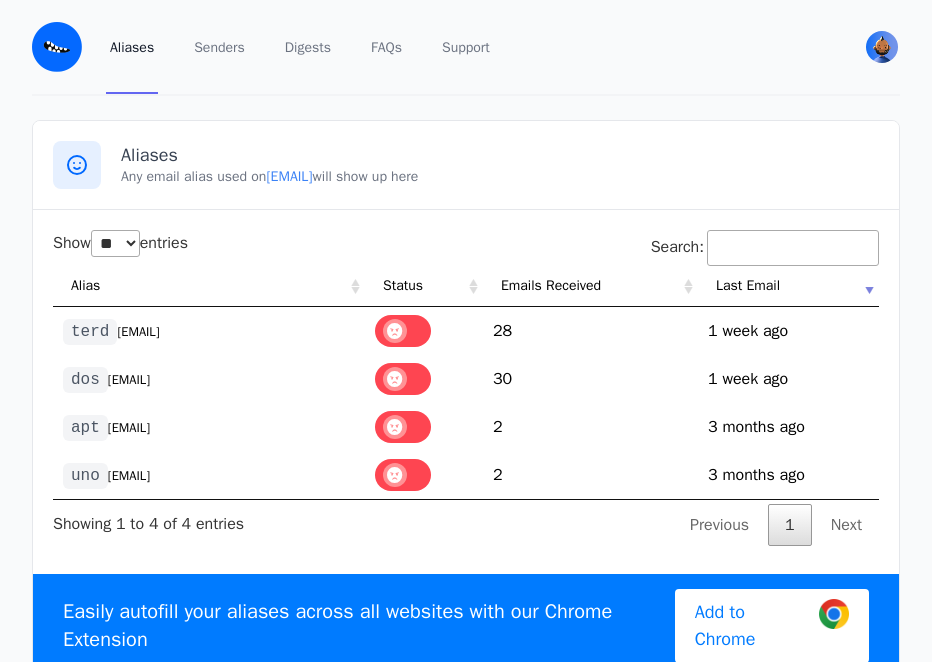 drag, startPoint x: 27, startPoint y: 302, endPoint x: 64, endPoint y: 289, distance: 39.217342 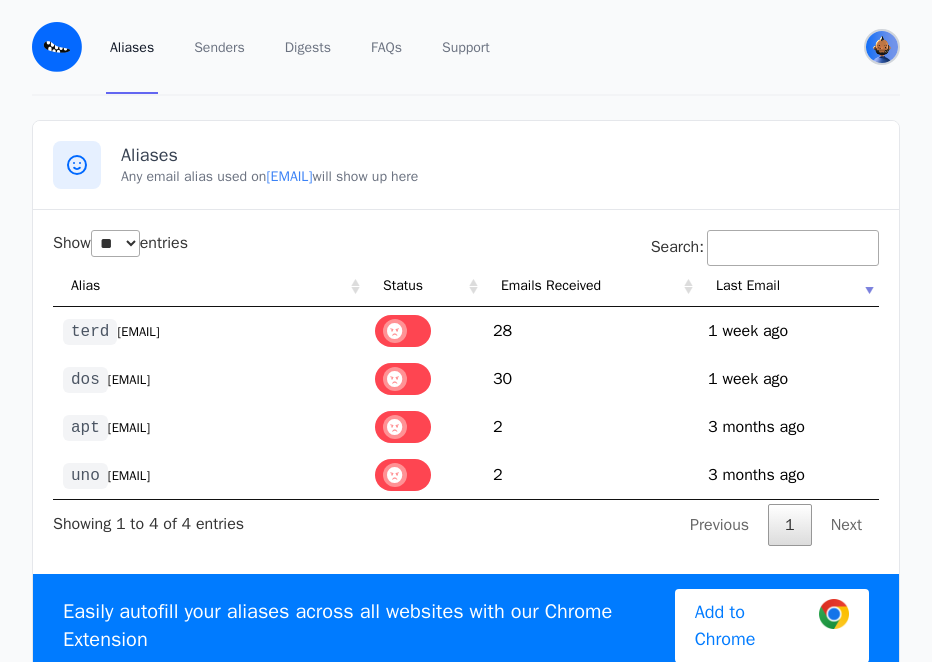 click at bounding box center (882, 47) 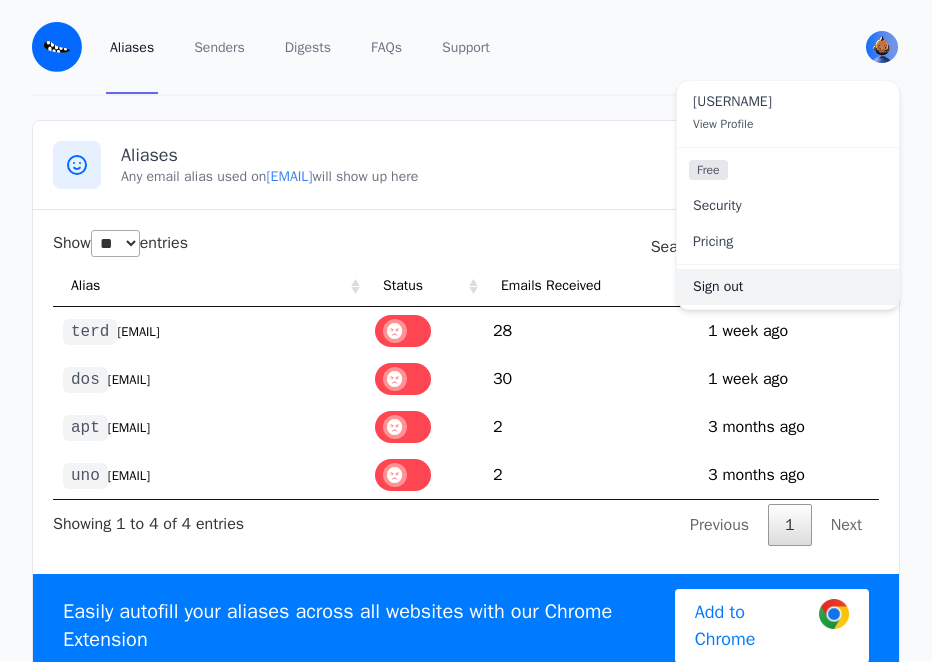 click on "Sign out" at bounding box center (788, 287) 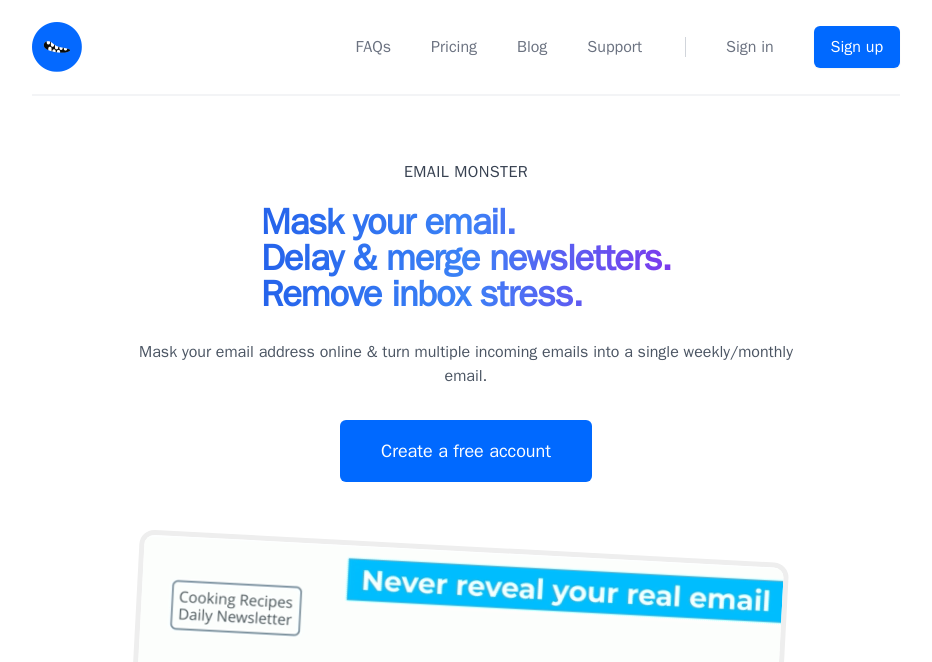 scroll, scrollTop: 0, scrollLeft: 0, axis: both 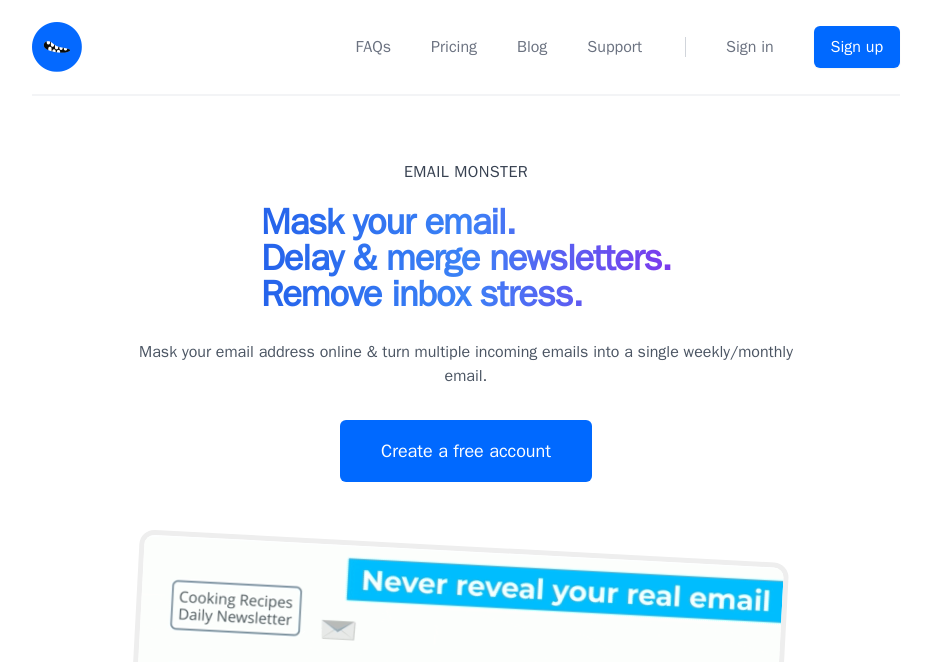click on "FAQs
Pricing
Blog
Support
Sign in
Sign up" at bounding box center (503, 47) 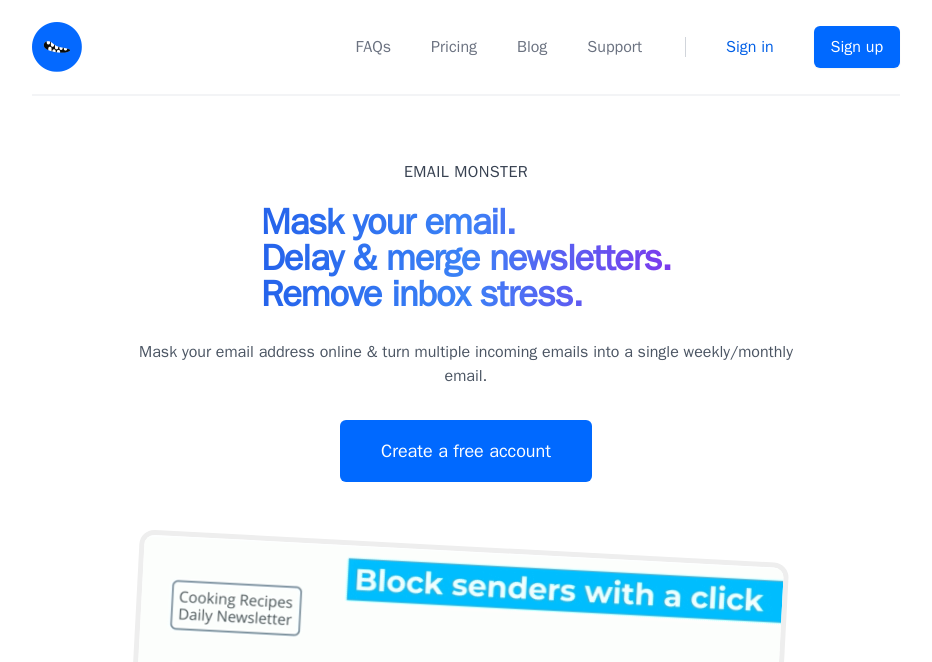 click on "Sign in" at bounding box center [750, 47] 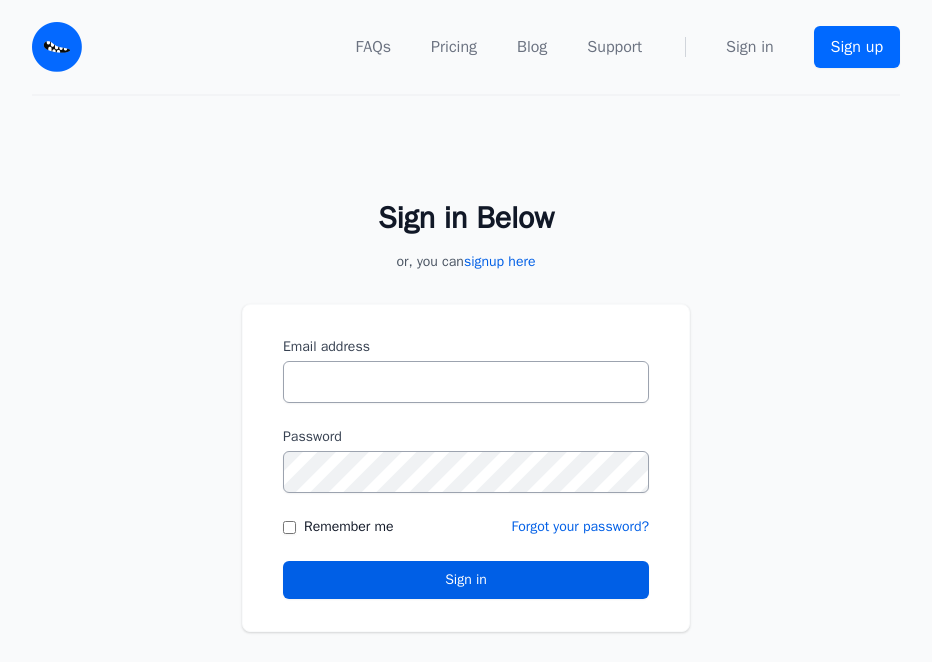 scroll, scrollTop: 0, scrollLeft: 0, axis: both 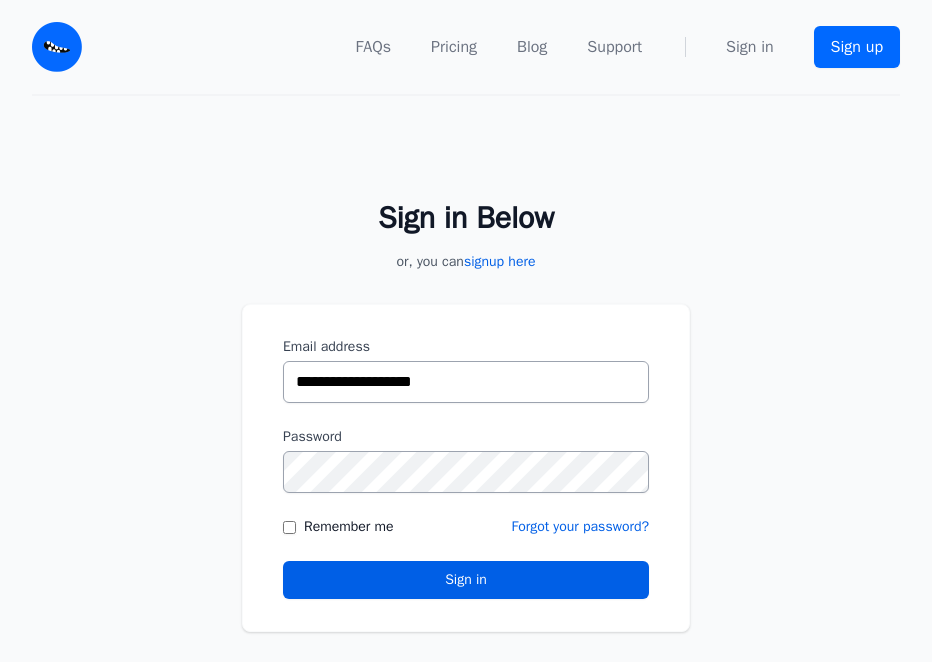 click on "**********" at bounding box center (466, 382) 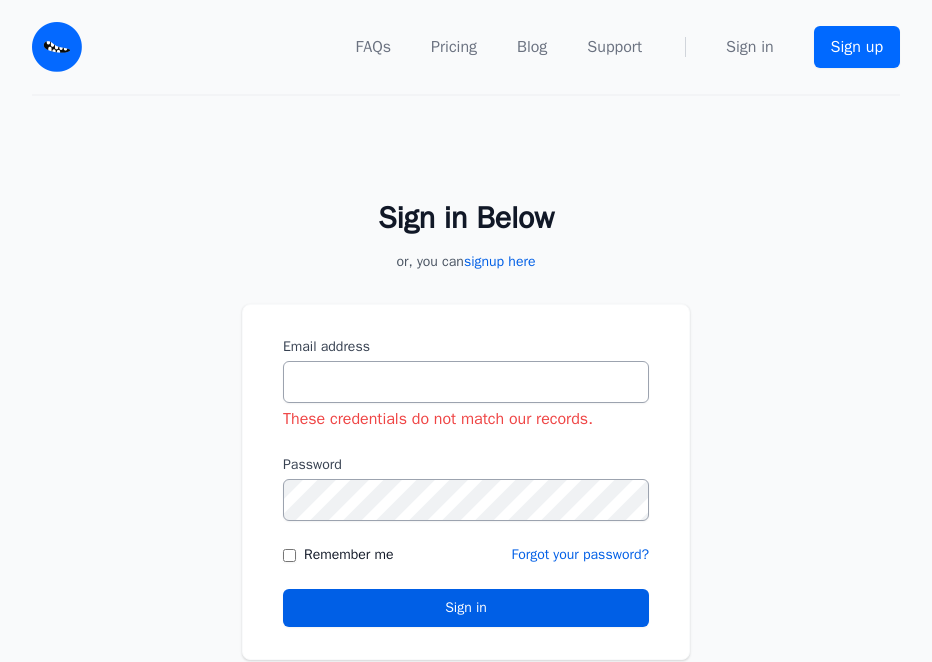 scroll, scrollTop: 0, scrollLeft: 0, axis: both 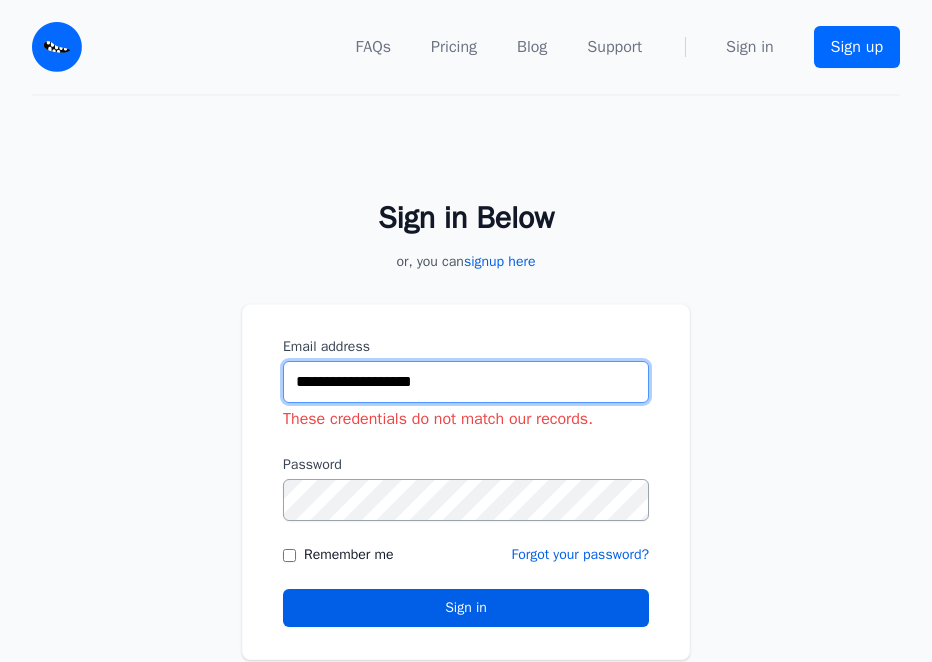 click on "**********" at bounding box center (466, 382) 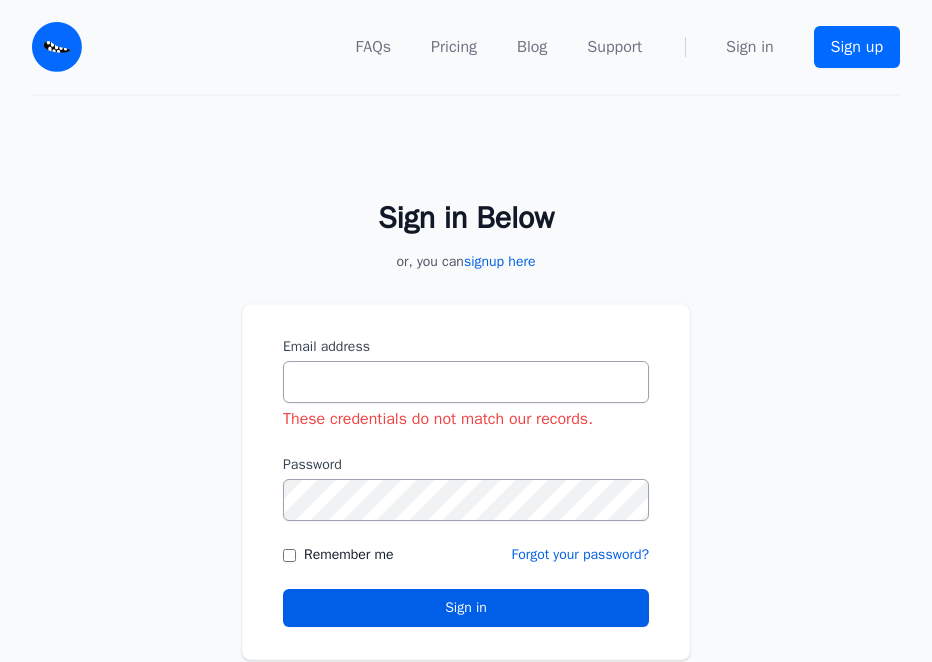 scroll, scrollTop: 0, scrollLeft: 0, axis: both 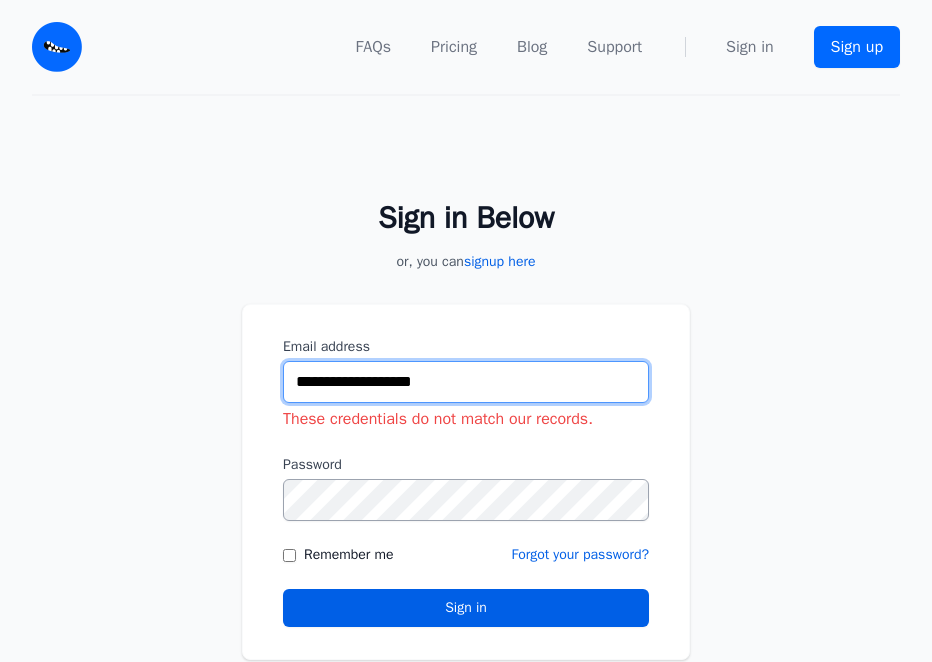 click on "**********" at bounding box center (466, 382) 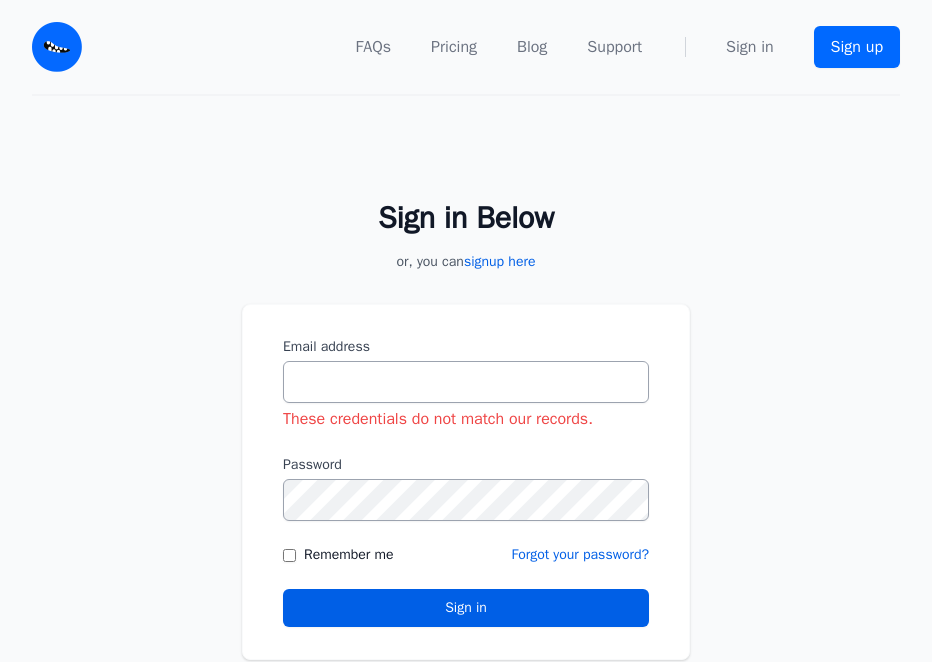 scroll, scrollTop: 0, scrollLeft: 0, axis: both 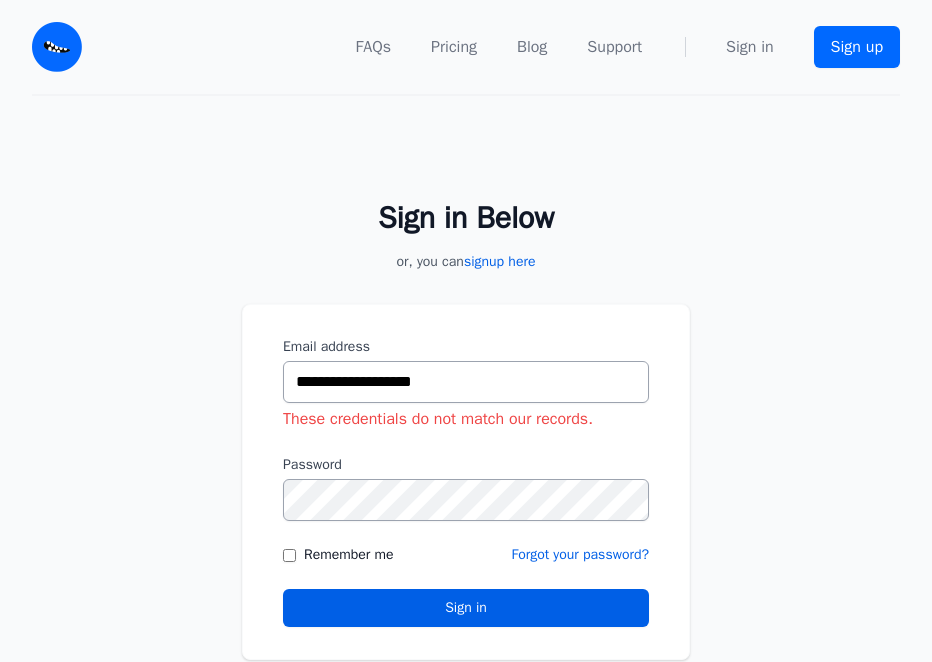 drag, startPoint x: 320, startPoint y: 367, endPoint x: 320, endPoint y: 380, distance: 13 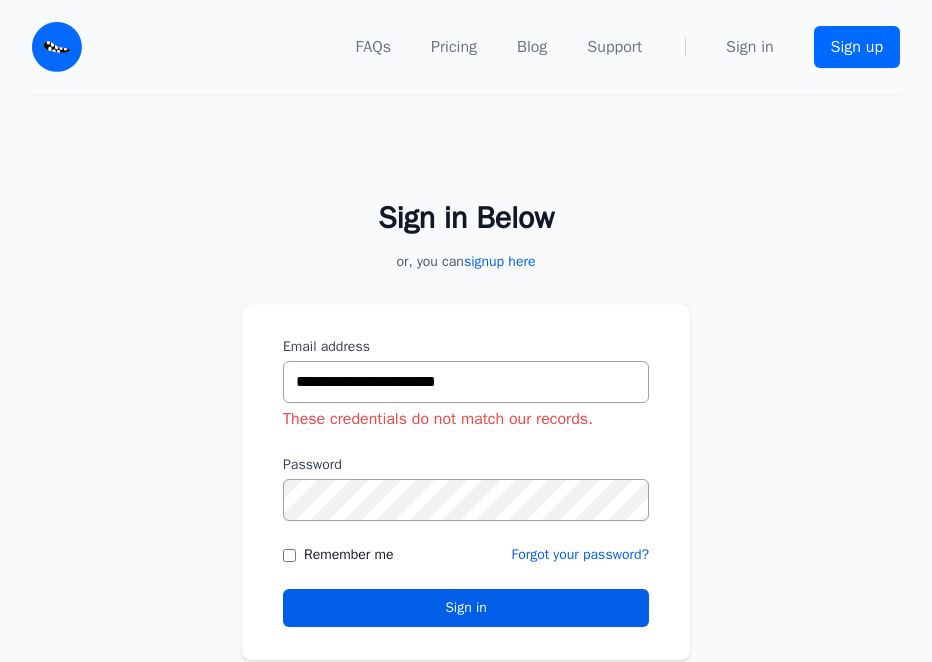 type on "**********" 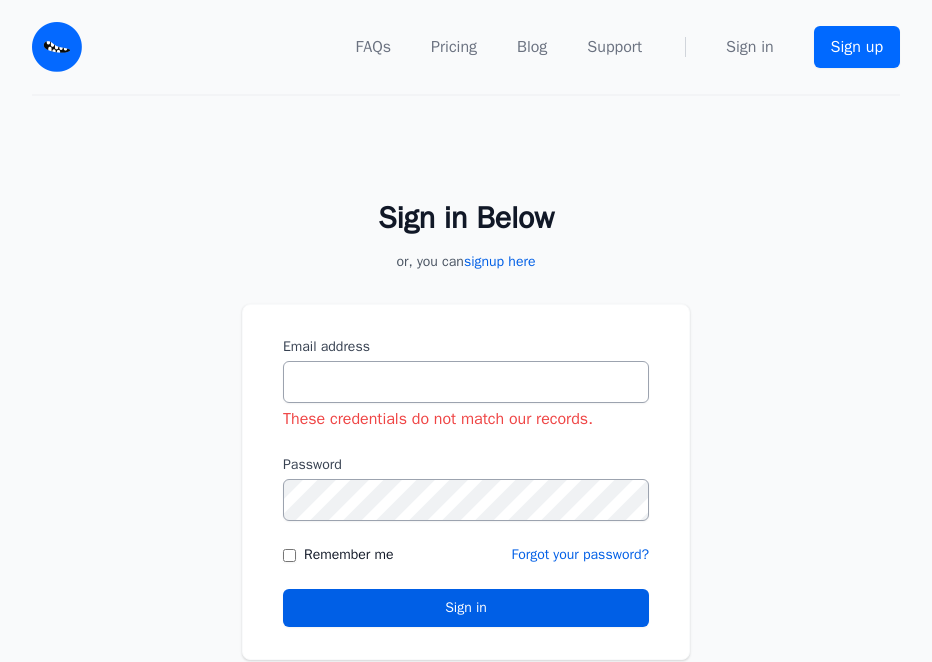 scroll, scrollTop: 0, scrollLeft: 0, axis: both 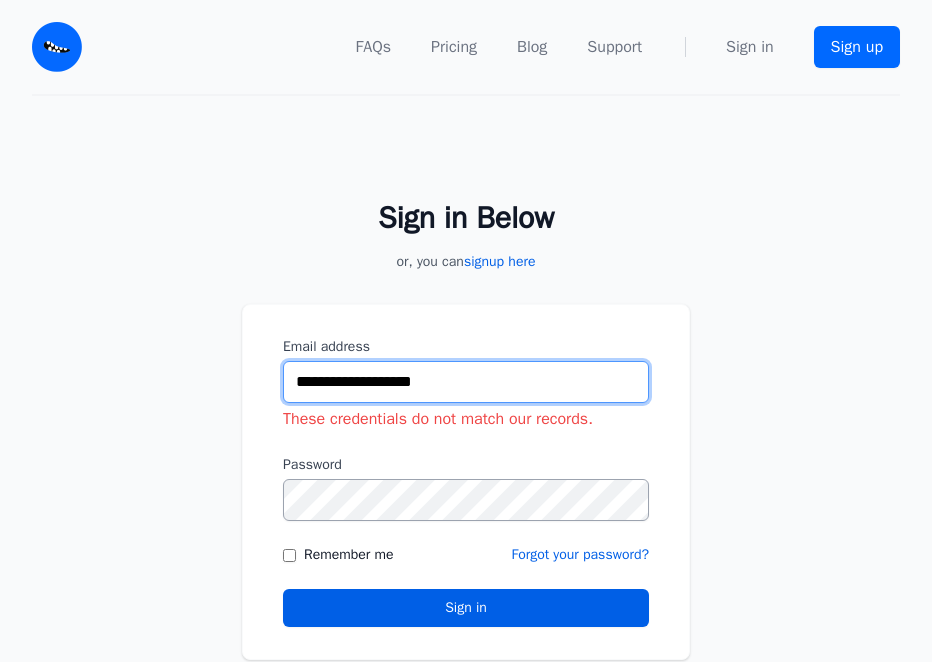 click on "**********" at bounding box center (466, 382) 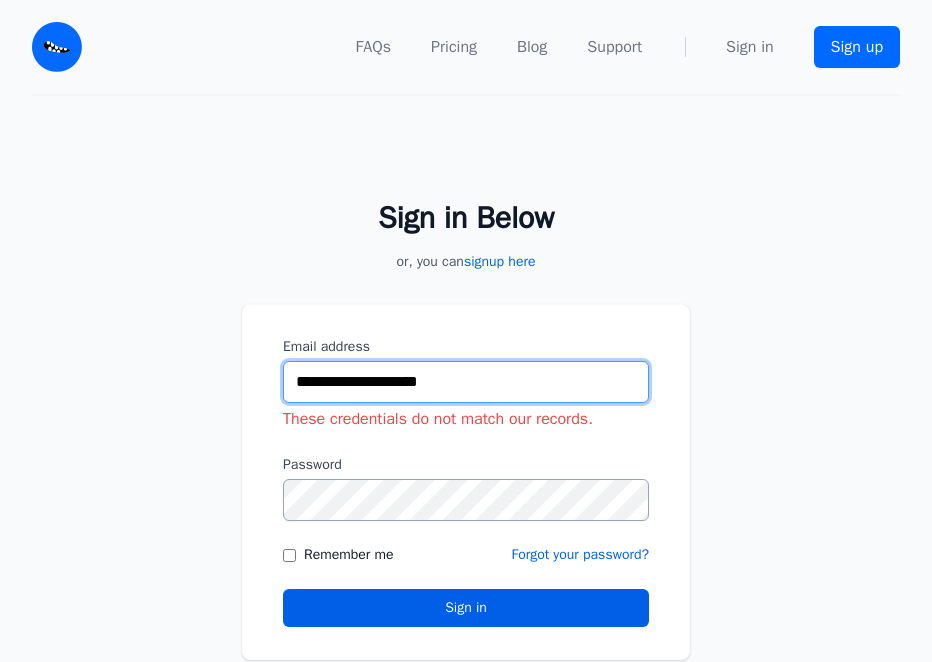 type on "**********" 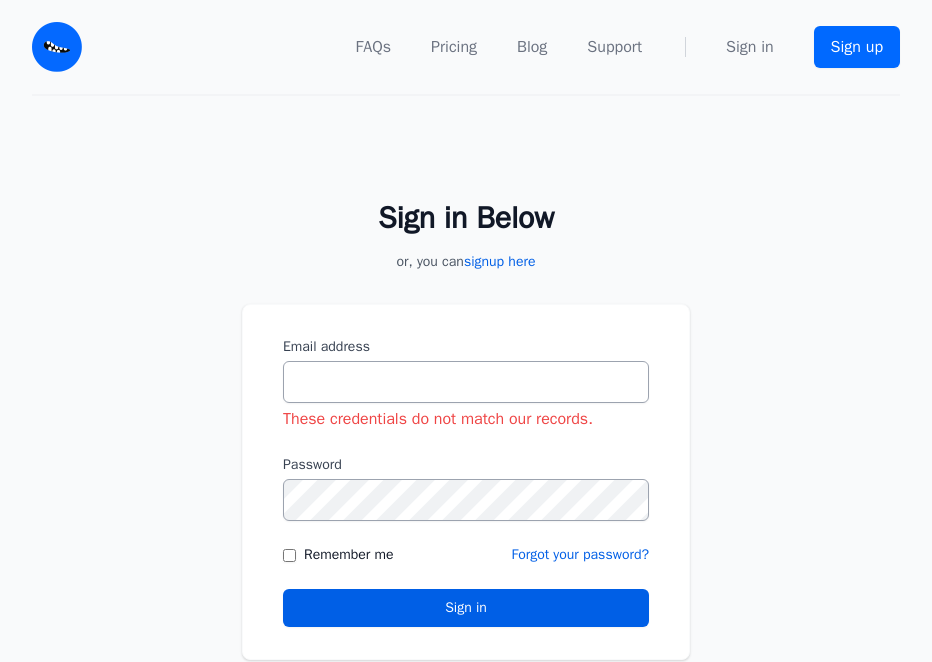 scroll, scrollTop: 0, scrollLeft: 0, axis: both 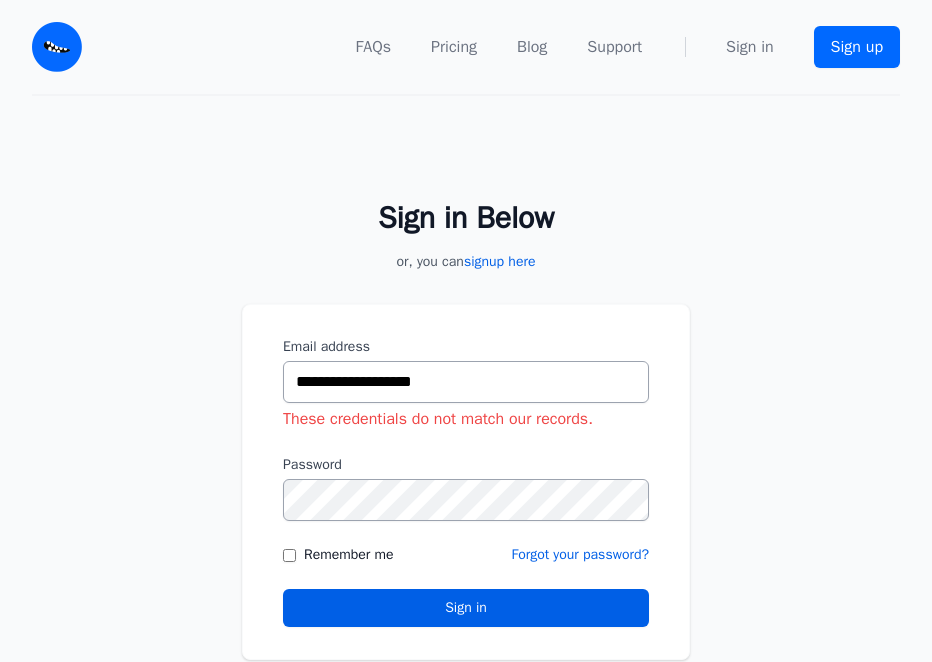 click on "**********" at bounding box center [466, 382] 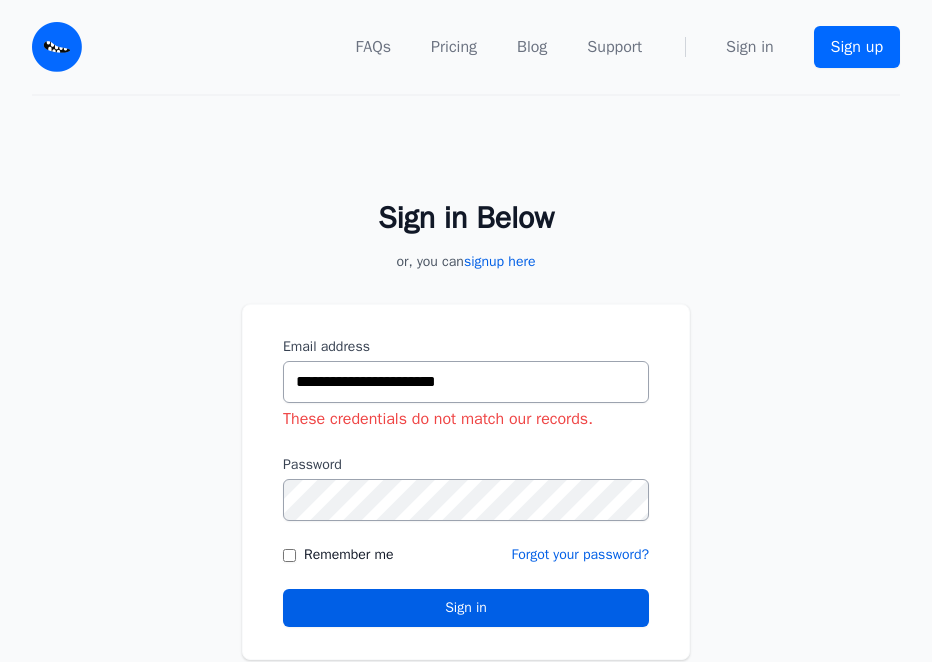 type on "**********" 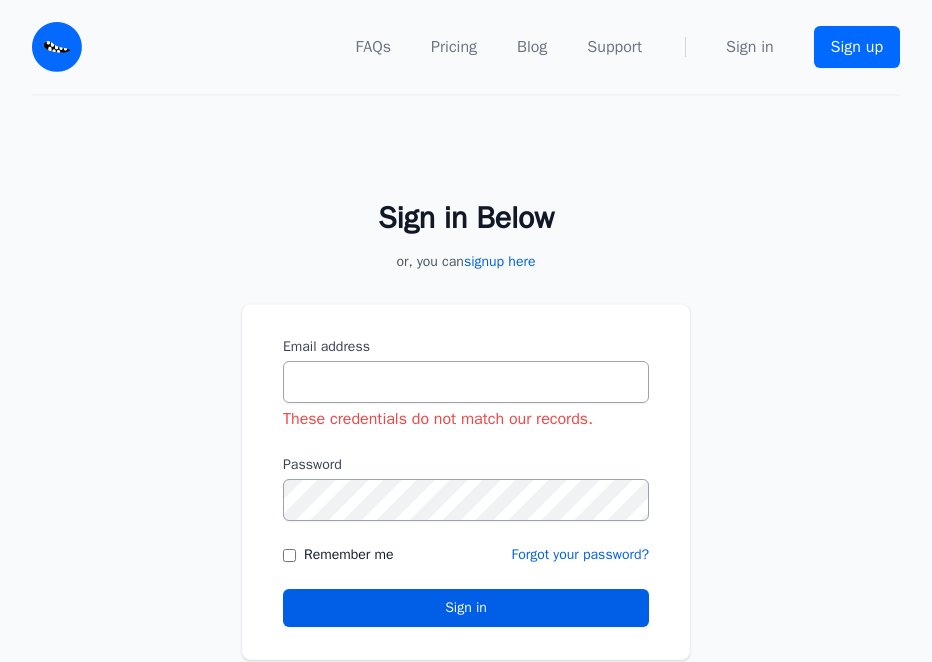scroll, scrollTop: 0, scrollLeft: 0, axis: both 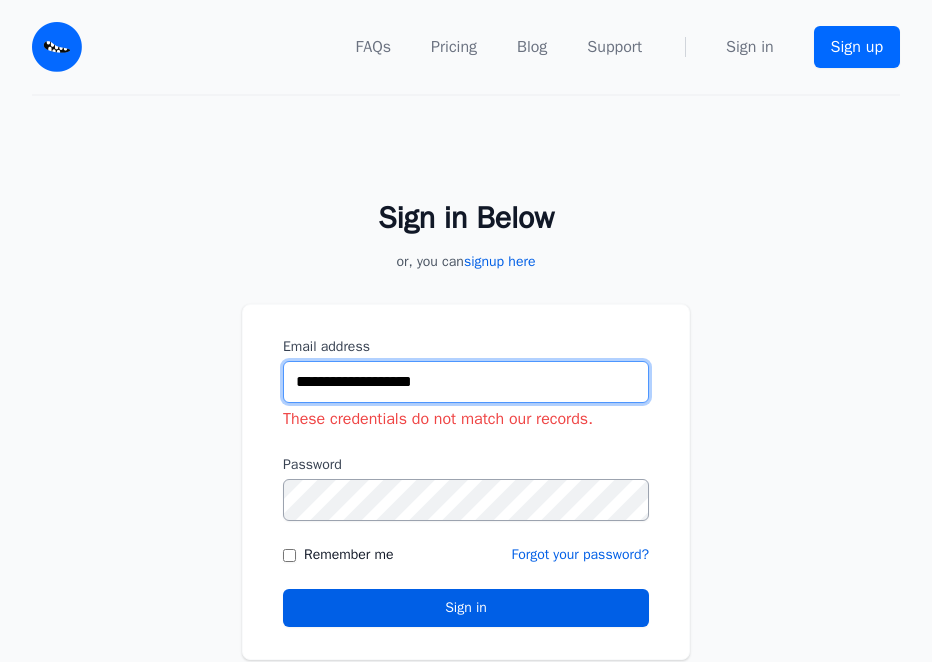 click on "**********" at bounding box center (466, 382) 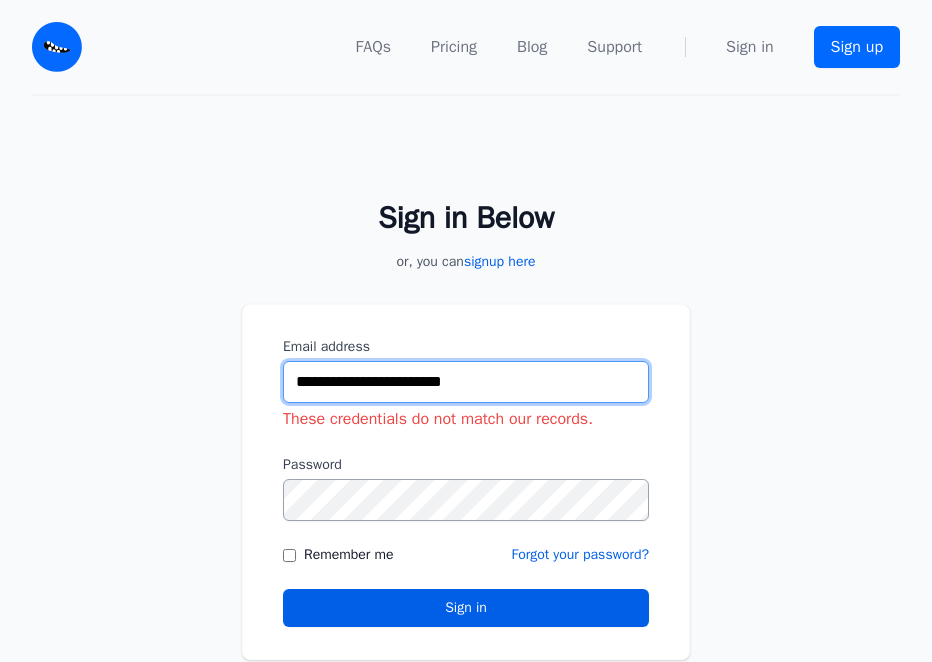 type on "**********" 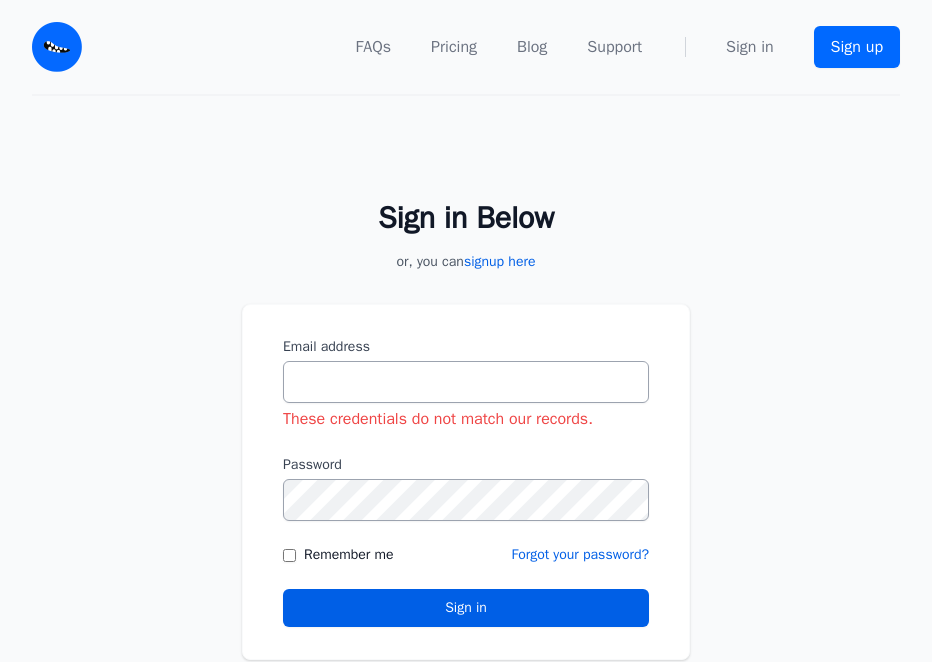 scroll, scrollTop: 0, scrollLeft: 0, axis: both 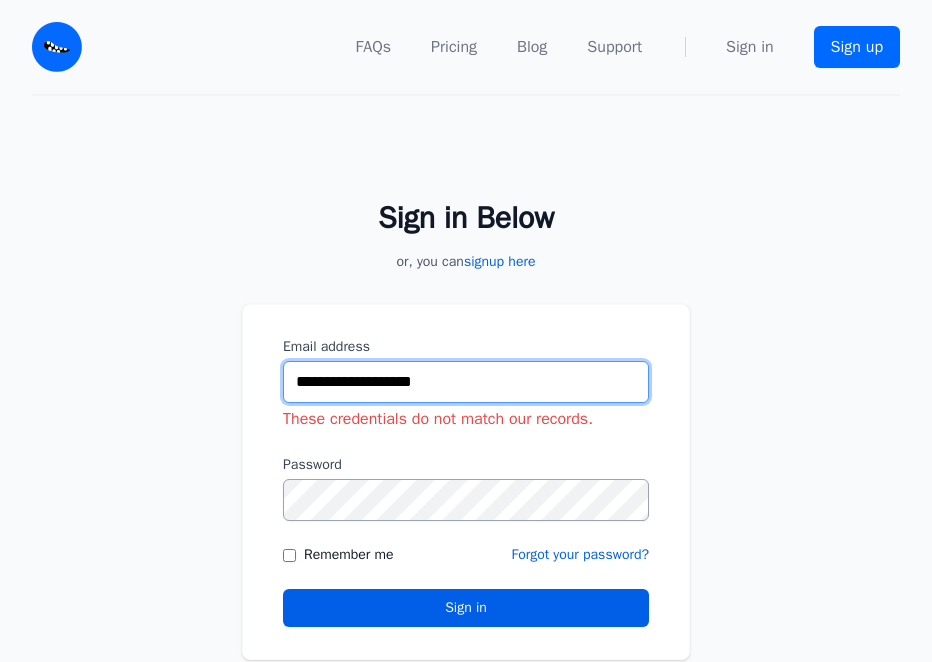 click on "**********" at bounding box center [466, 382] 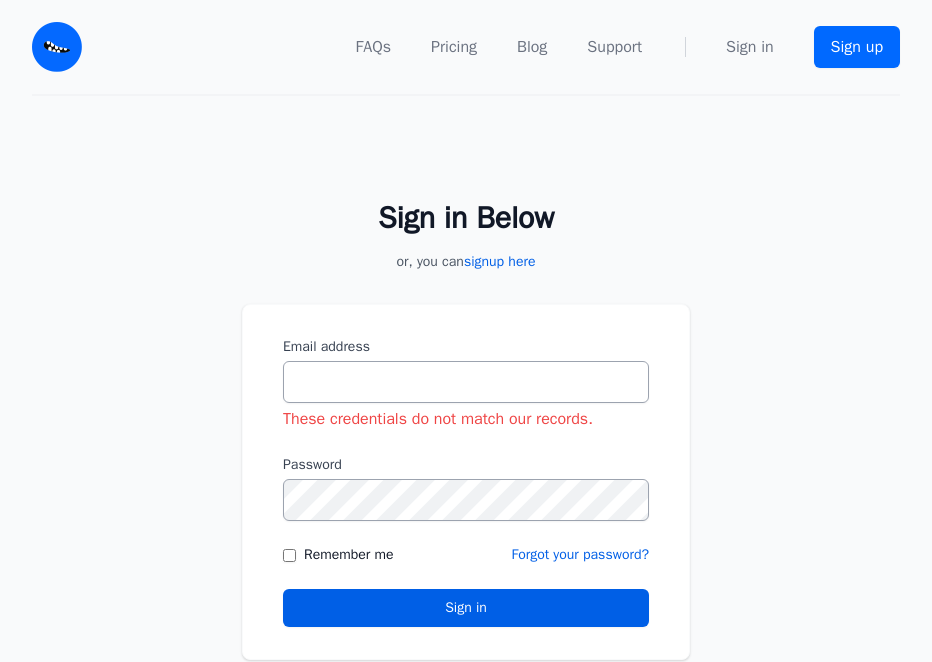 scroll, scrollTop: 0, scrollLeft: 0, axis: both 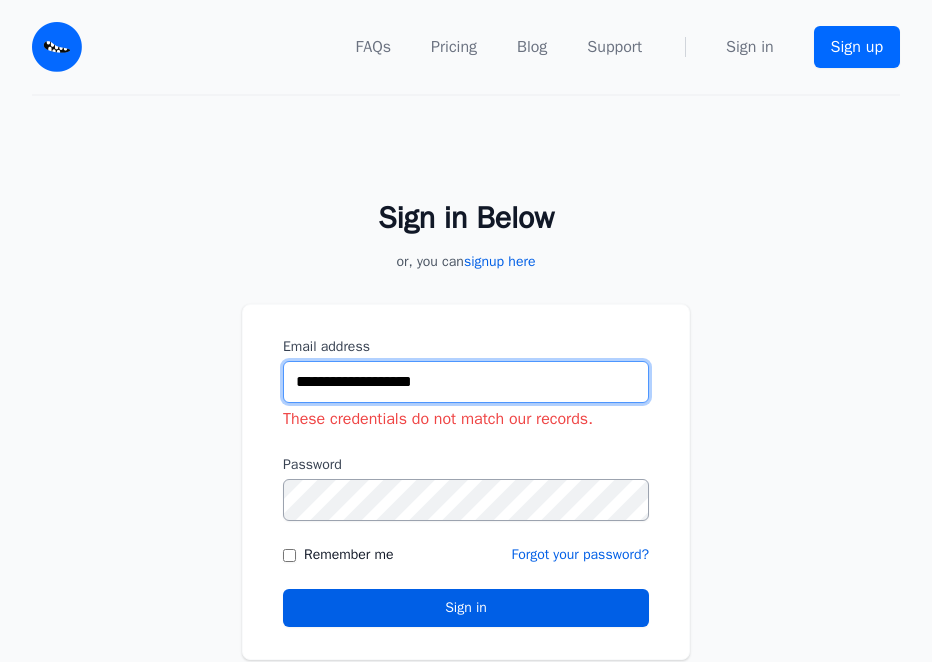 click on "**********" at bounding box center (466, 382) 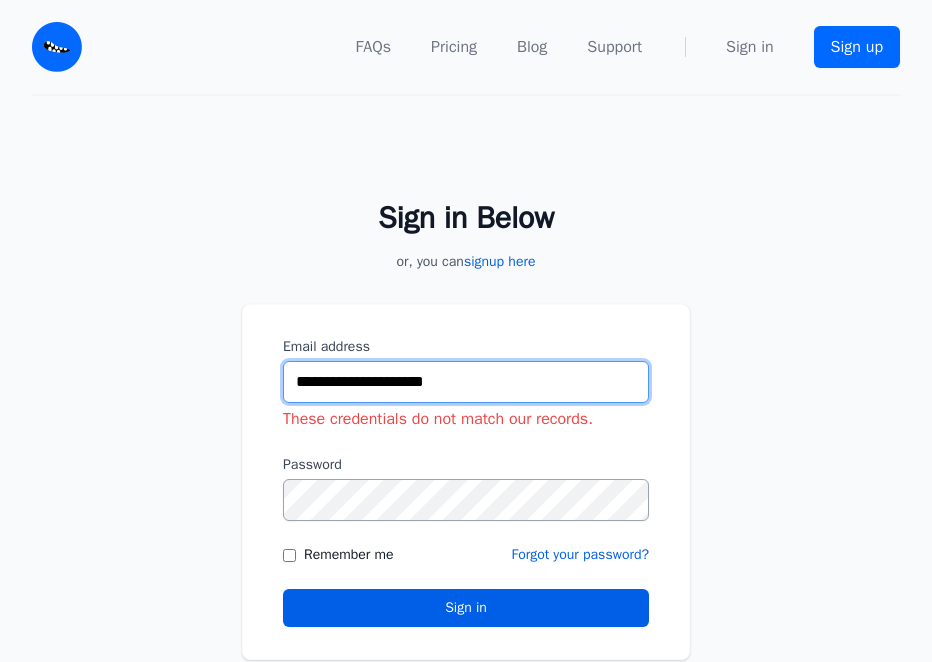 type on "**********" 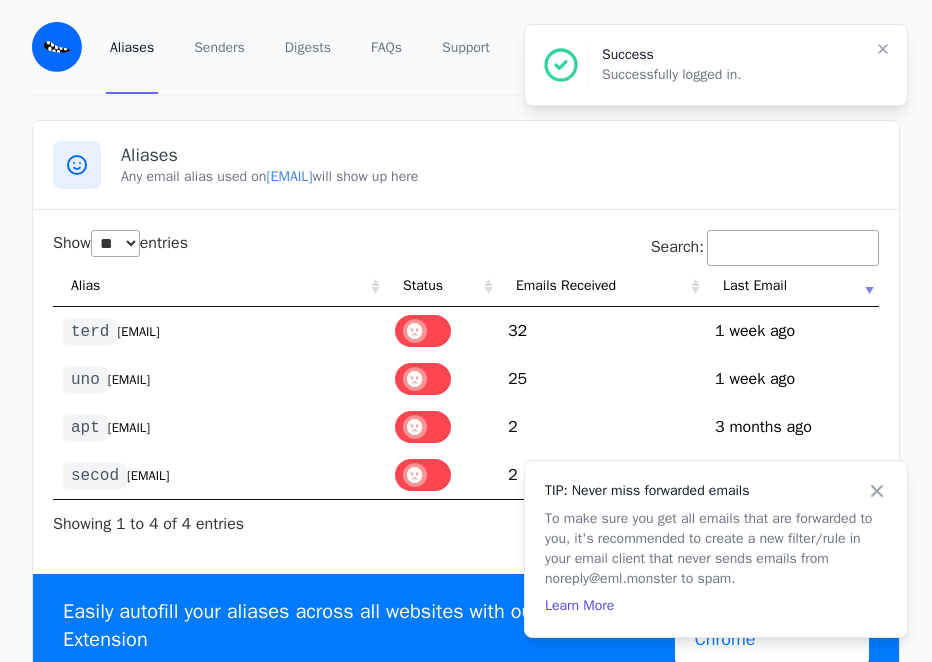 select on "**" 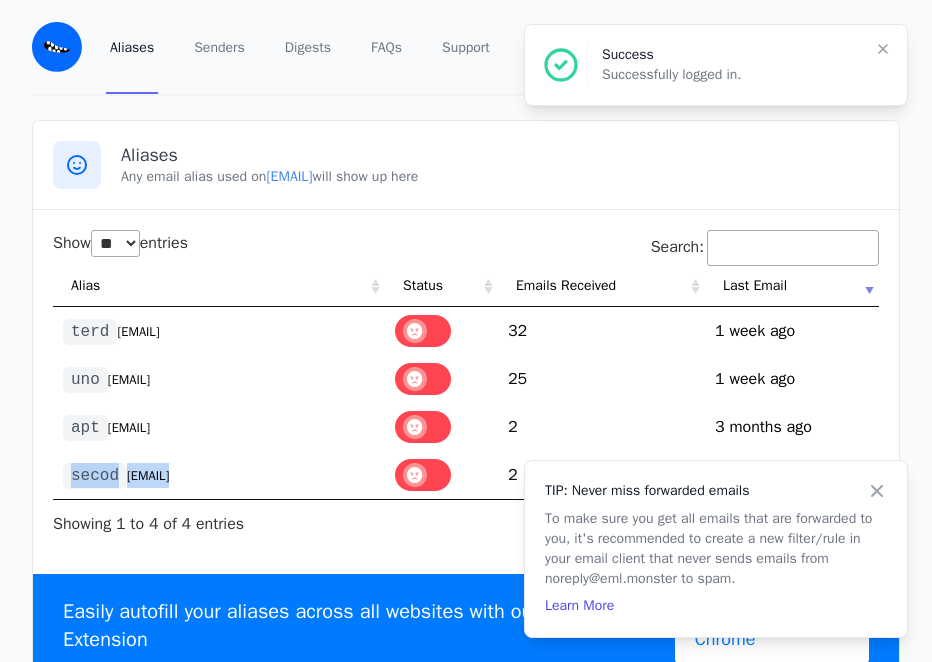 click on "@regisfith15.eml.monster" at bounding box center (148, 476) 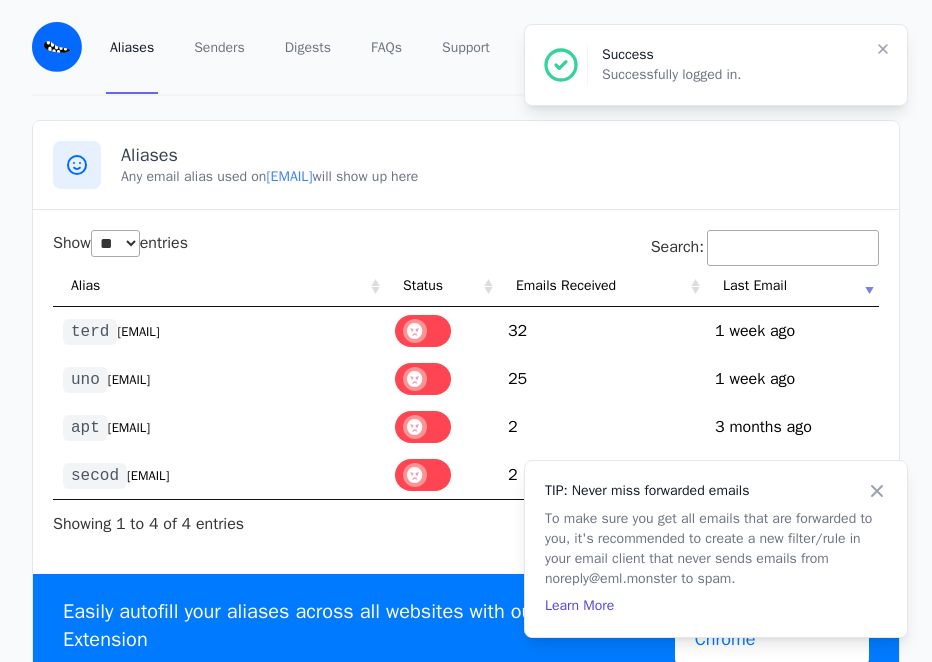 click on "@regisfith15.eml.monster" at bounding box center [129, 380] 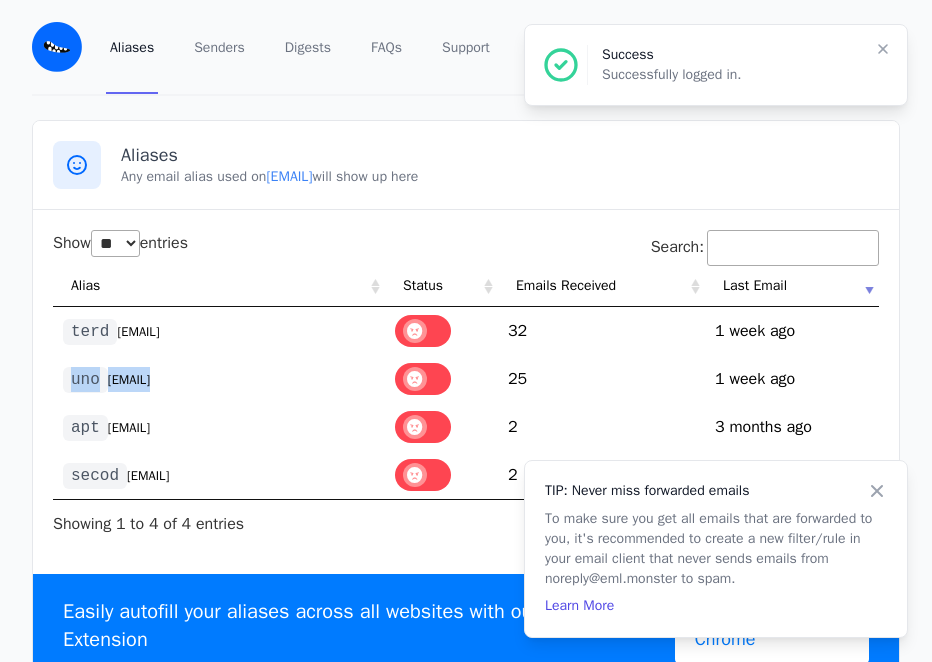 click on "@regisfith15.eml.monster" at bounding box center (129, 380) 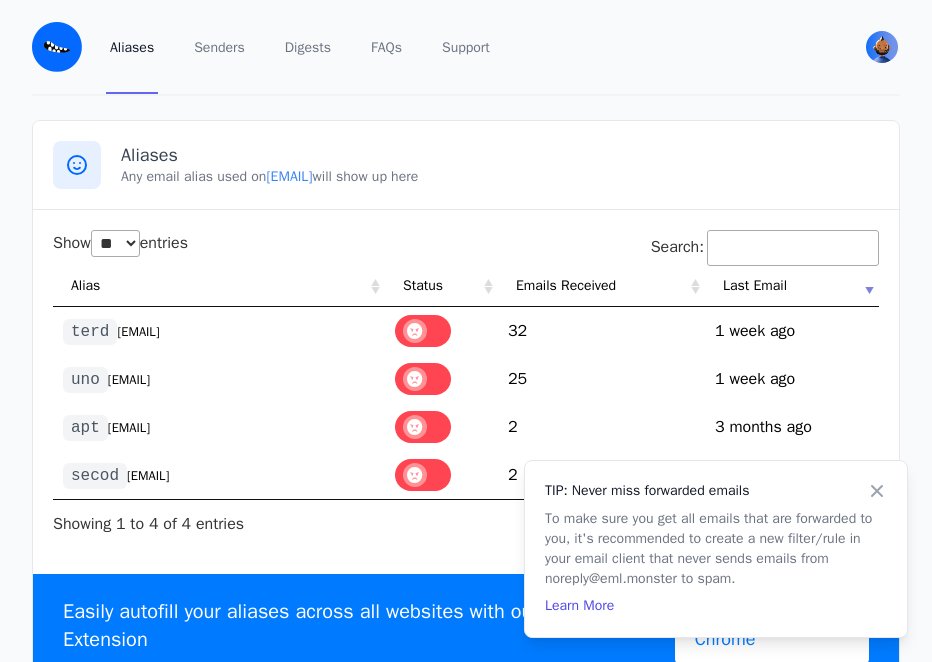 click on "Aliases
Any email alias used on  @regisfith15.eml.monster  will show up here
Show  ** ** ** ***  entries Search:
Alias Status Emails Received Last Email
terd @regisfith15.eml.monster
32
1753397097 1 week ago
uno @regisfith15.eml.monster
25
1753388768 1 week ago
apt @regisfith15.eml.monster
2 secod" at bounding box center [466, 409] 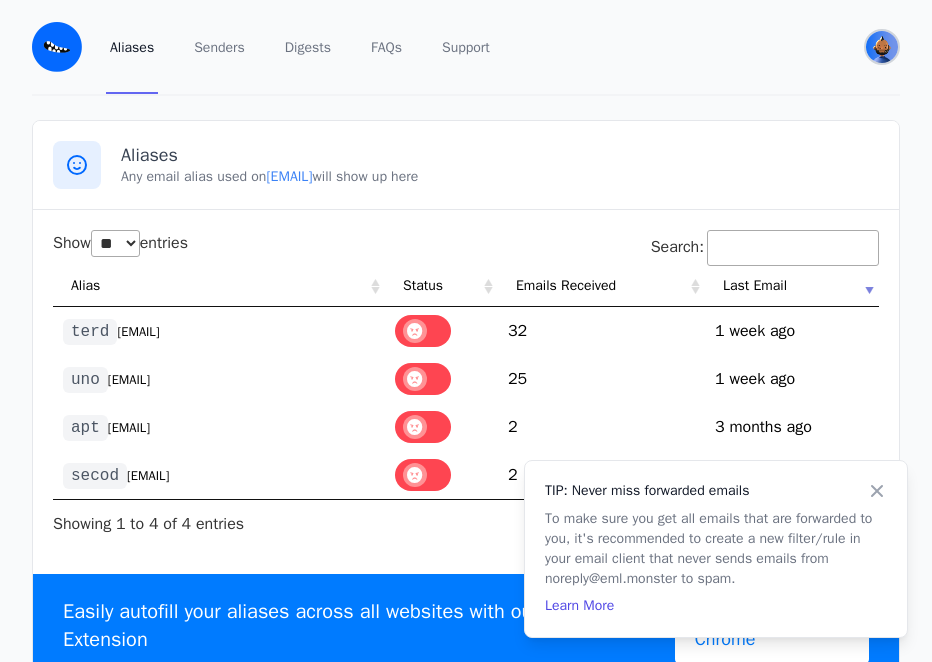 click at bounding box center [882, 47] 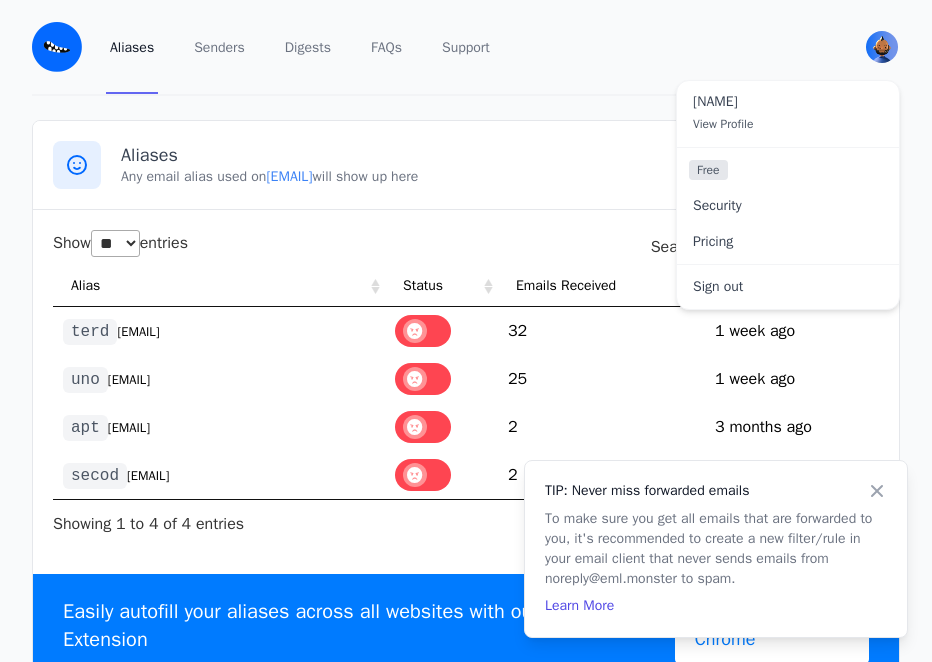 click on "@regisfith15.eml.monster" at bounding box center [129, 428] 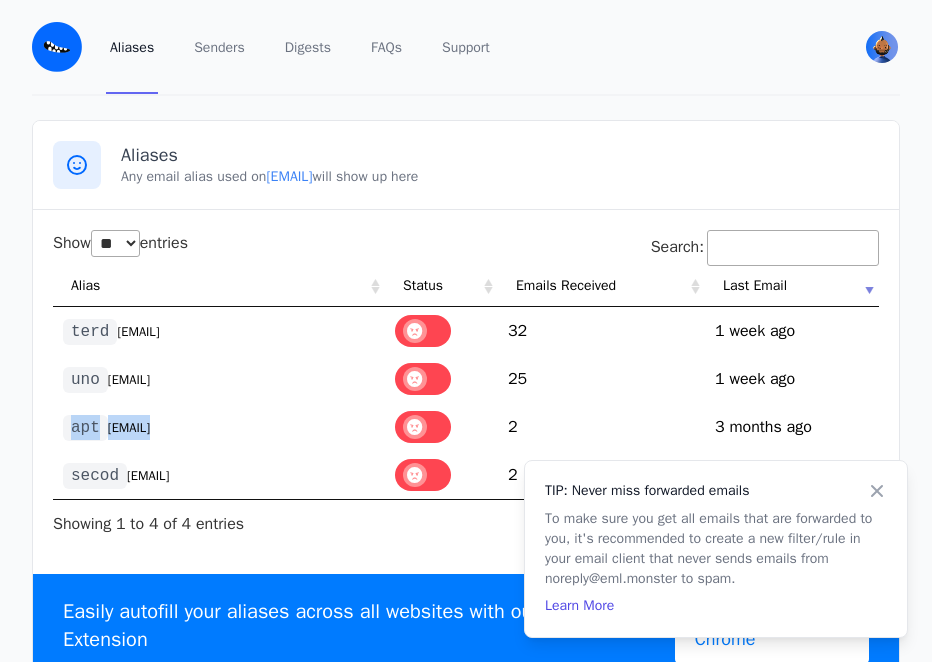 click on "@regisfith15.eml.monster" at bounding box center [129, 428] 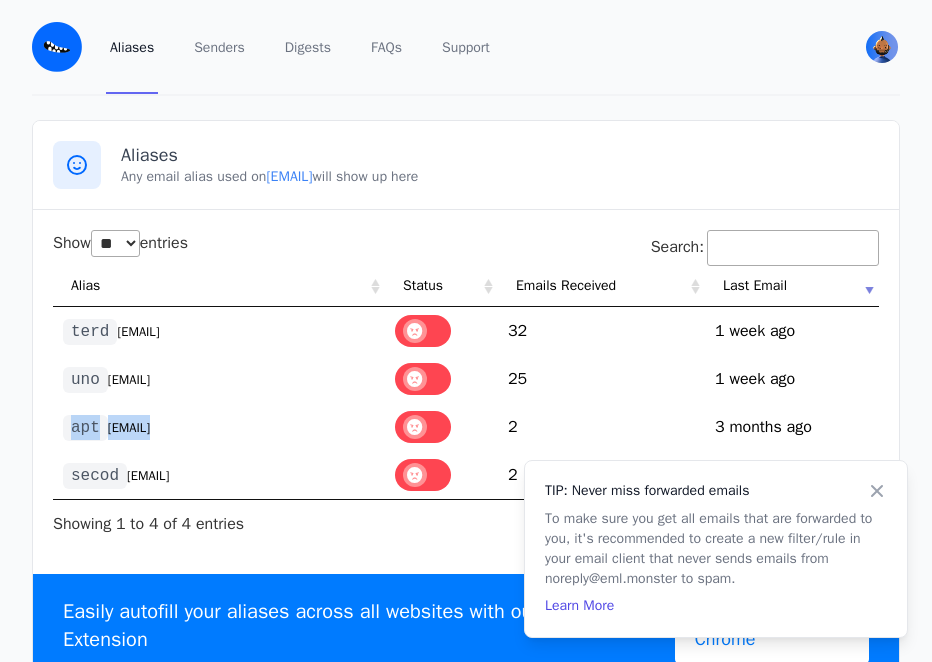 copy on "apt @regisfith15.eml.monster" 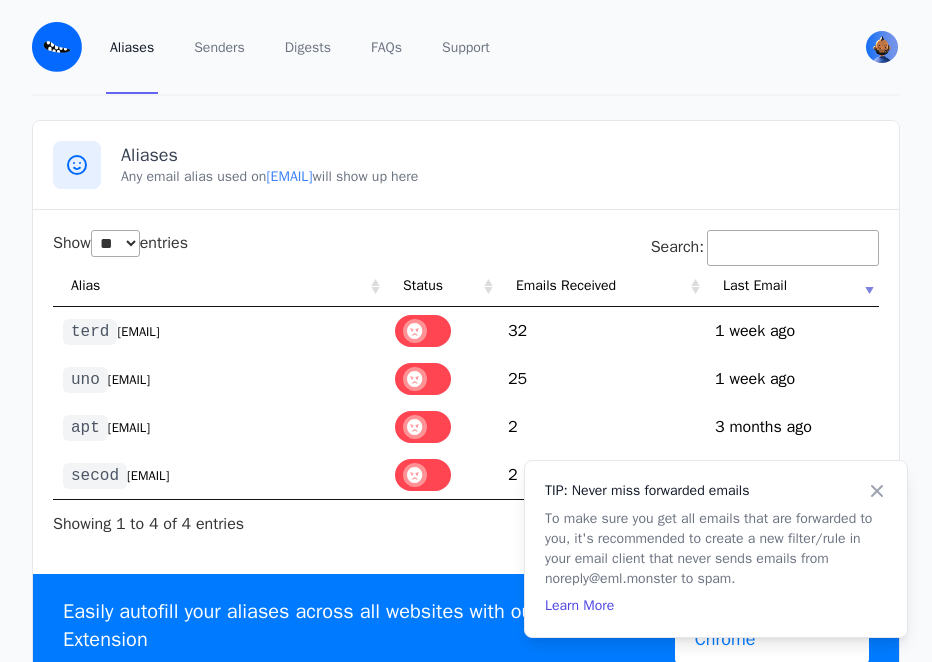 click on "Aliases
Any email alias used on  @regisfith15.eml.monster  will show up here
Show  ** ** ** ***  entries Search:
Alias Status Emails Received Last Email
terd @regisfith15.eml.monster
32
1753397097 1 week ago
uno @regisfith15.eml.monster
25
1753388768 1 week ago
apt @regisfith15.eml.monster
2 secod" at bounding box center [466, 409] 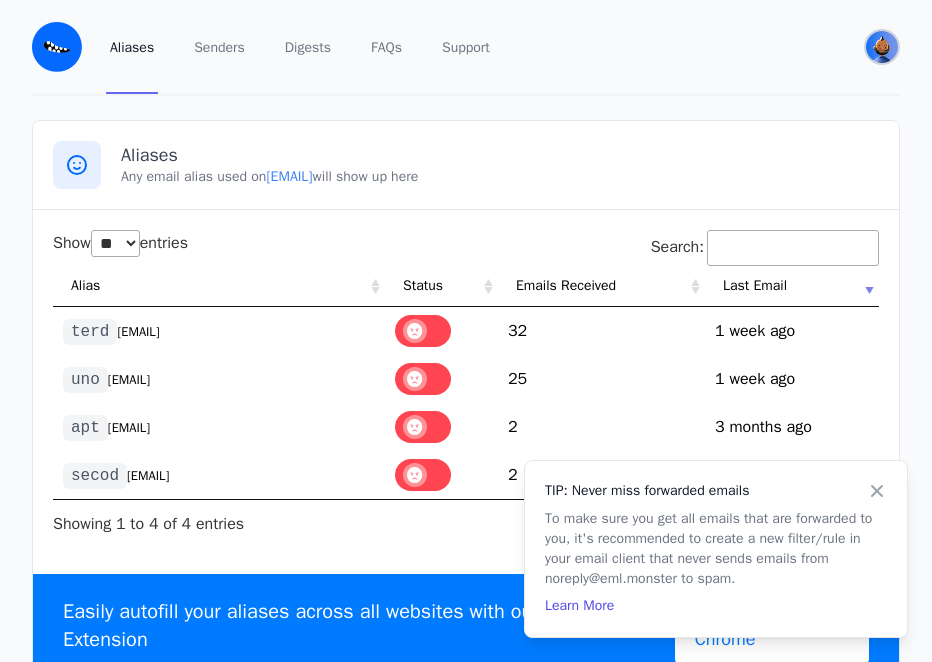 click at bounding box center [882, 47] 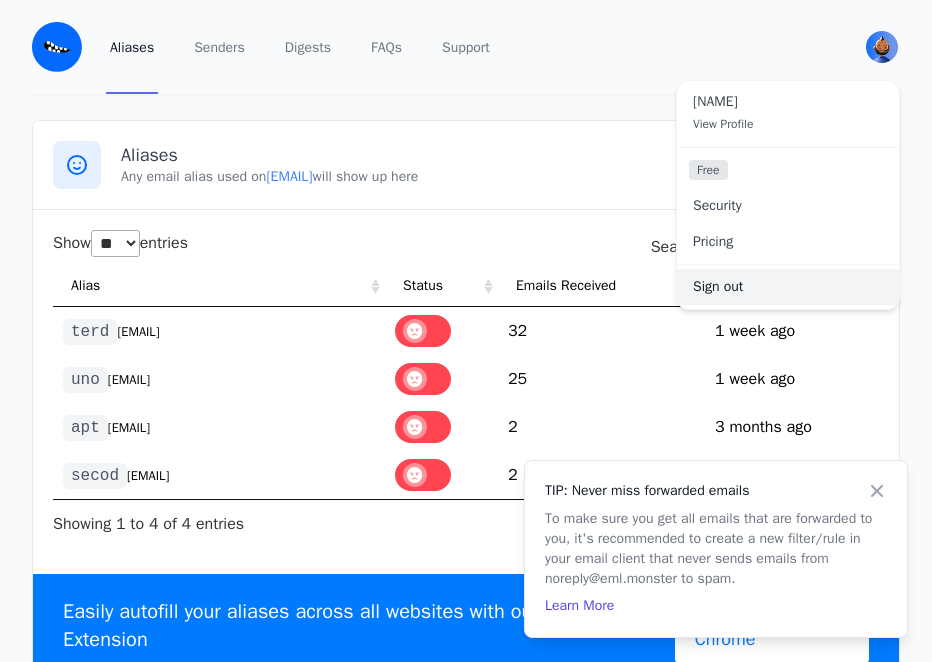 click on "Sign out" at bounding box center (788, 287) 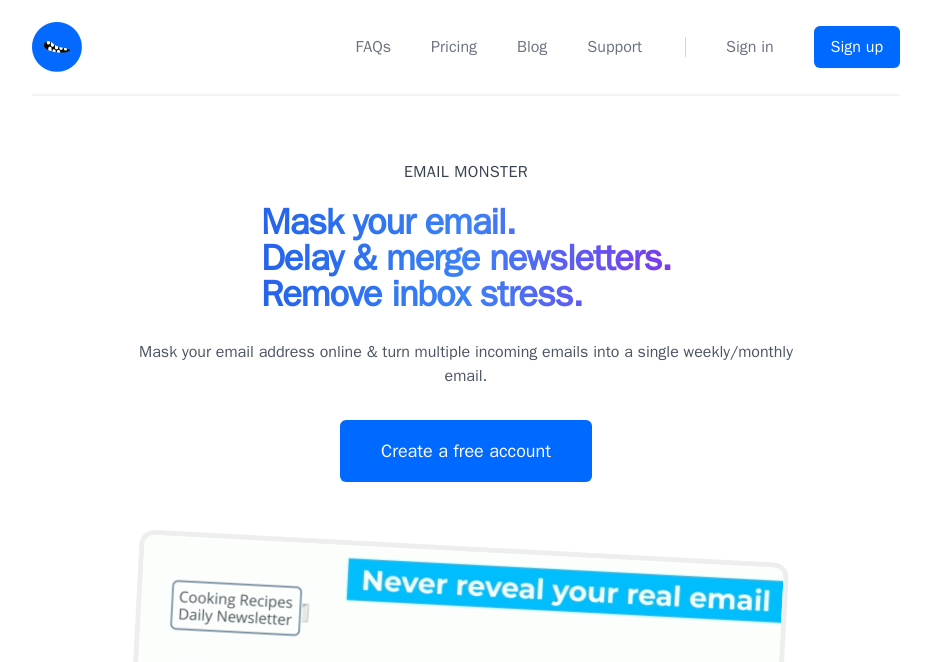 scroll, scrollTop: 0, scrollLeft: 0, axis: both 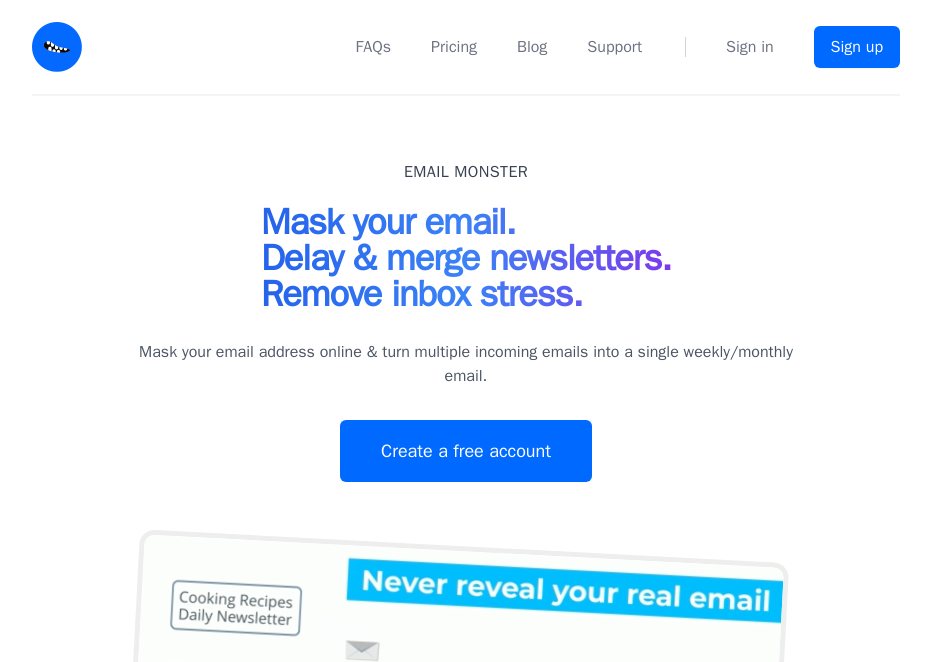 click on "FAQs
Pricing
Blog
Support
Sign in
Sign up" at bounding box center (503, 47) 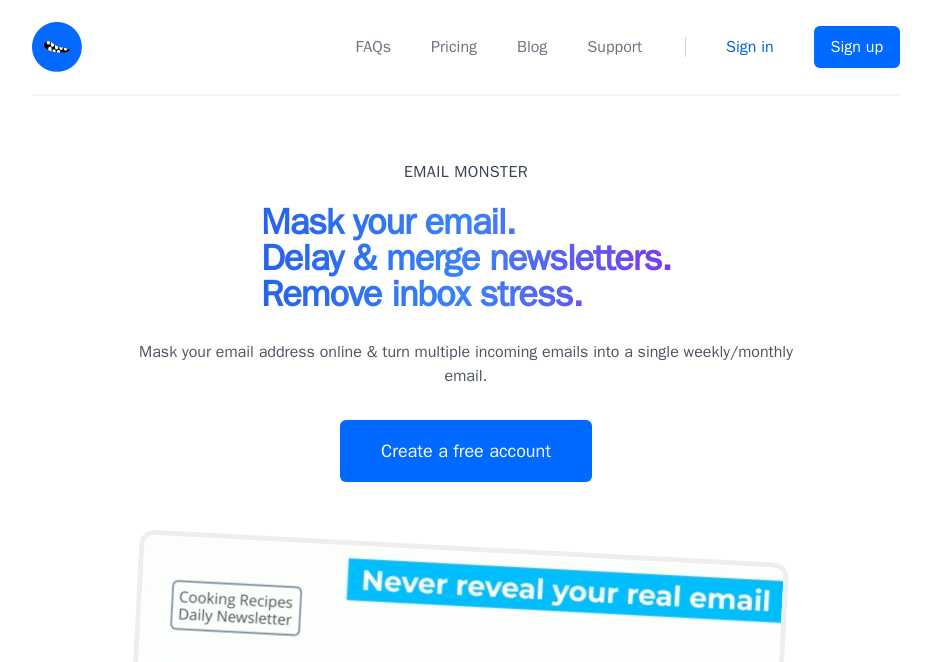 click on "Sign in" at bounding box center (750, 47) 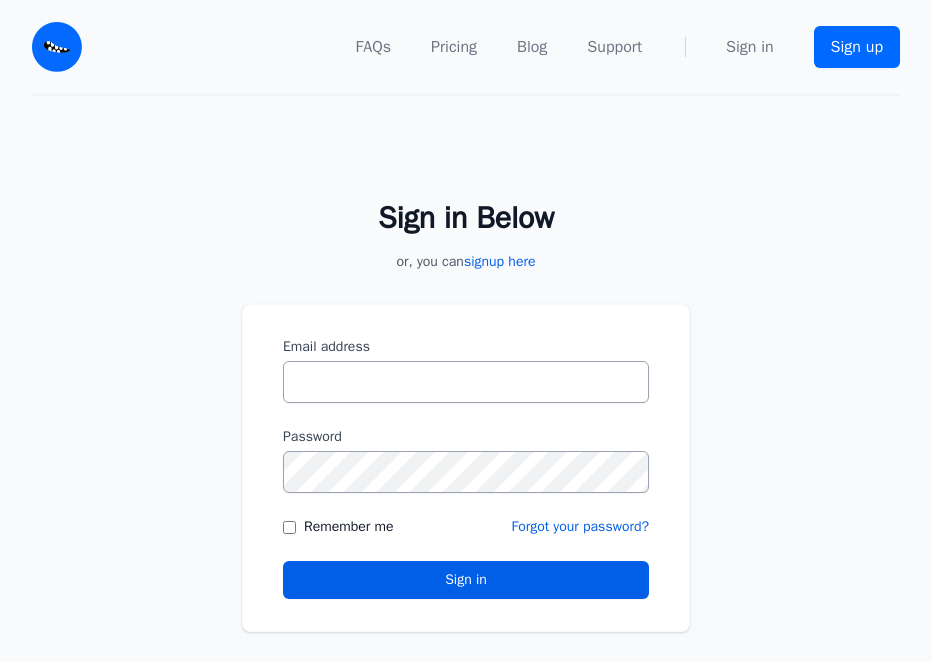 scroll, scrollTop: 0, scrollLeft: 0, axis: both 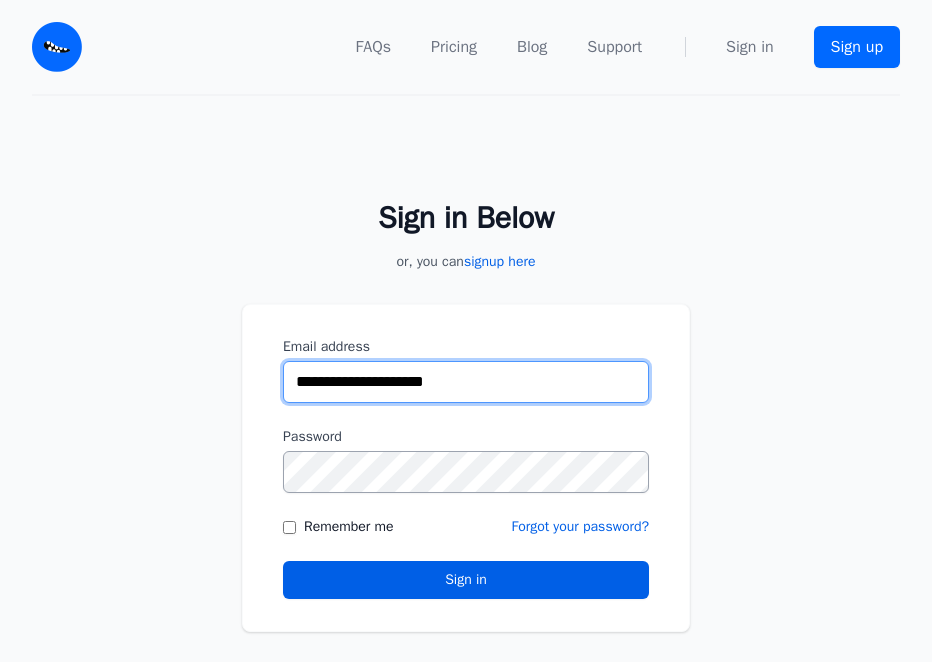 click on "**********" at bounding box center [466, 382] 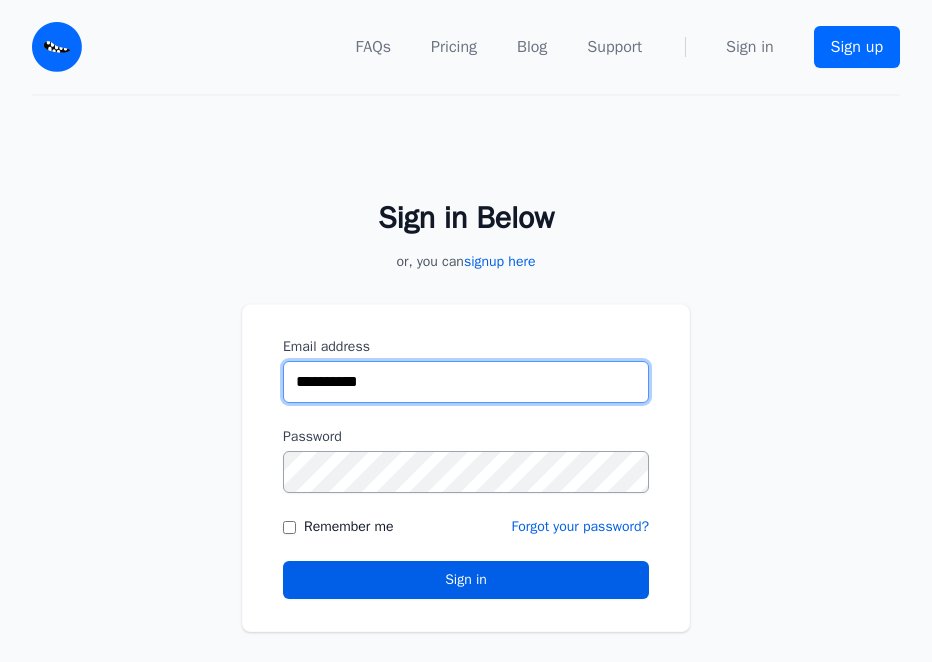 click on "**********" at bounding box center [466, 382] 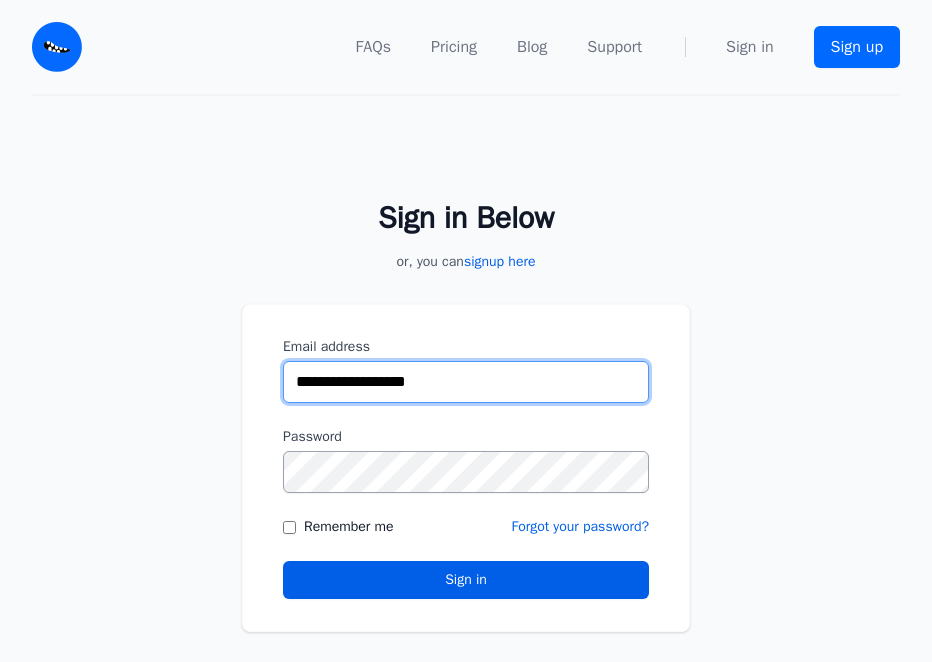 type on "**********" 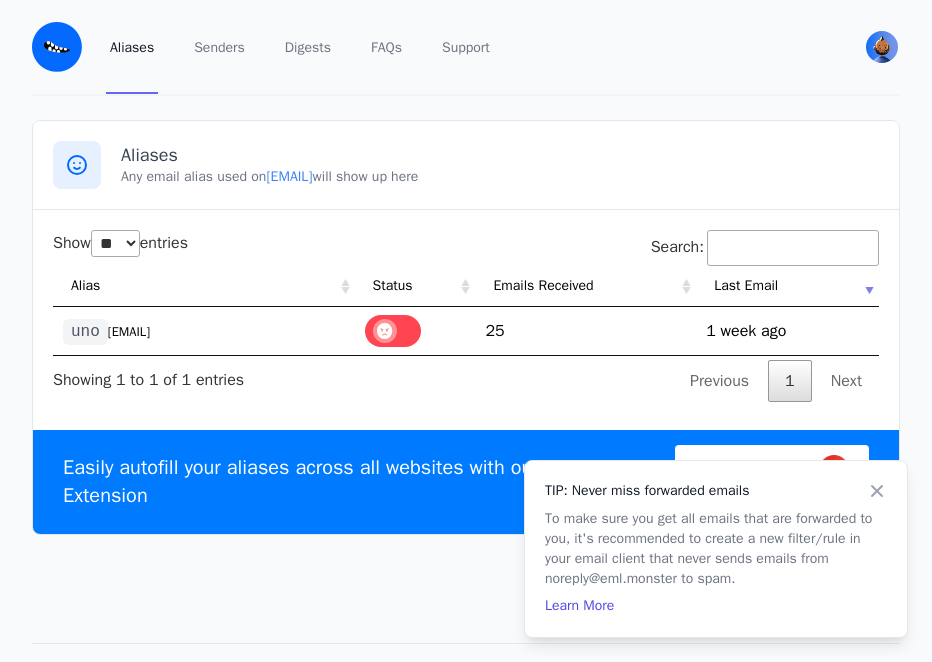 select on "**" 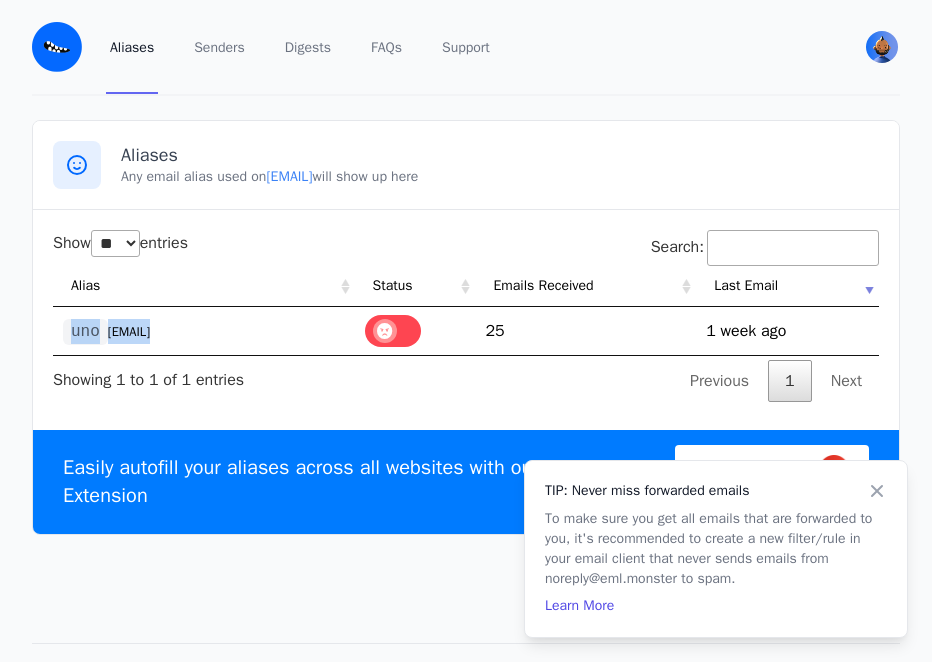 click on "@westfith.eml.monster" at bounding box center (129, 332) 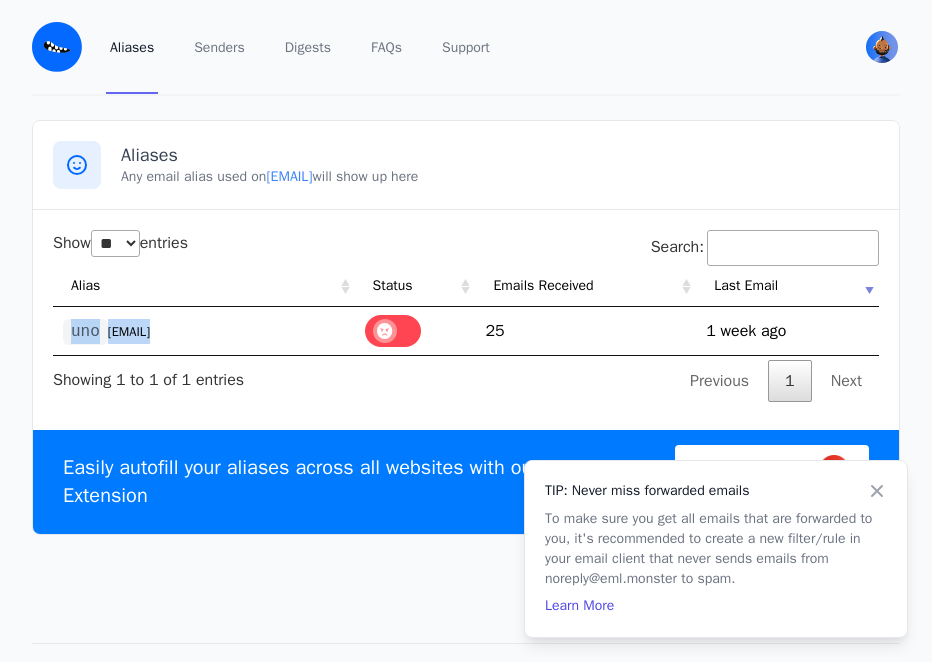 copy on "uno @westfith.eml.monster" 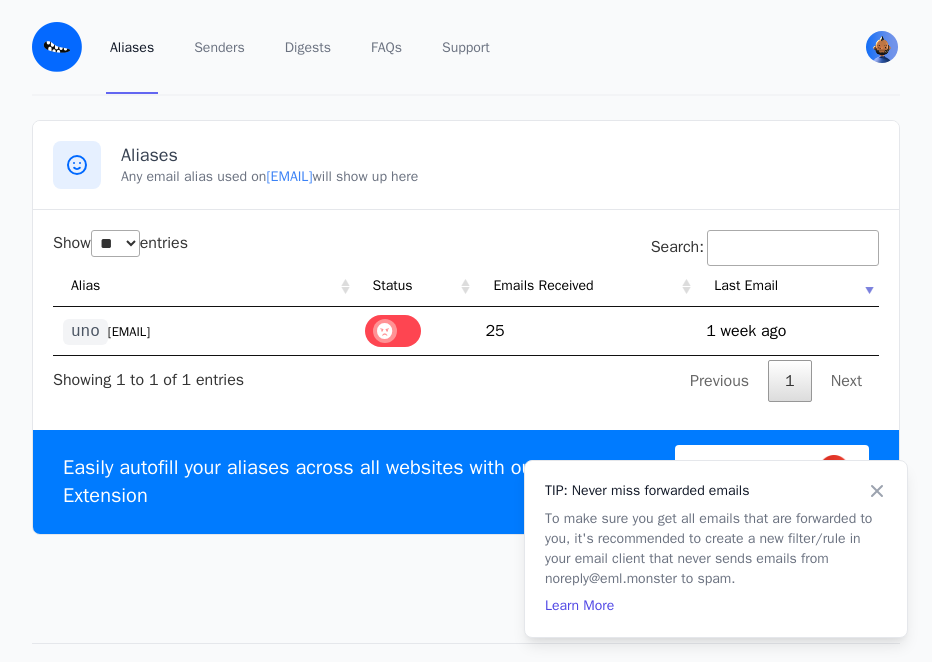 click on "Show  ** ** ** ***  entries Search:
Alias Status Emails Received Last Email
uno @westfith.eml.monster
25
1753397174 1 week ago
Showing 1 to 1 of 1 entries Previous 1 Next" at bounding box center (466, 316) 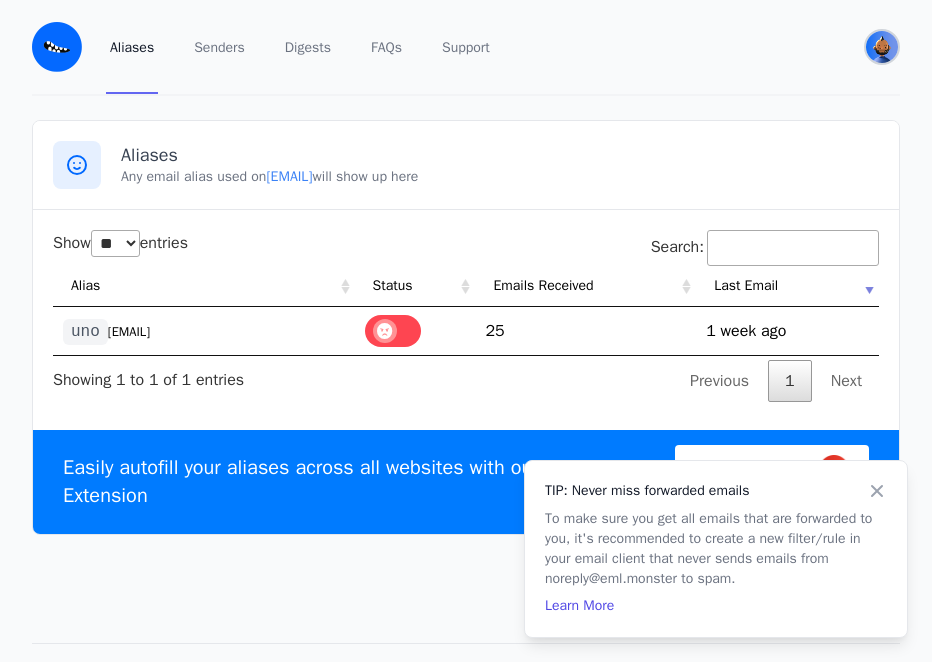 click at bounding box center [882, 47] 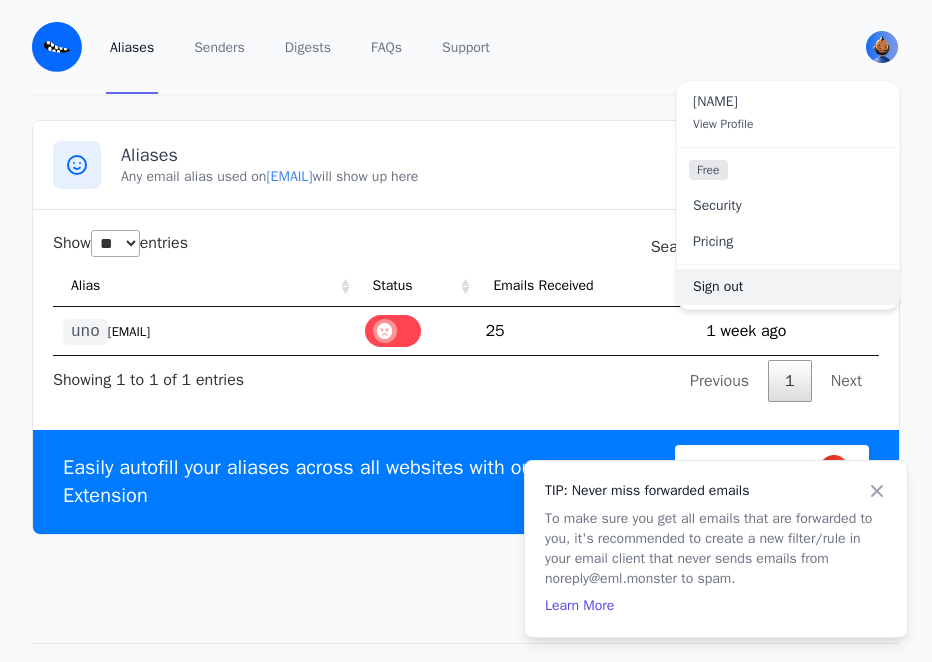 click on "Sign out" at bounding box center (788, 287) 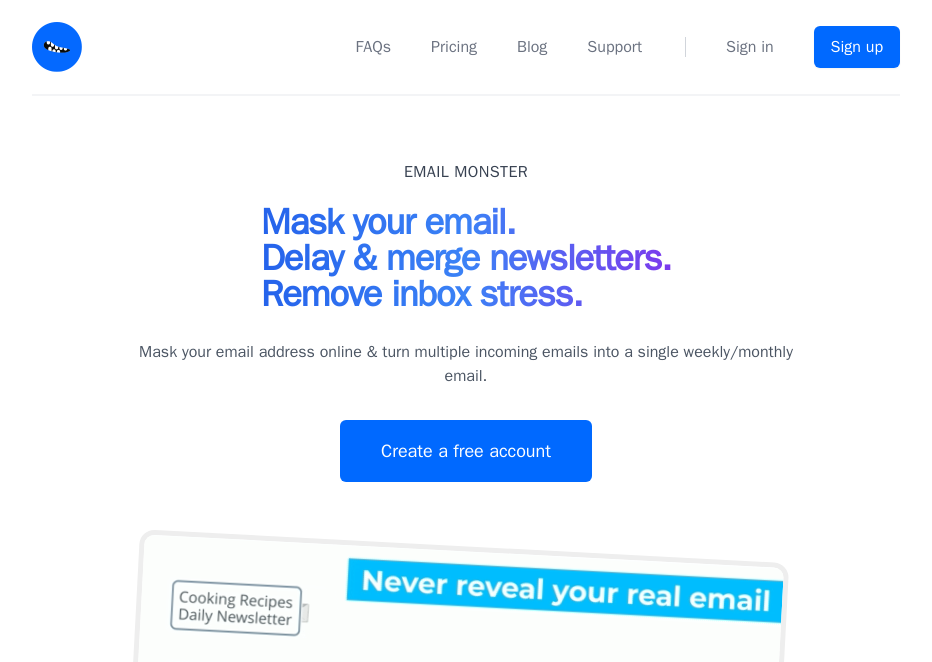 scroll, scrollTop: 0, scrollLeft: 0, axis: both 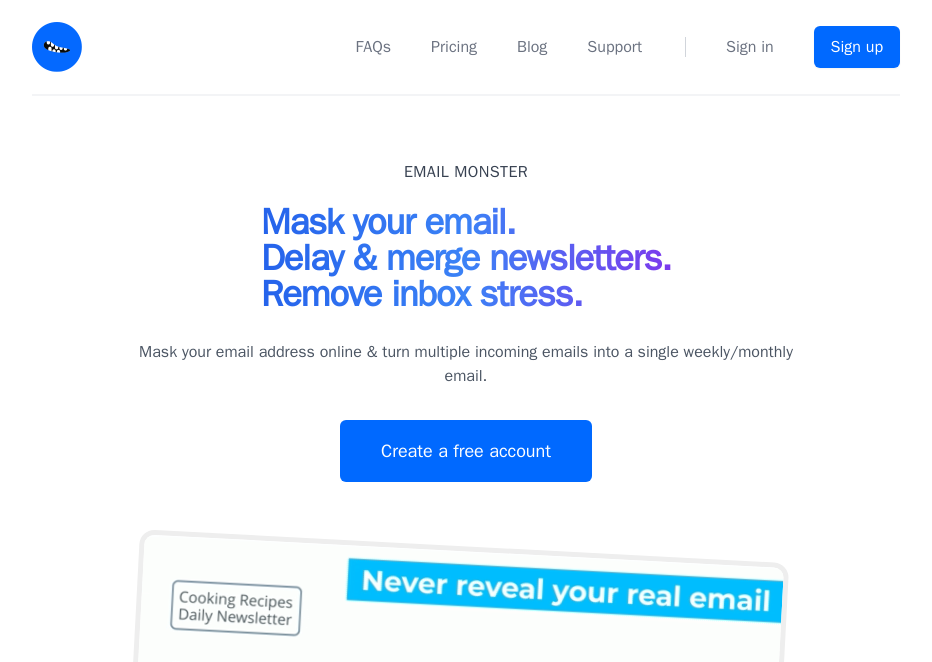 click on "Email Monster
Mask your email. Delay & merge newsletters. Remove inbox stress.
Mask your email address online & turn multiple incoming emails into a single weekly/monthly email.
Create a free account" at bounding box center (466, 578) 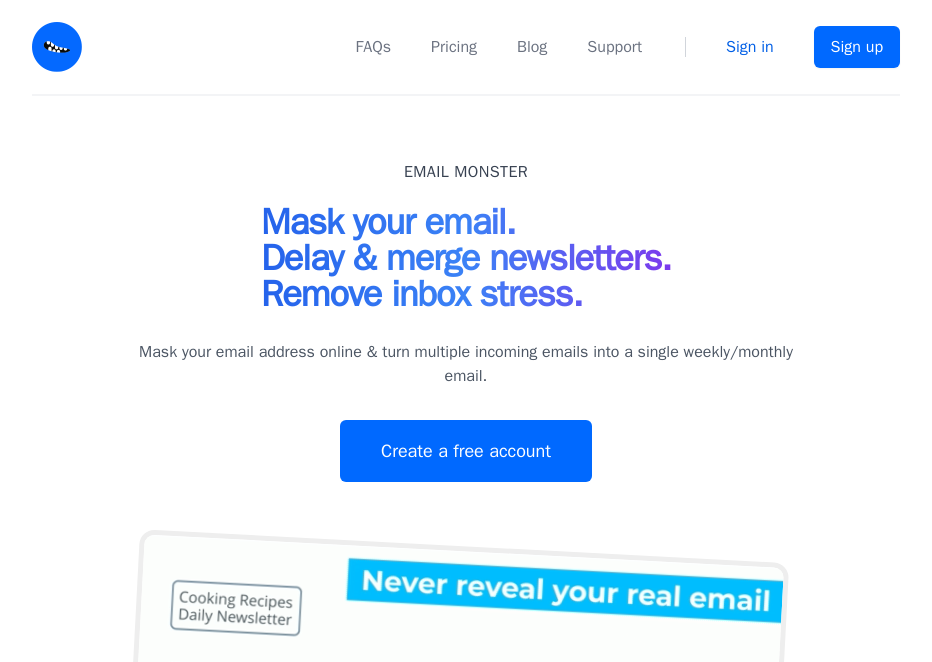 click on "Sign in" at bounding box center [750, 47] 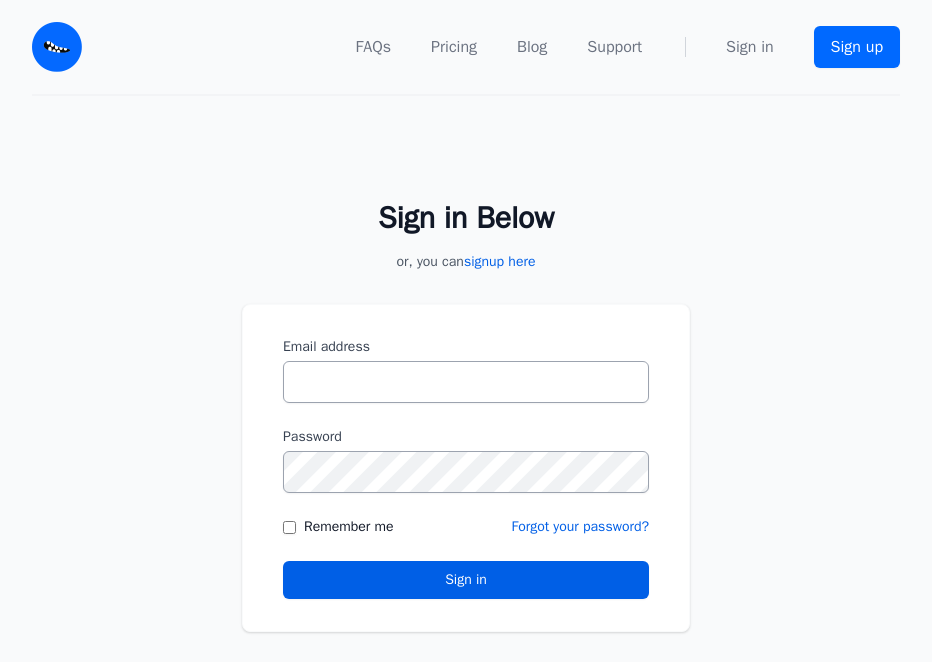 scroll, scrollTop: 0, scrollLeft: 0, axis: both 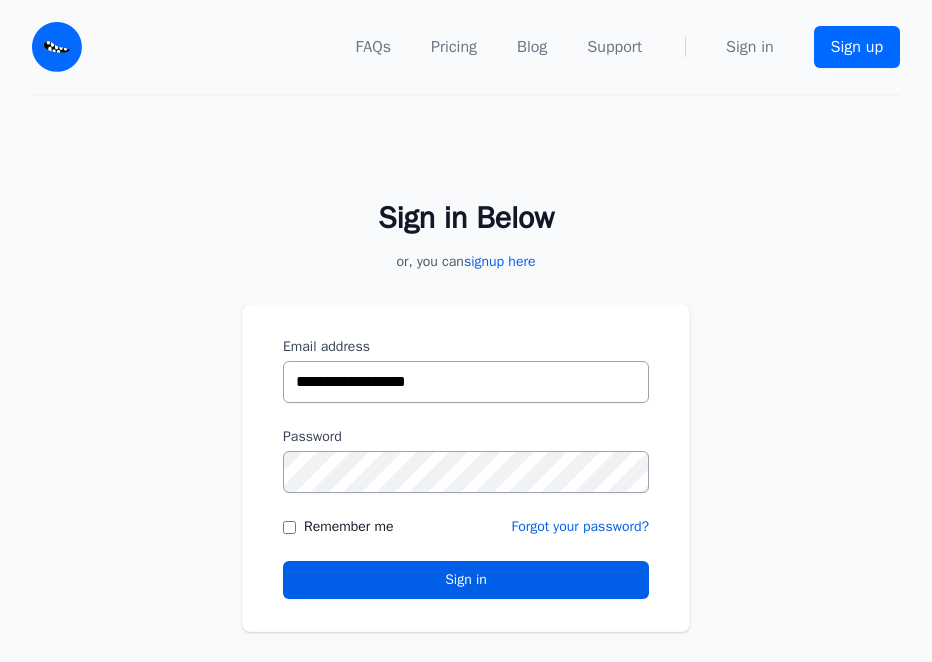 click on "**********" at bounding box center (466, 382) 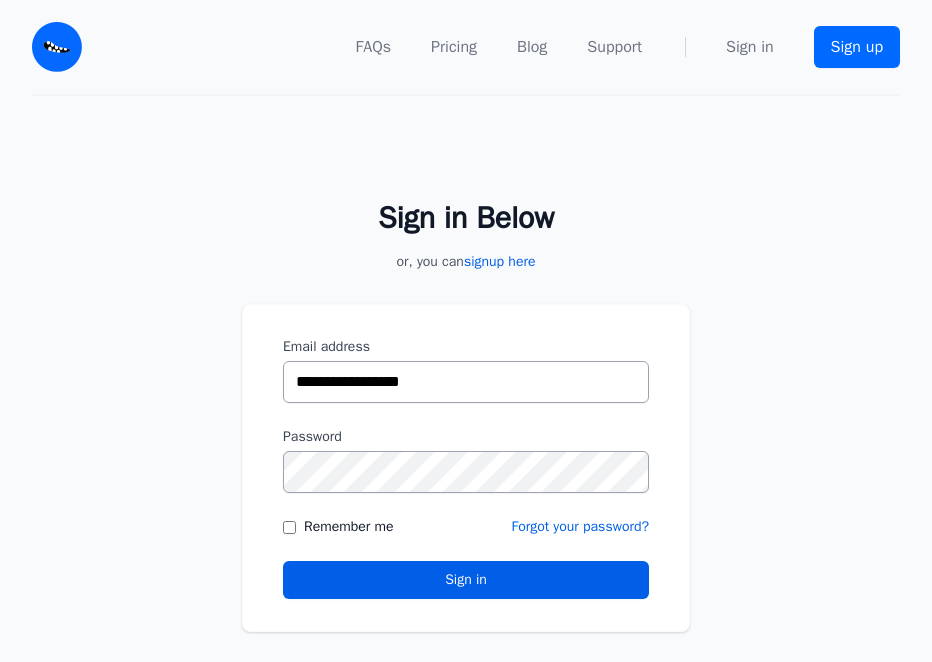 type on "**********" 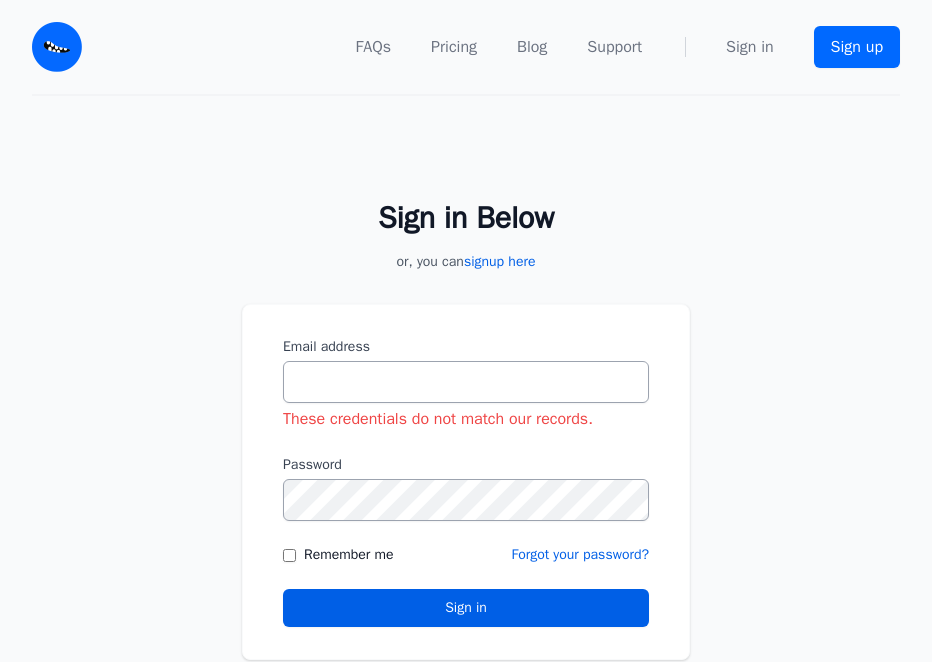 scroll, scrollTop: 0, scrollLeft: 0, axis: both 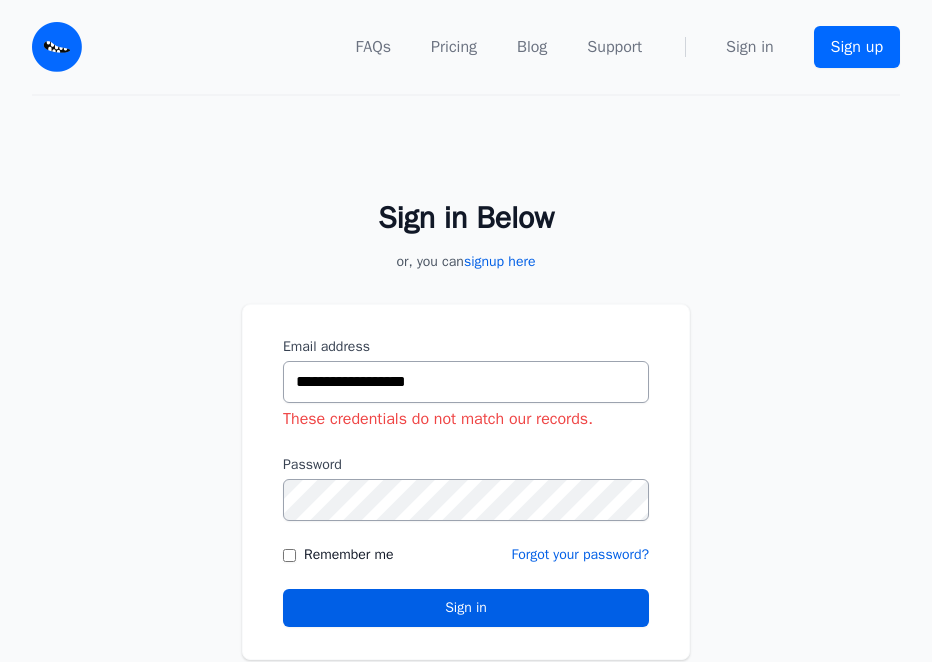 click on "**********" at bounding box center (466, 382) 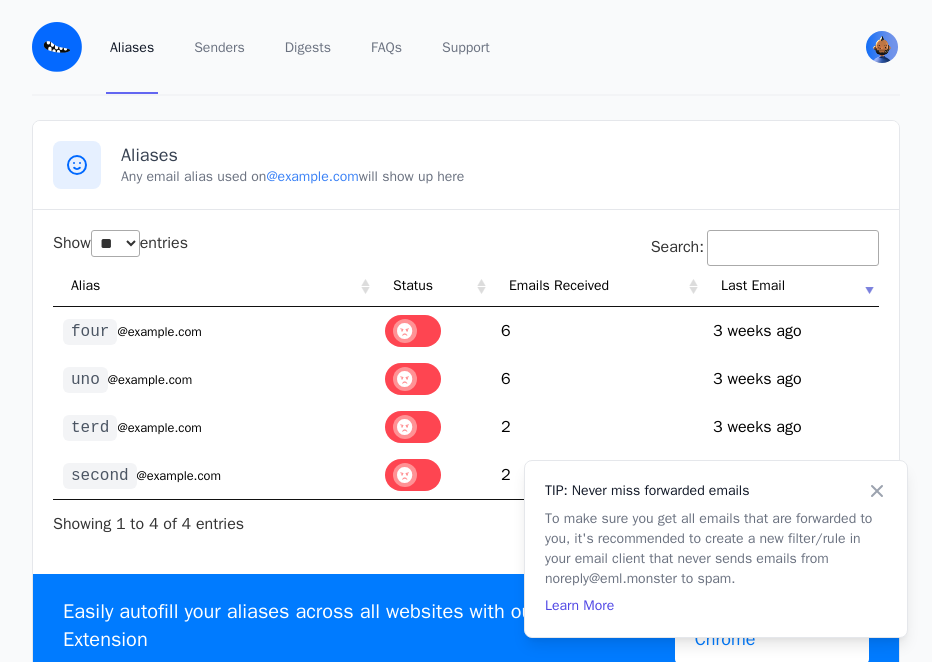 select on "**" 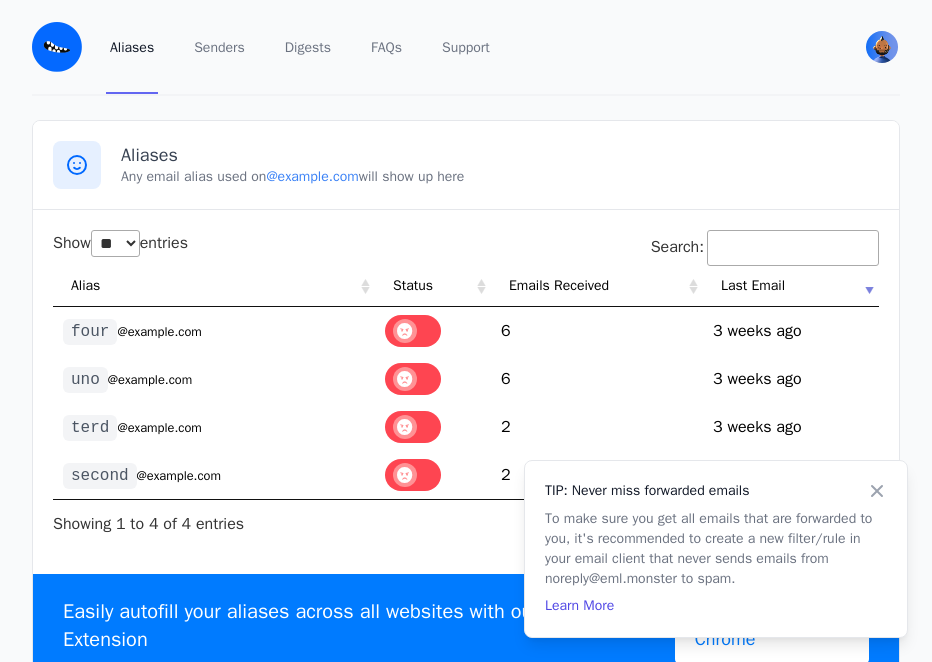 click on "@example.com" at bounding box center (179, 476) 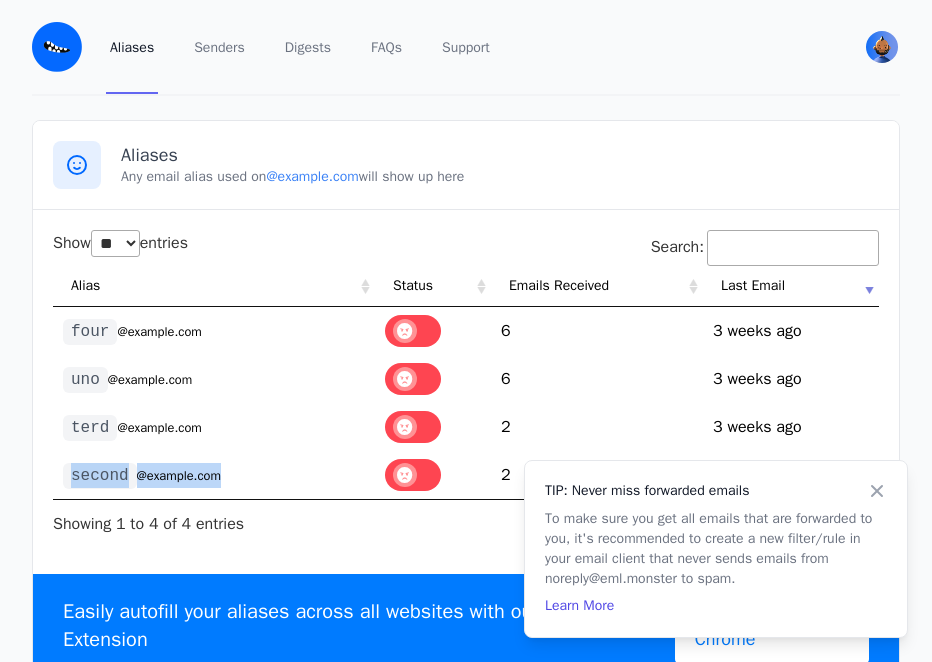 click on "@example.com" at bounding box center (179, 476) 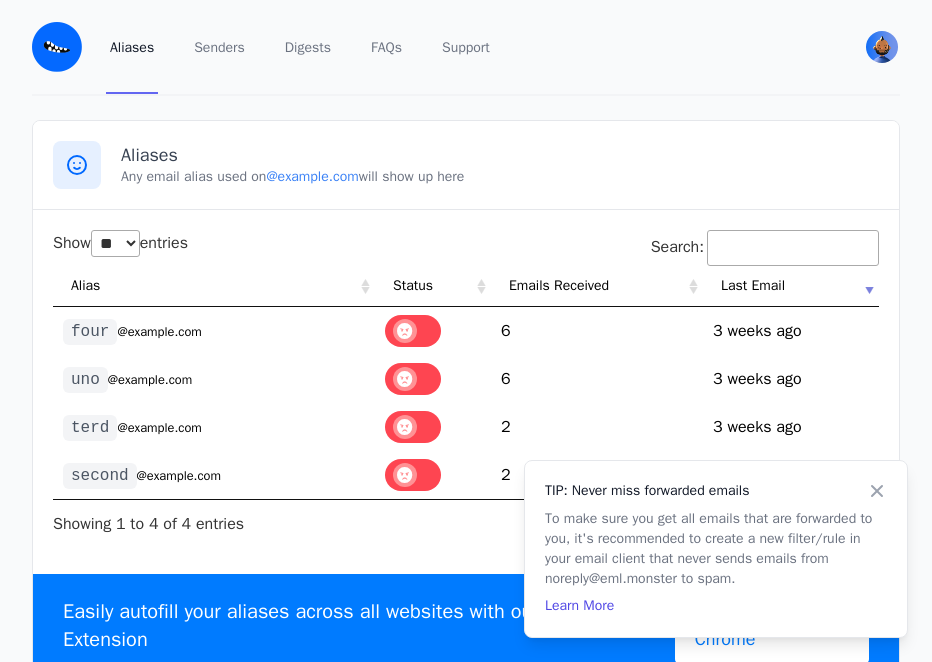 drag, startPoint x: 221, startPoint y: 483, endPoint x: 144, endPoint y: 373, distance: 134.27211 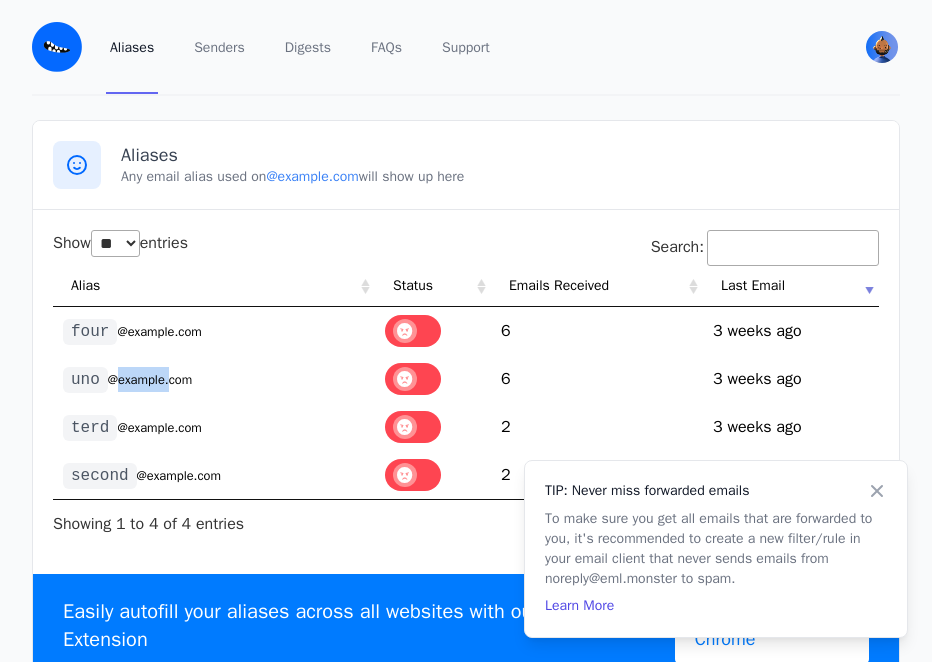 click on "@example.com" at bounding box center [150, 380] 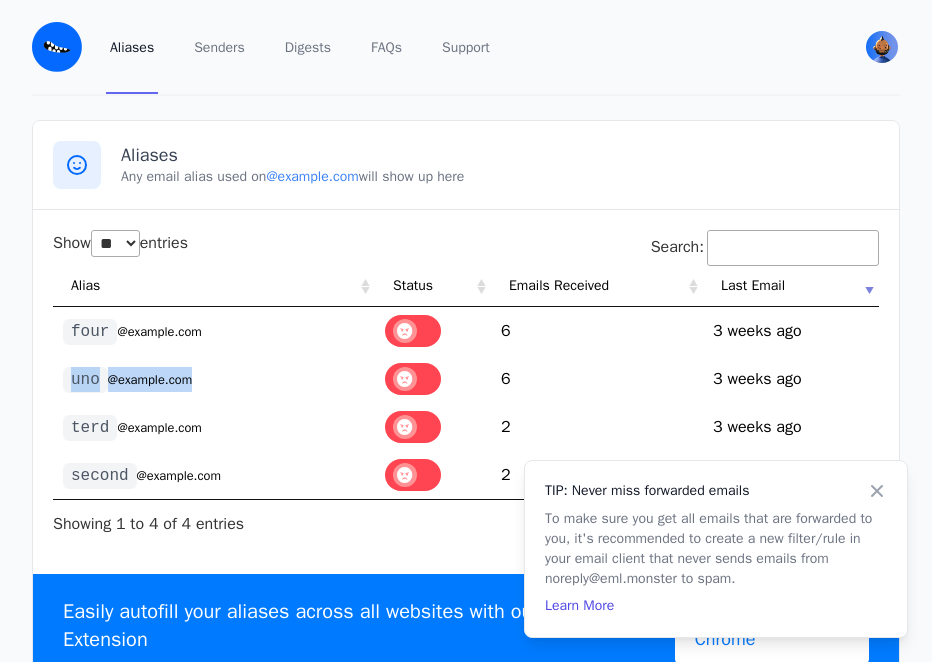 click on "@example.com" at bounding box center [150, 380] 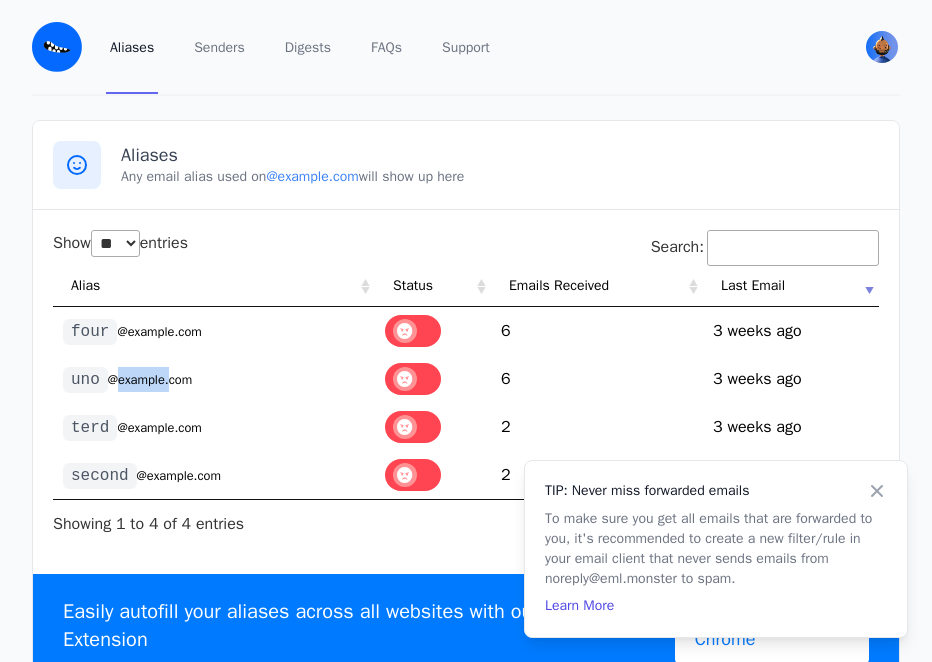 click on "@example.com" at bounding box center [150, 380] 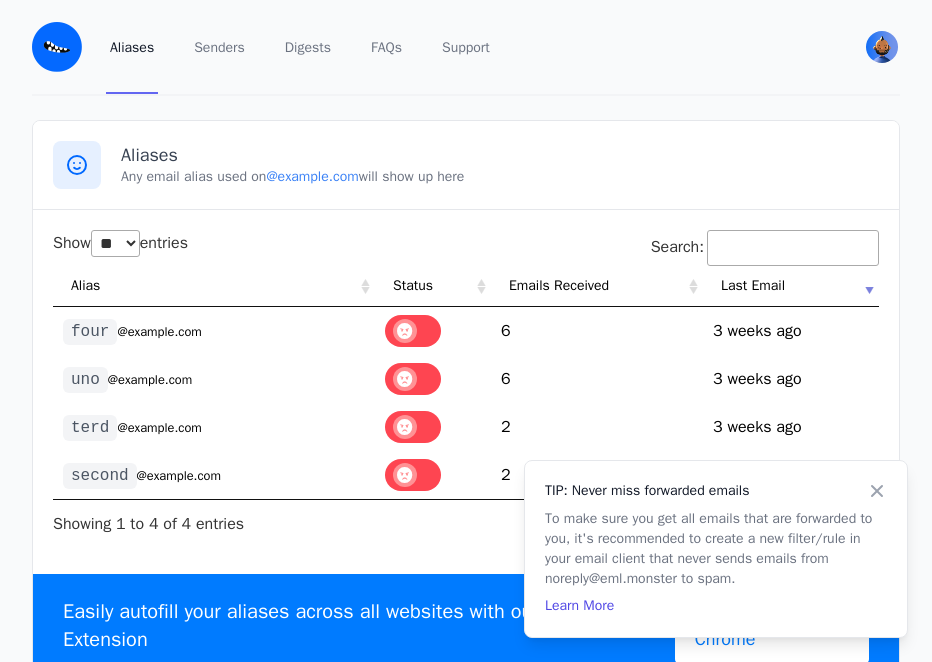 click on "second" at bounding box center (100, 476) 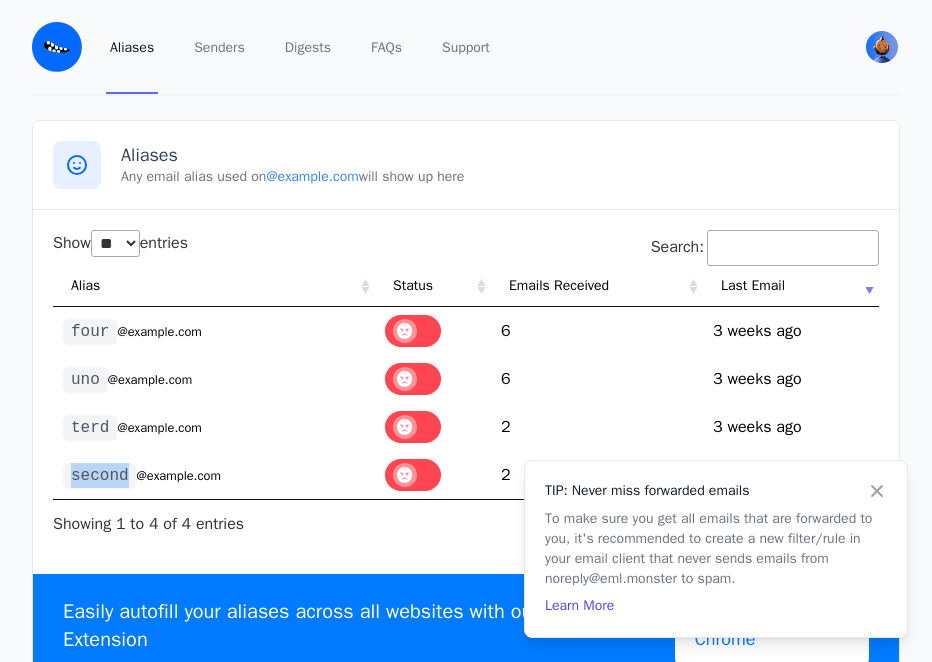 click on "second" at bounding box center (100, 476) 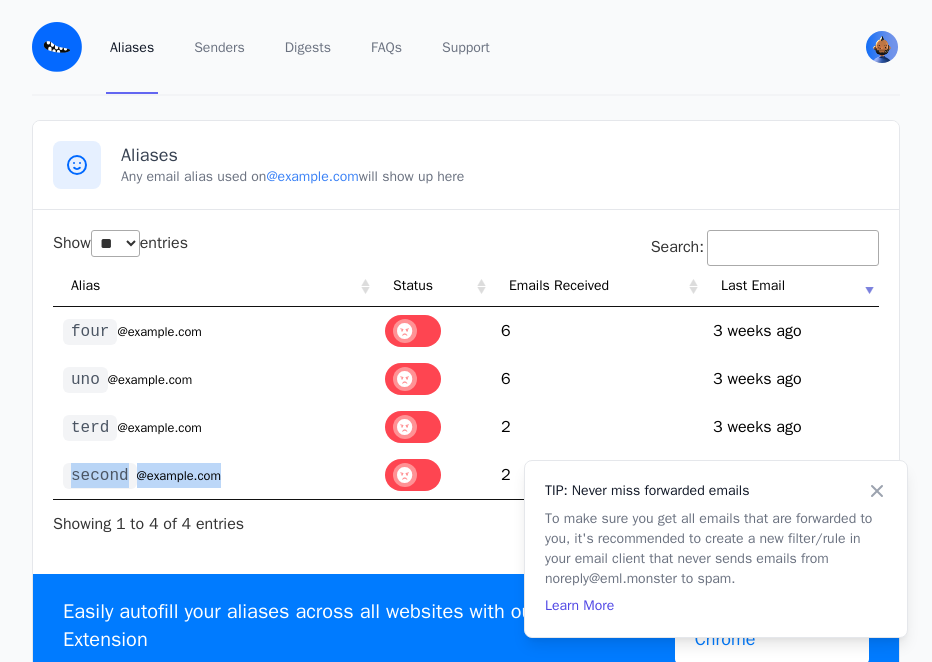 drag, startPoint x: 95, startPoint y: 473, endPoint x: 221, endPoint y: 475, distance: 126.01587 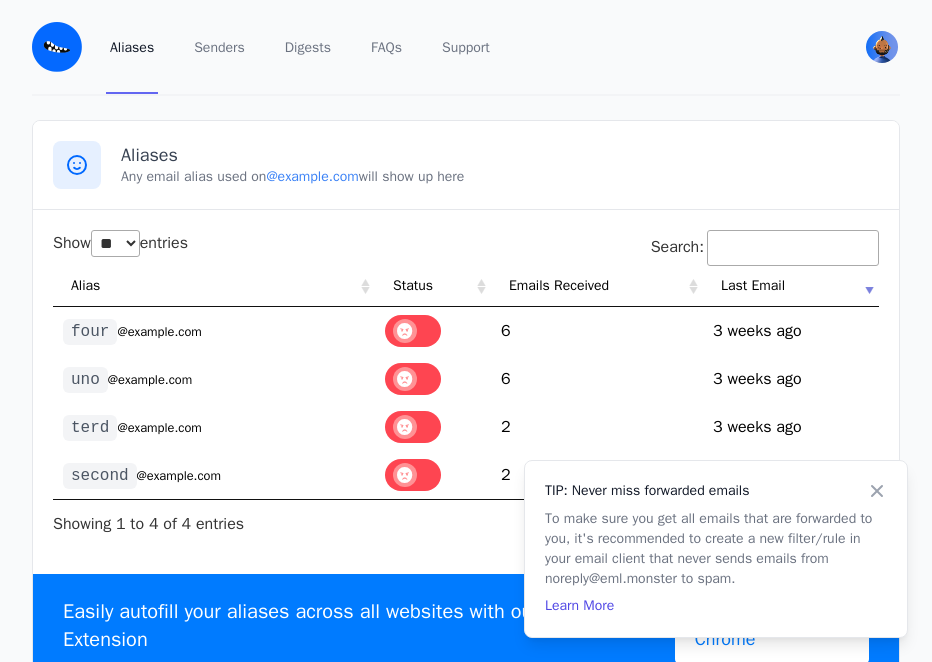 click on "@olivfirh.eml.monster" at bounding box center (159, 428) 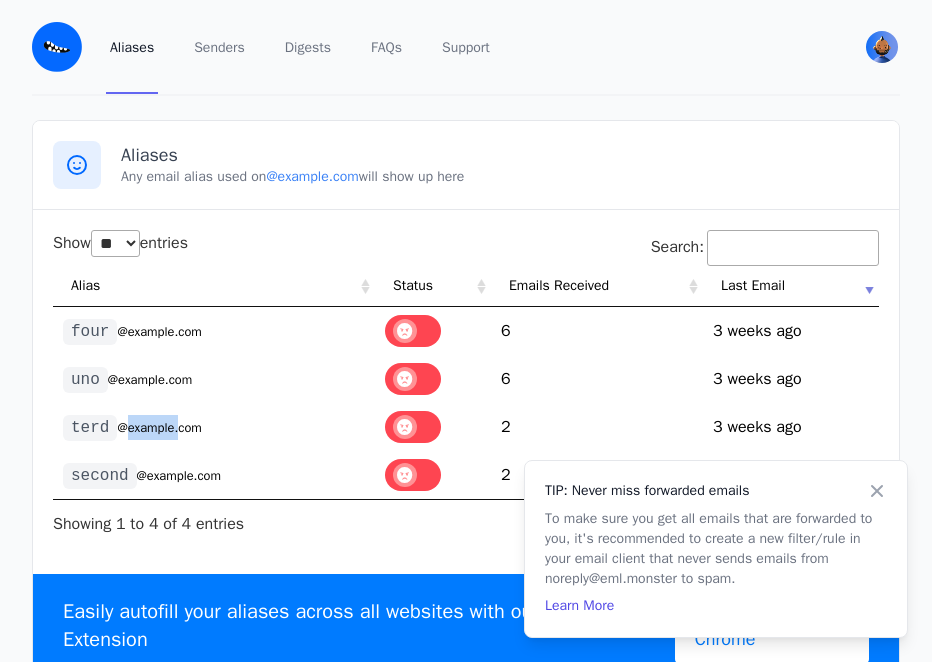 click on "@olivfirh.eml.monster" at bounding box center (159, 428) 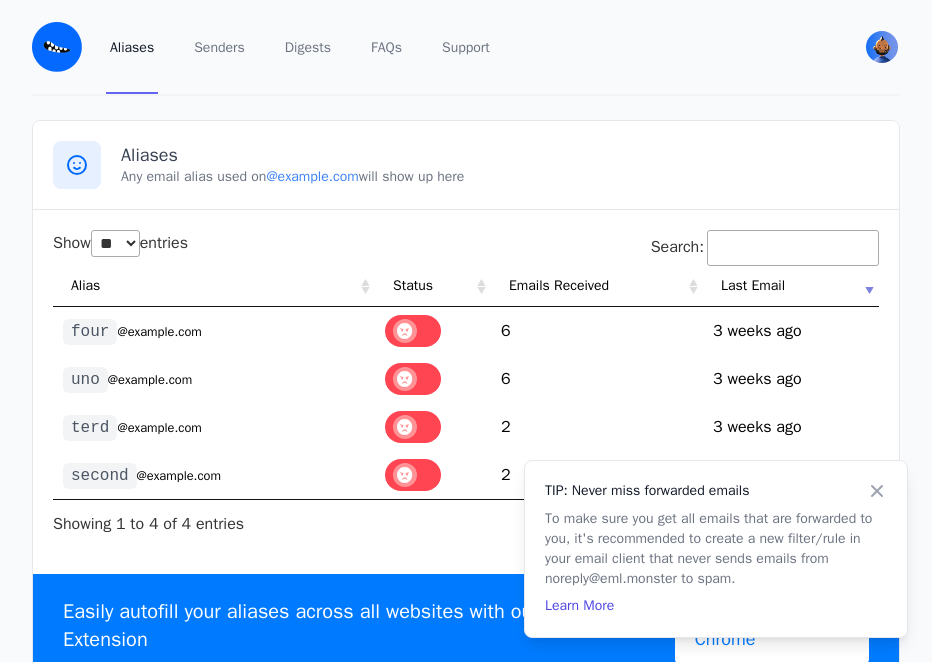 click on "Aliases
Senders
Digests
FAQs
Support
Oliv
View Profile
Free
Security
Pricing" at bounding box center [466, 48] 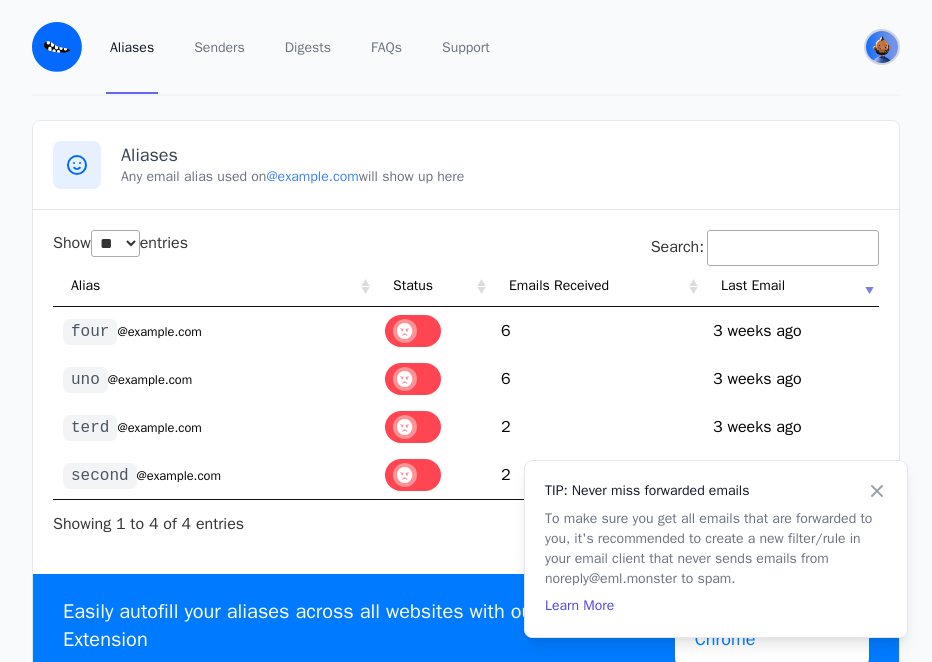 click at bounding box center [882, 47] 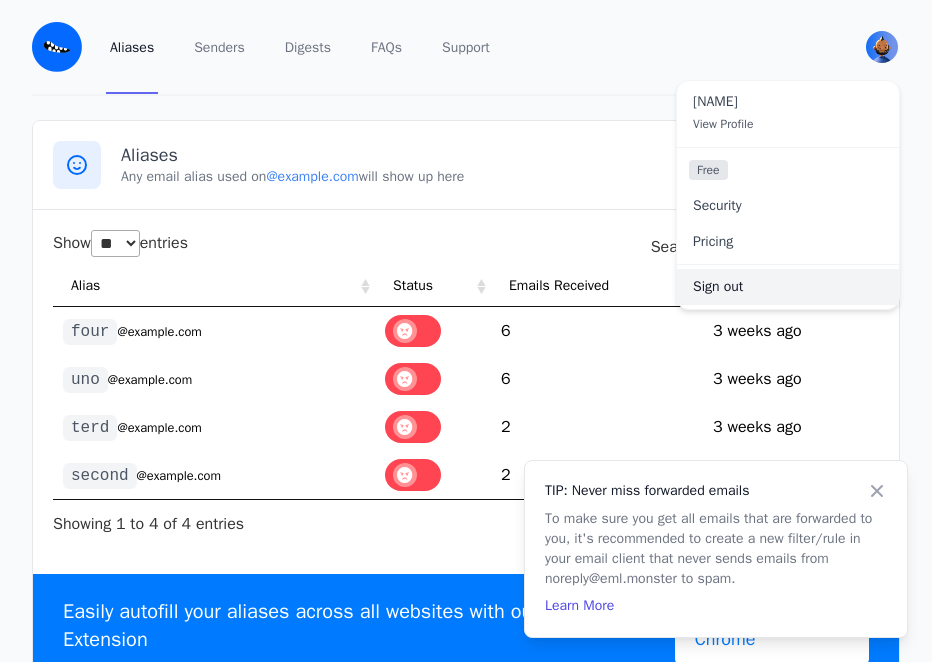 click on "Sign out" at bounding box center [788, 287] 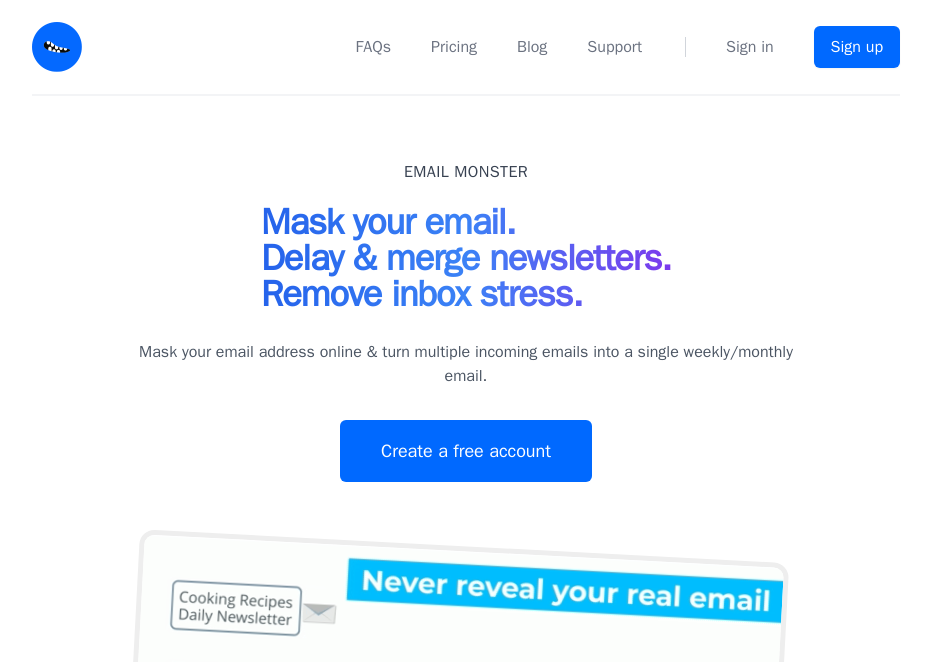 scroll, scrollTop: 0, scrollLeft: 0, axis: both 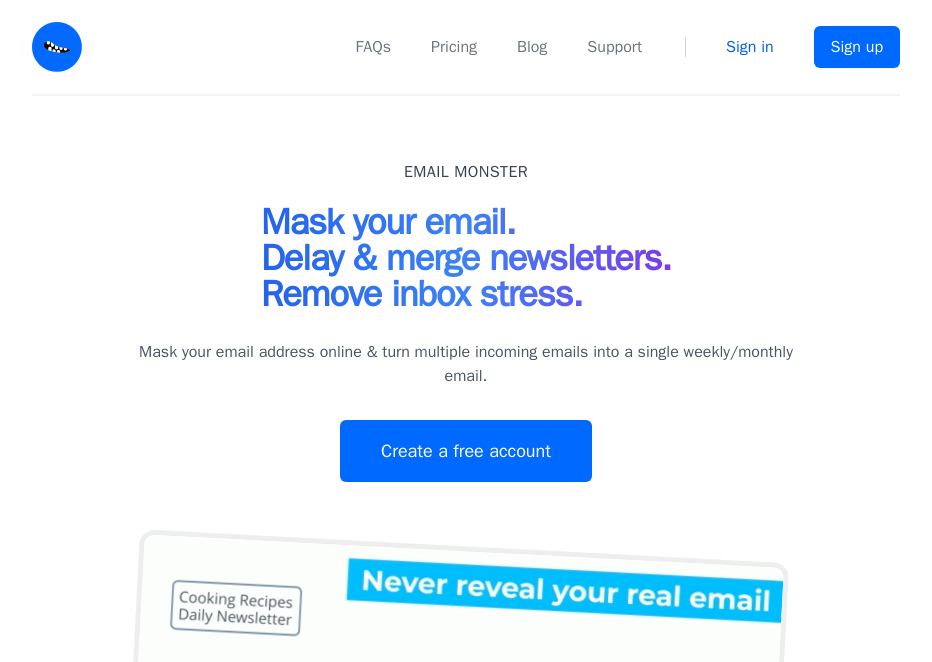 click on "Sign in" at bounding box center [750, 47] 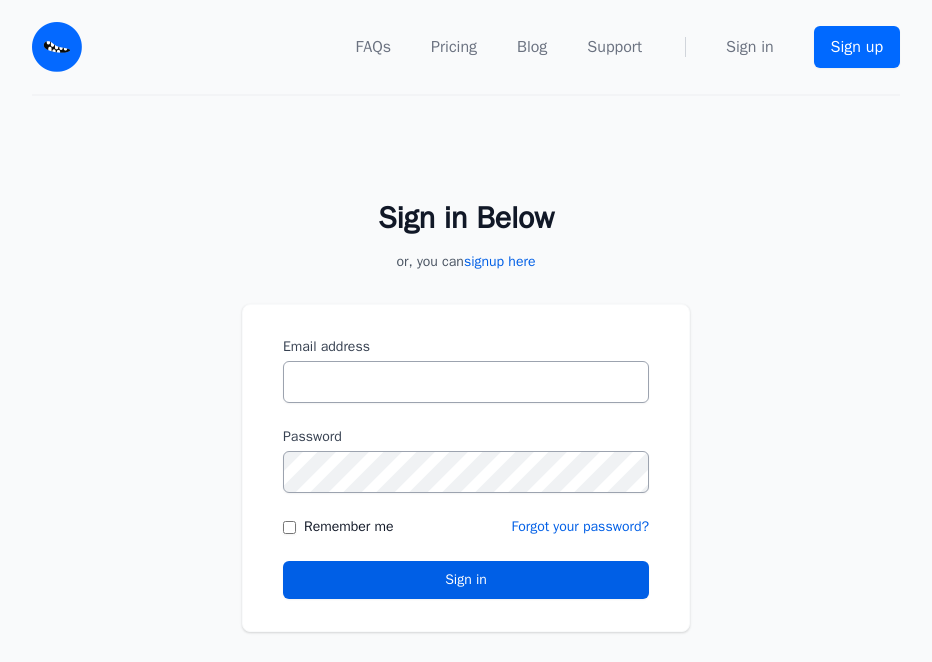 scroll, scrollTop: 0, scrollLeft: 0, axis: both 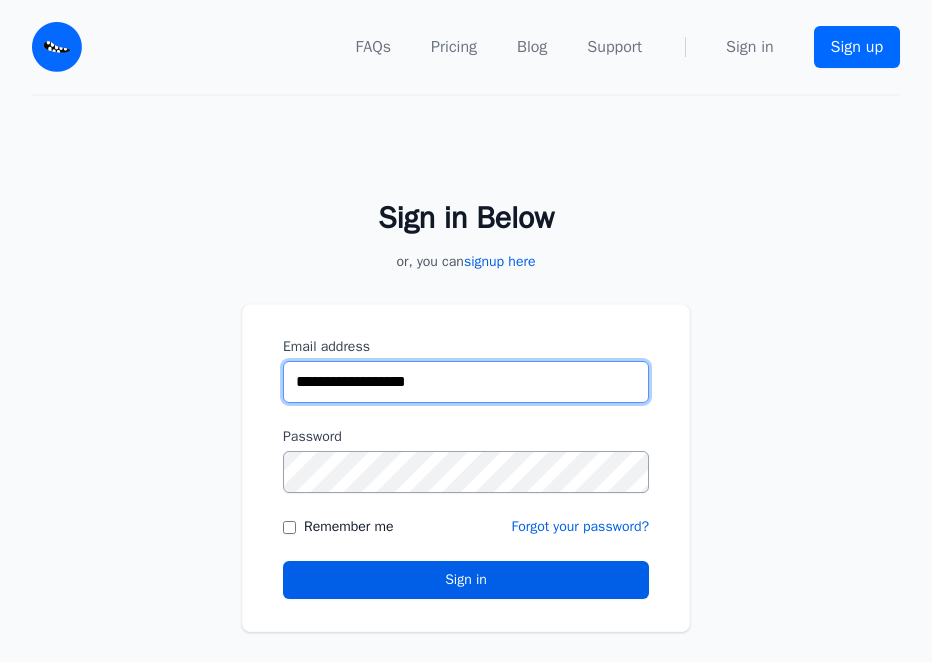 click on "**********" at bounding box center [466, 382] 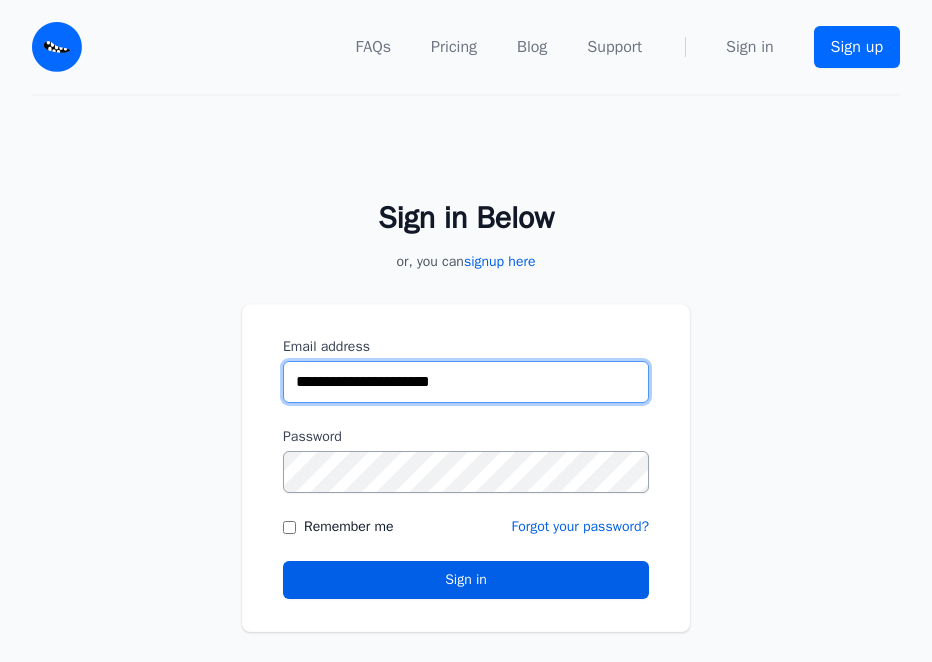 type on "**********" 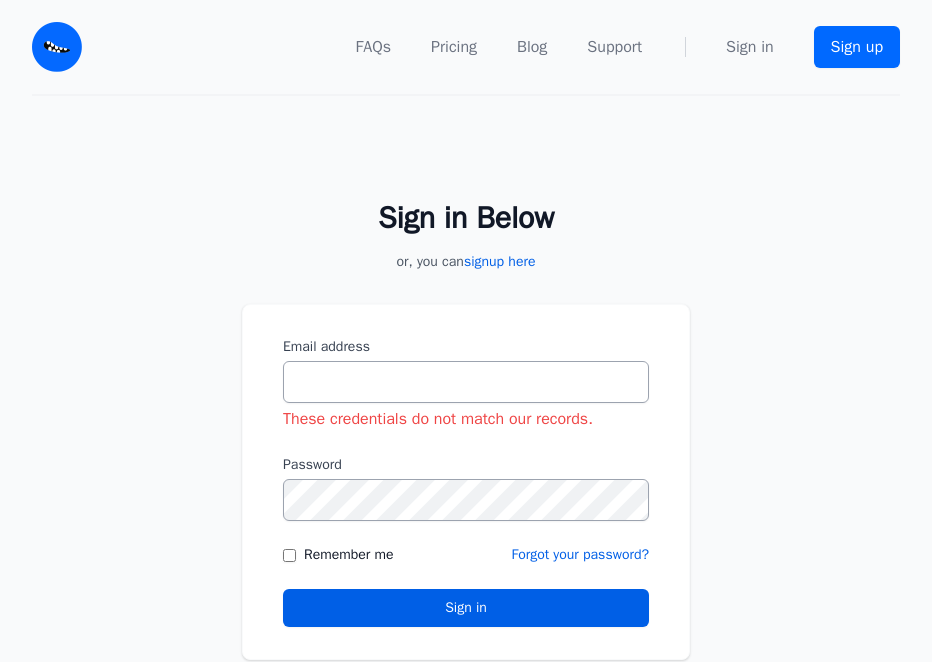 scroll, scrollTop: 0, scrollLeft: 0, axis: both 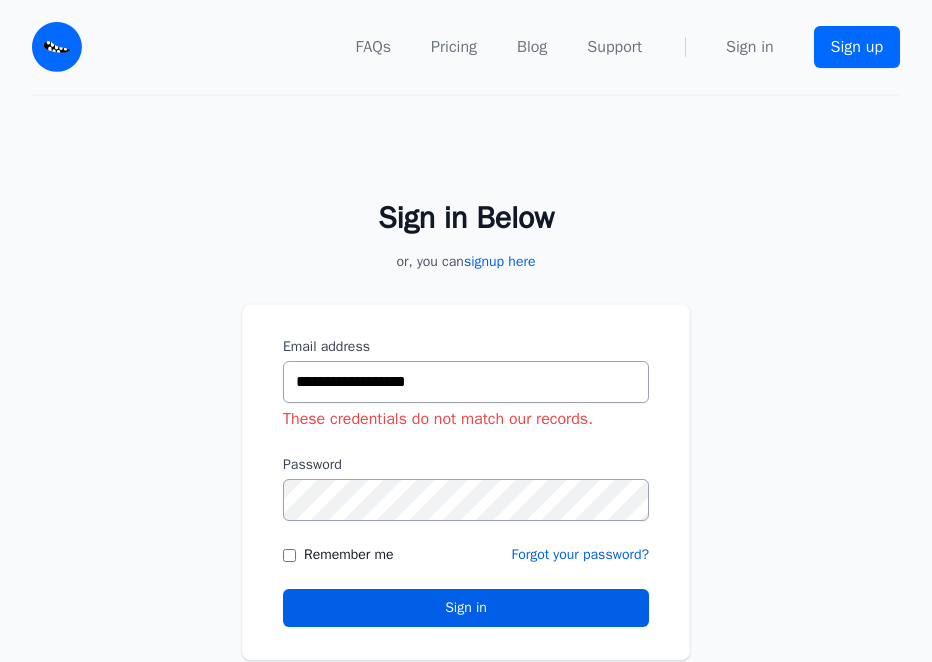 click on "**********" at bounding box center (466, 382) 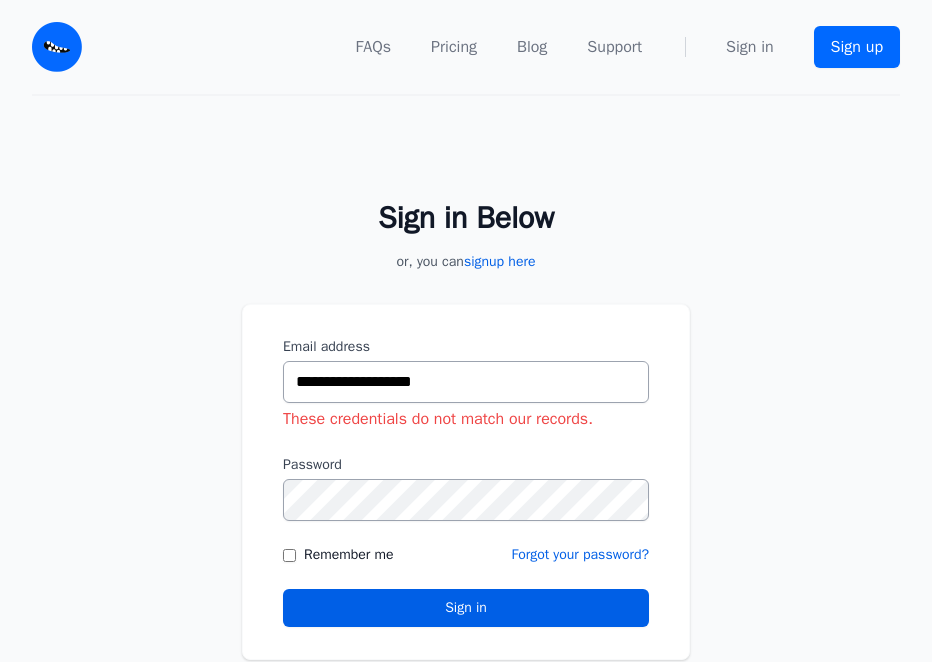 type on "**********" 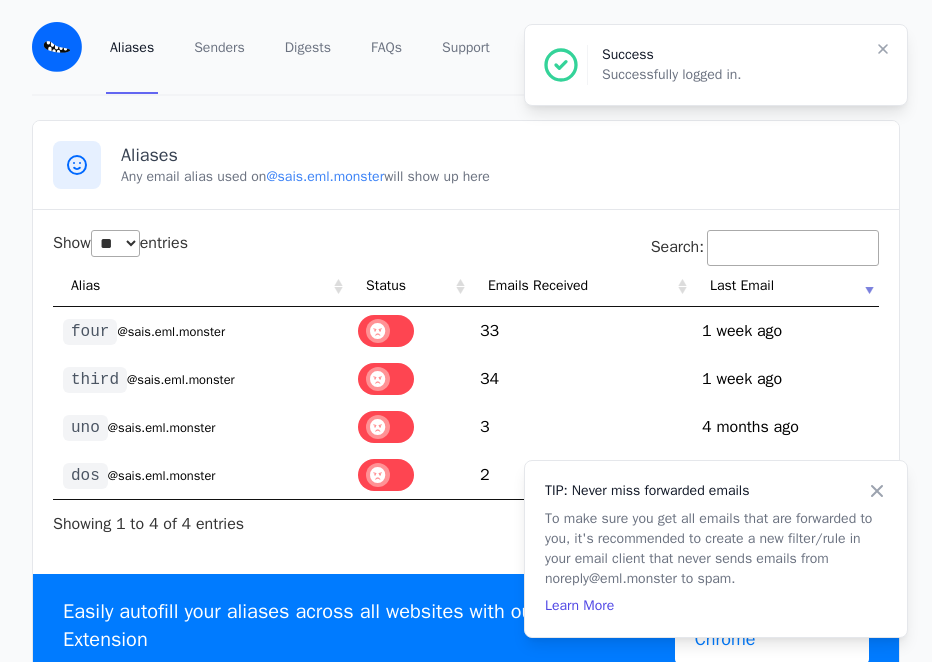 select on "**" 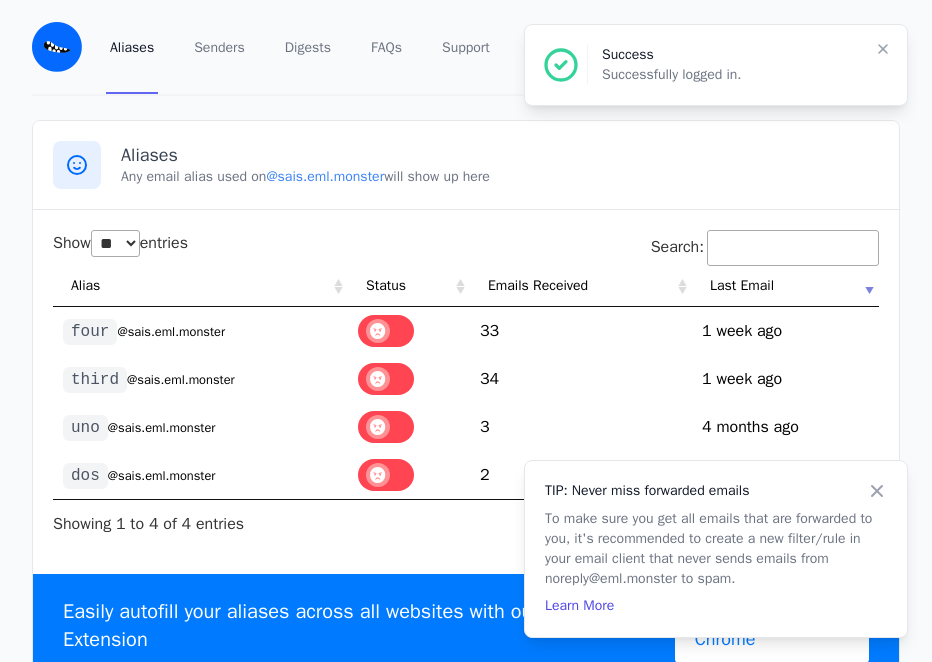 click on "@sais.eml.monster" at bounding box center [162, 476] 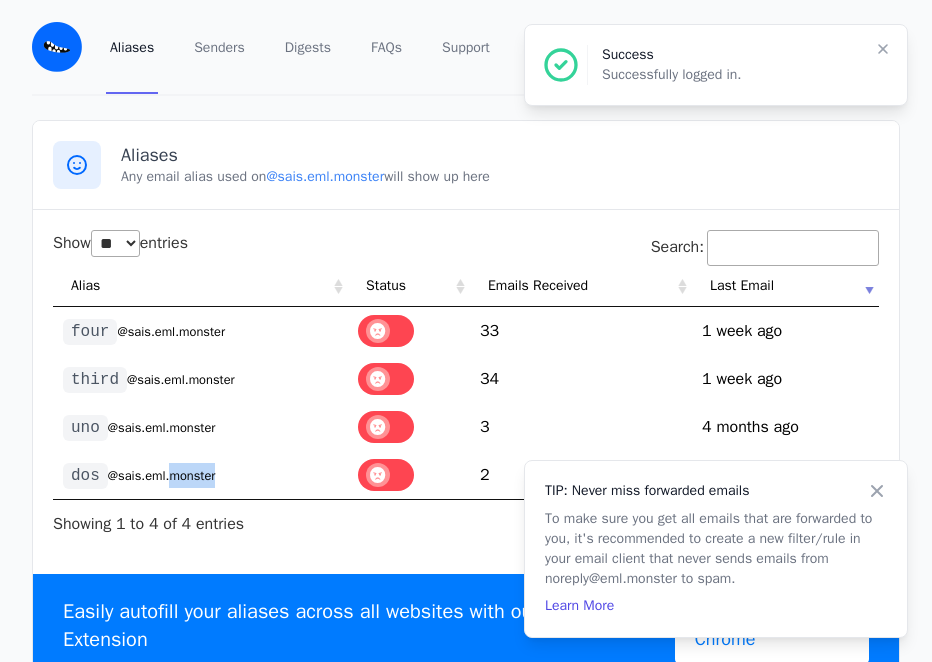 click on "@sais.eml.monster" at bounding box center (162, 476) 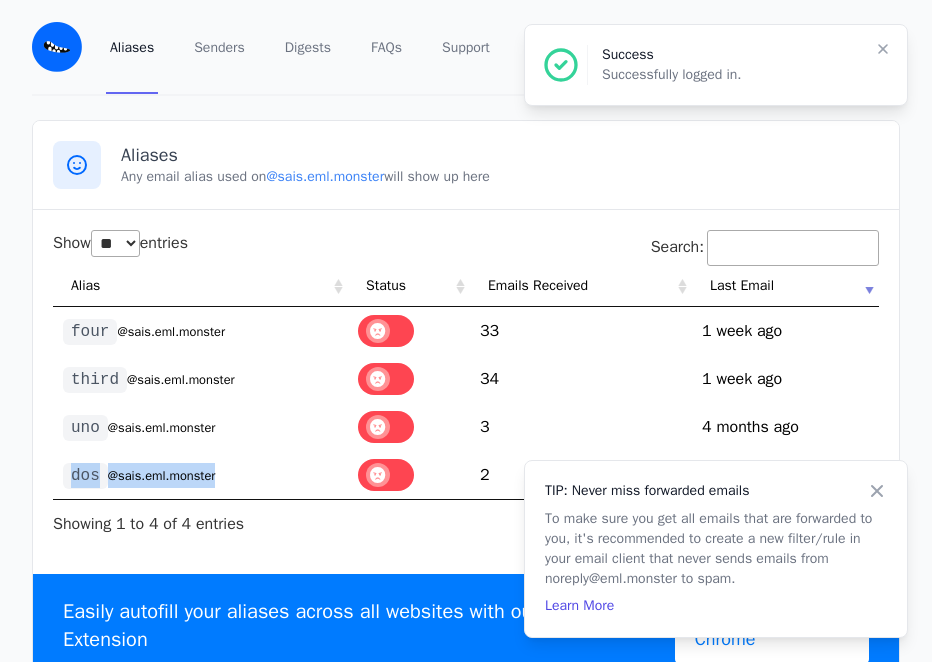 click on "@sais.eml.monster" at bounding box center (162, 476) 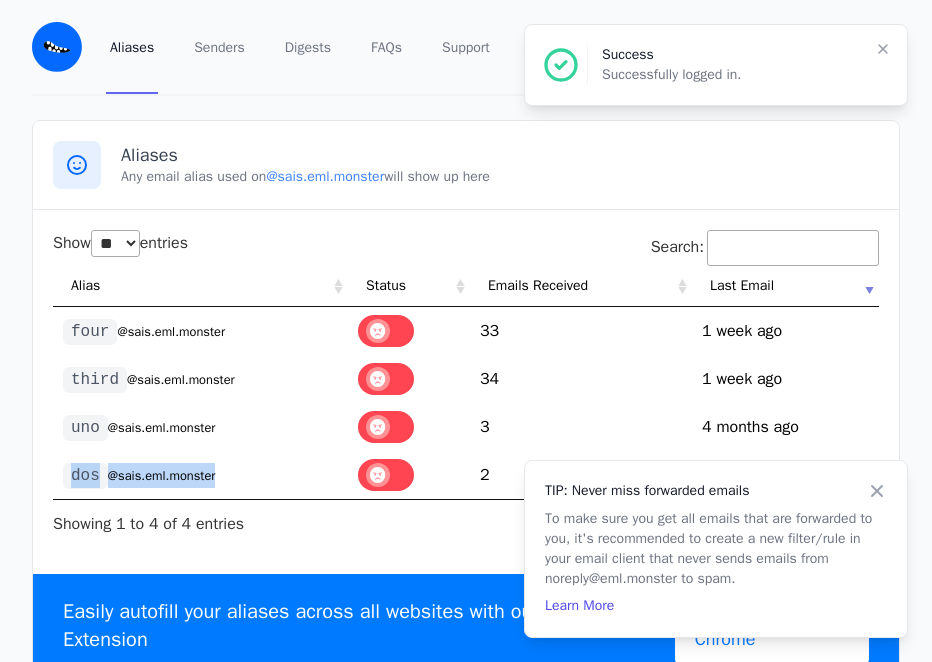 copy on "dos @sais.eml.monster" 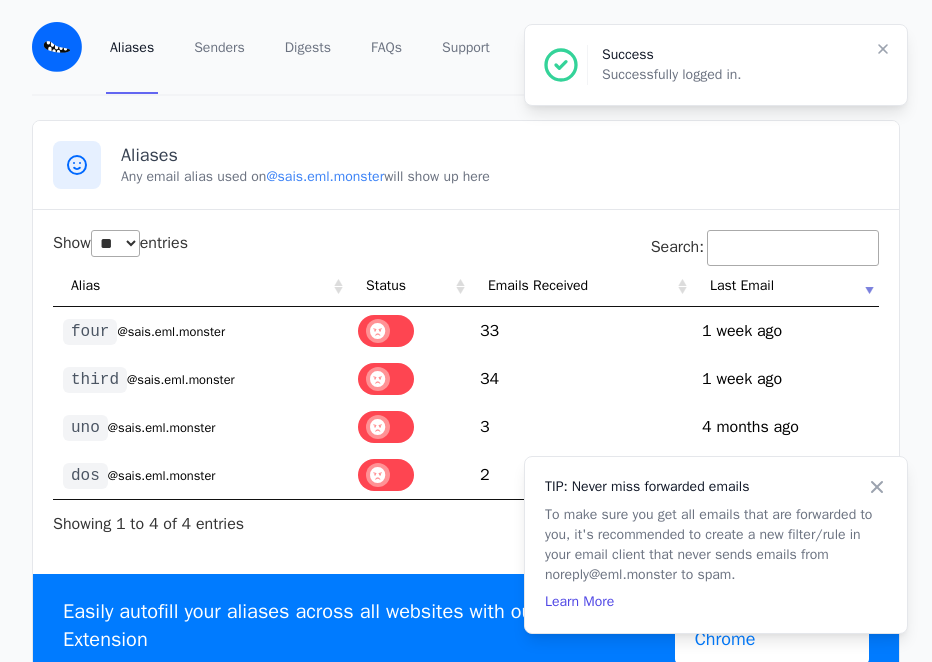 click 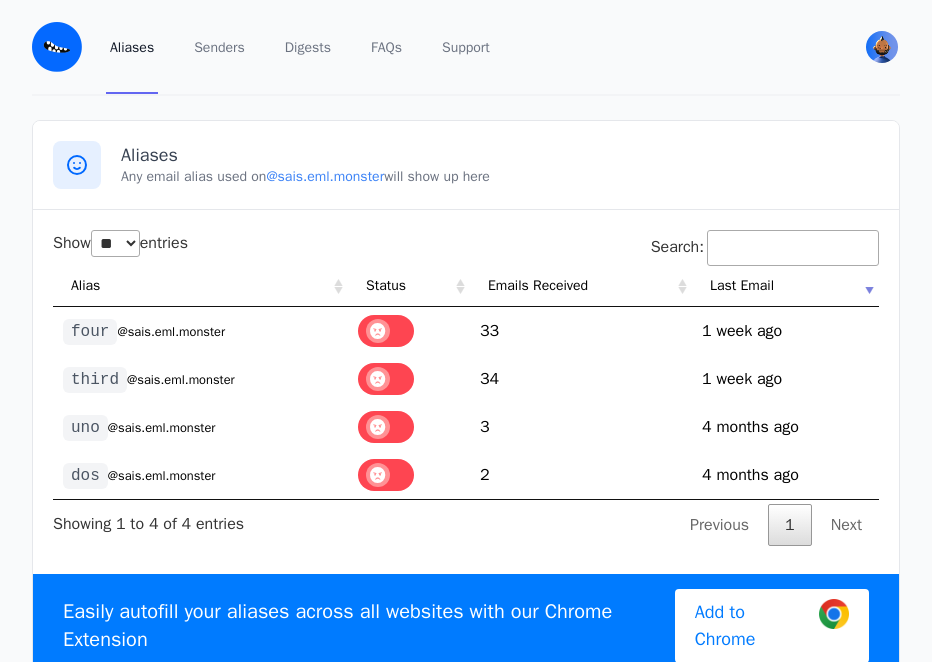 click on "@sais.eml.monster" at bounding box center [171, 332] 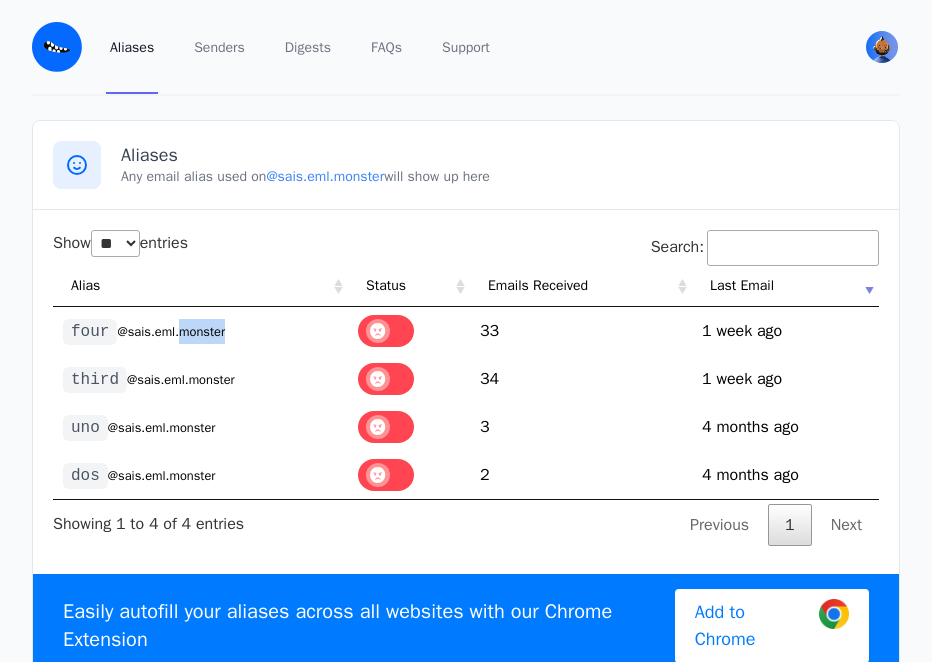click on "@sais.eml.monster" at bounding box center (171, 332) 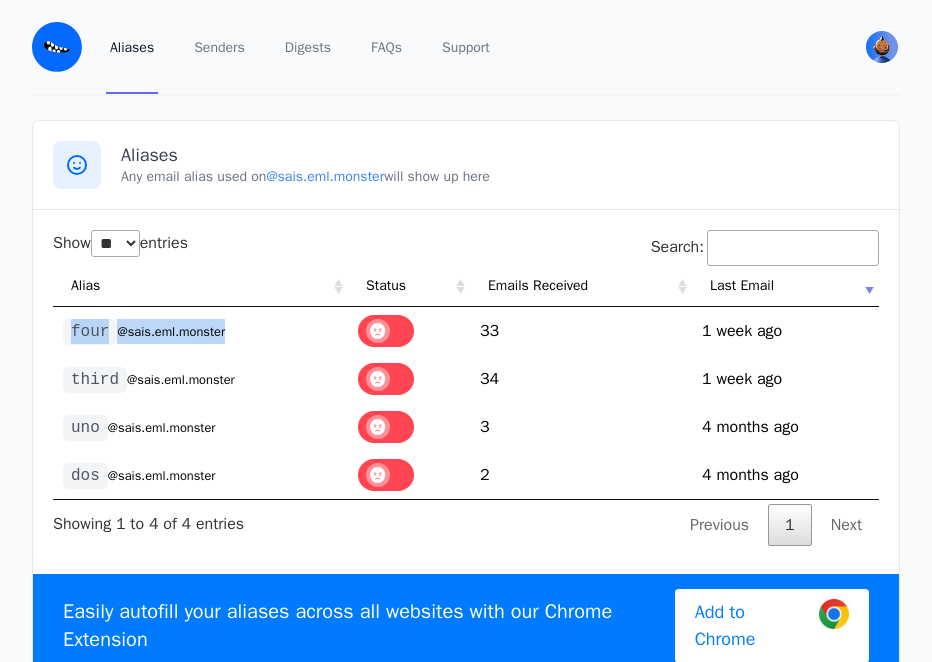 click on "@sais.eml.monster" at bounding box center [171, 332] 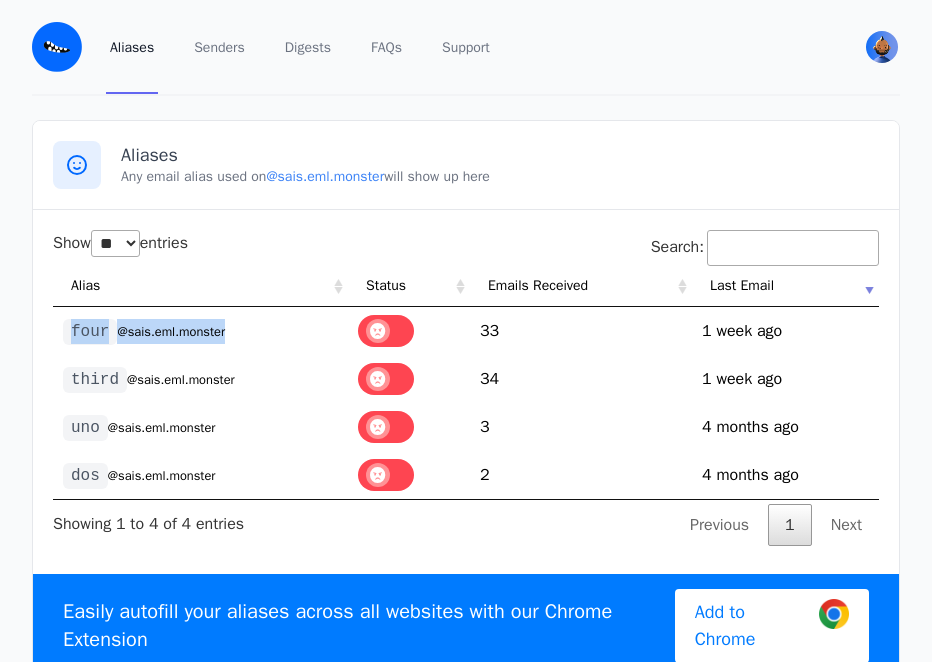 click on "four" at bounding box center (90, 332) 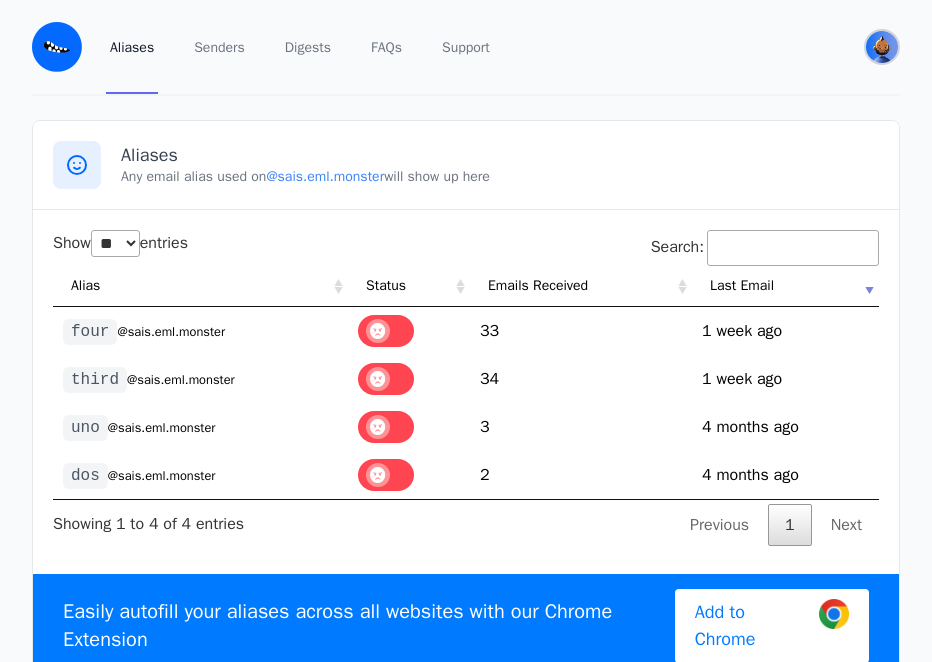 click at bounding box center (882, 47) 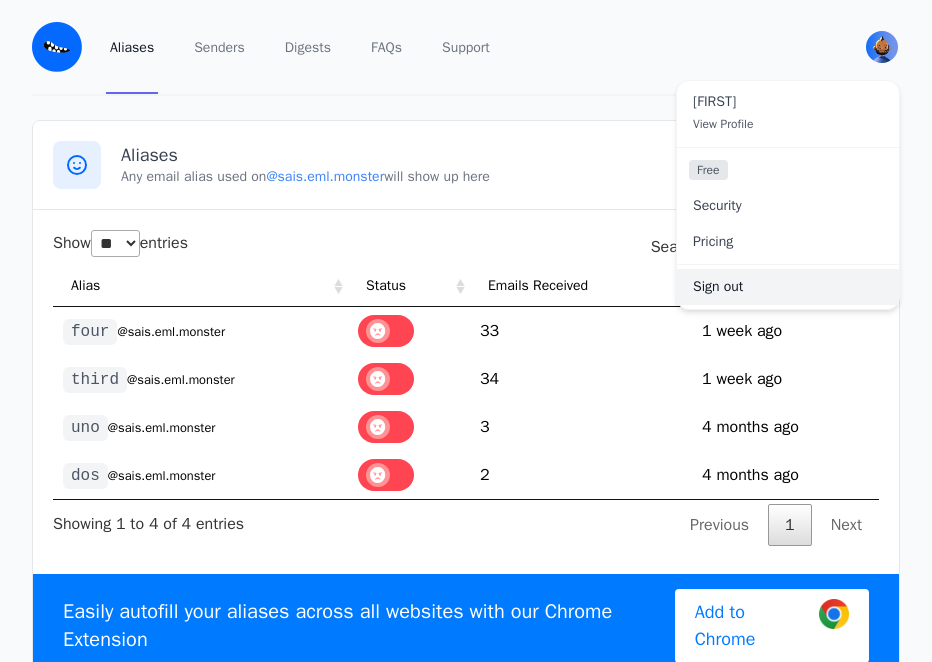 click on "Sign out" at bounding box center (788, 287) 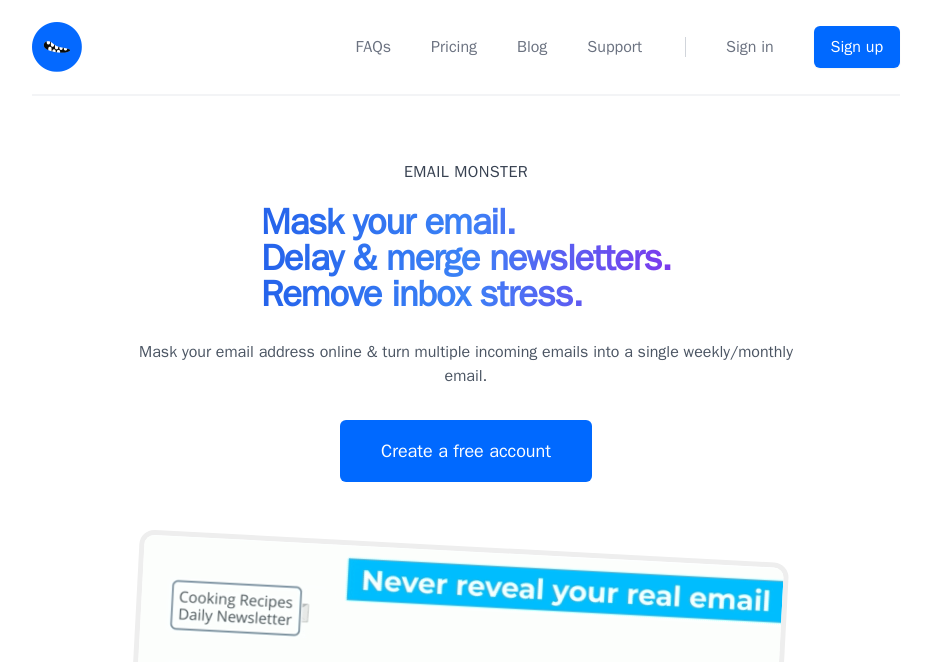 scroll, scrollTop: 0, scrollLeft: 0, axis: both 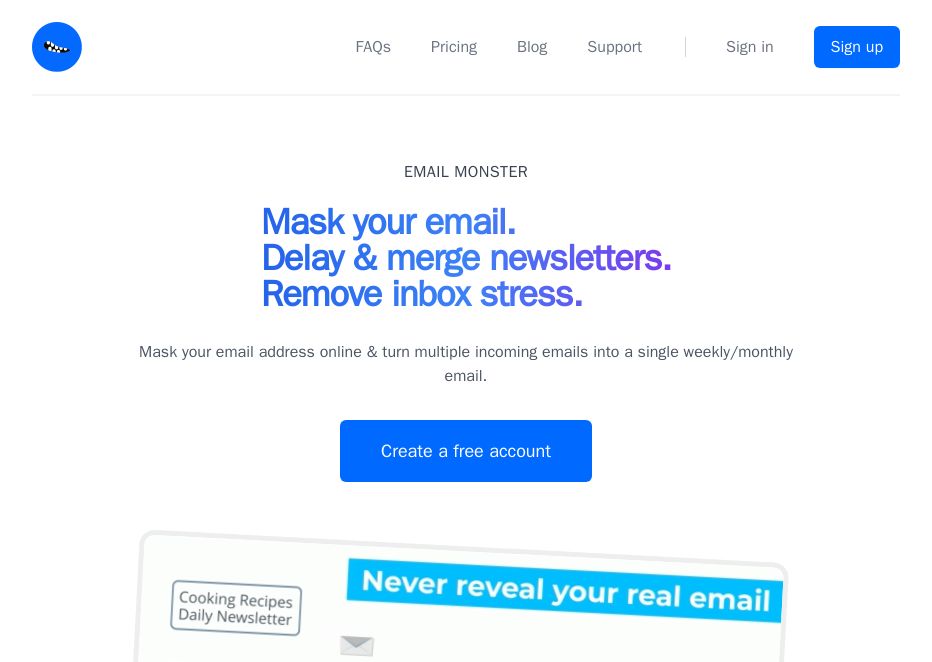 click on "Email Monster
Mask your email. Delay & merge newsletters. Remove inbox stress.
Mask your email address online & turn multiple incoming emails into a single weekly/monthly email.
Create a free account" at bounding box center (466, 578) 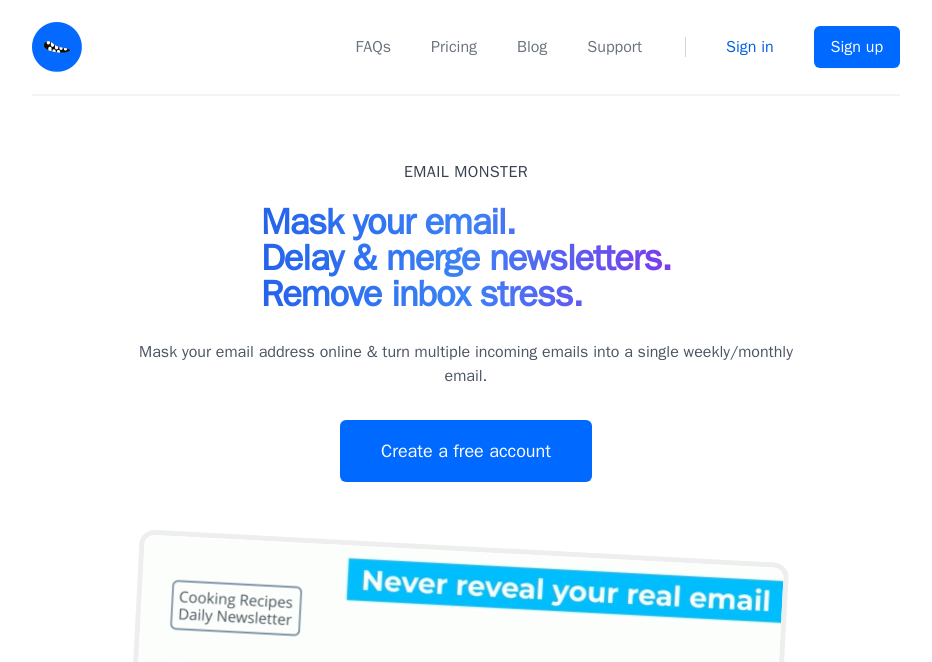 click on "Sign in" at bounding box center (750, 47) 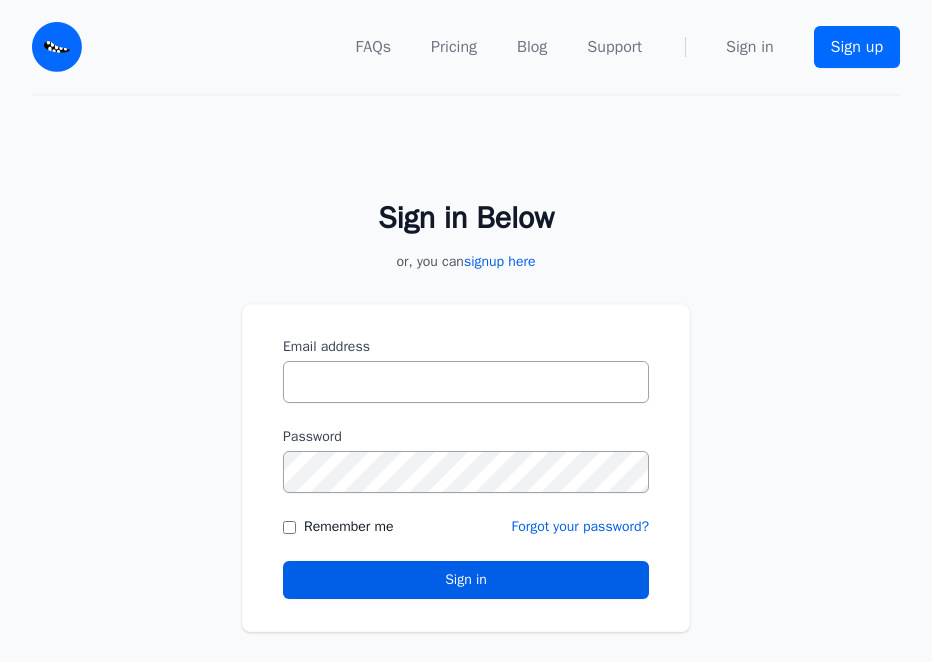 scroll, scrollTop: 0, scrollLeft: 0, axis: both 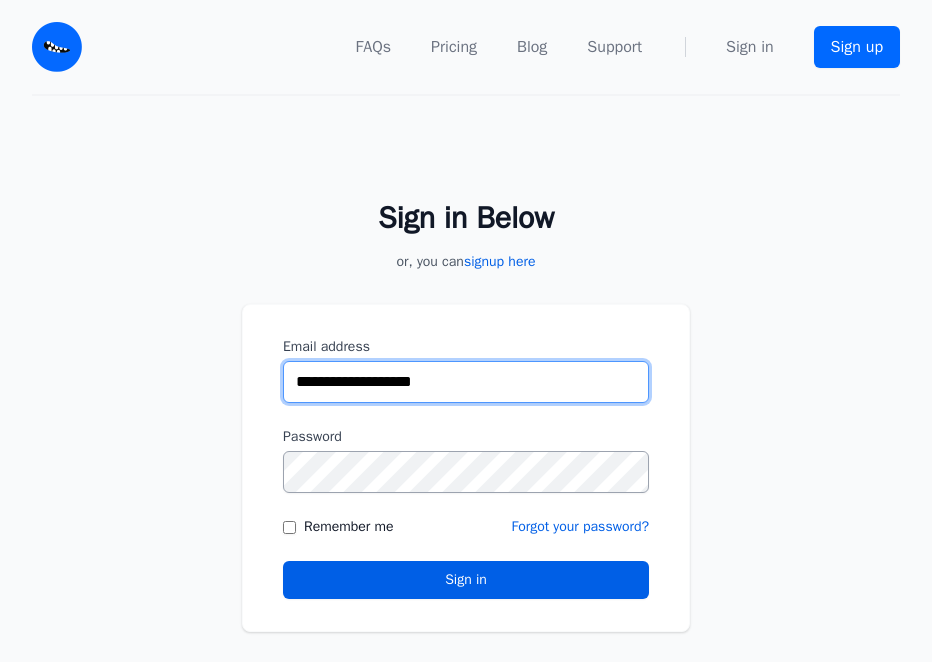 click on "**********" at bounding box center [466, 382] 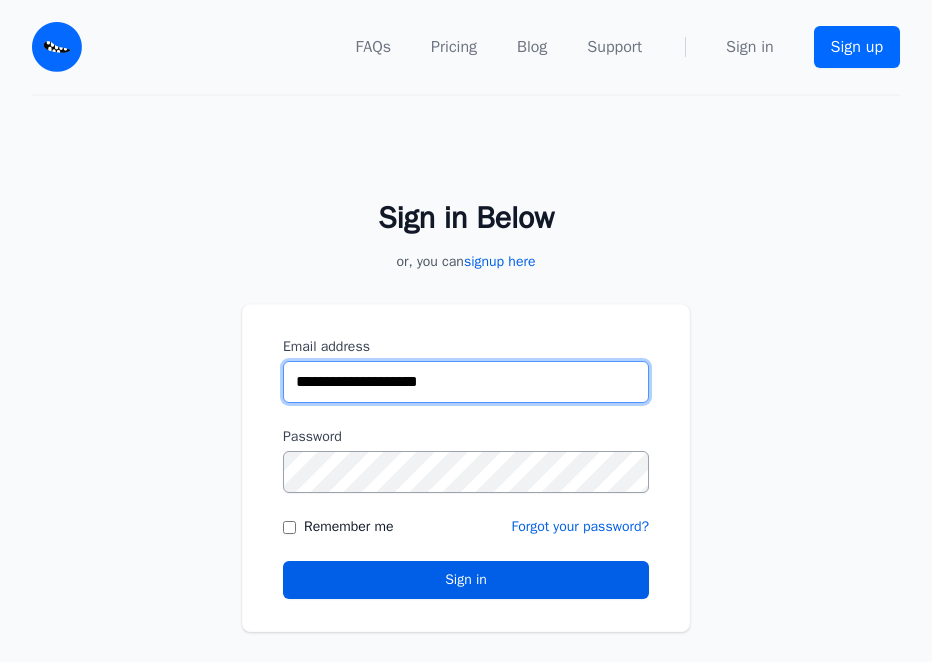 type on "**********" 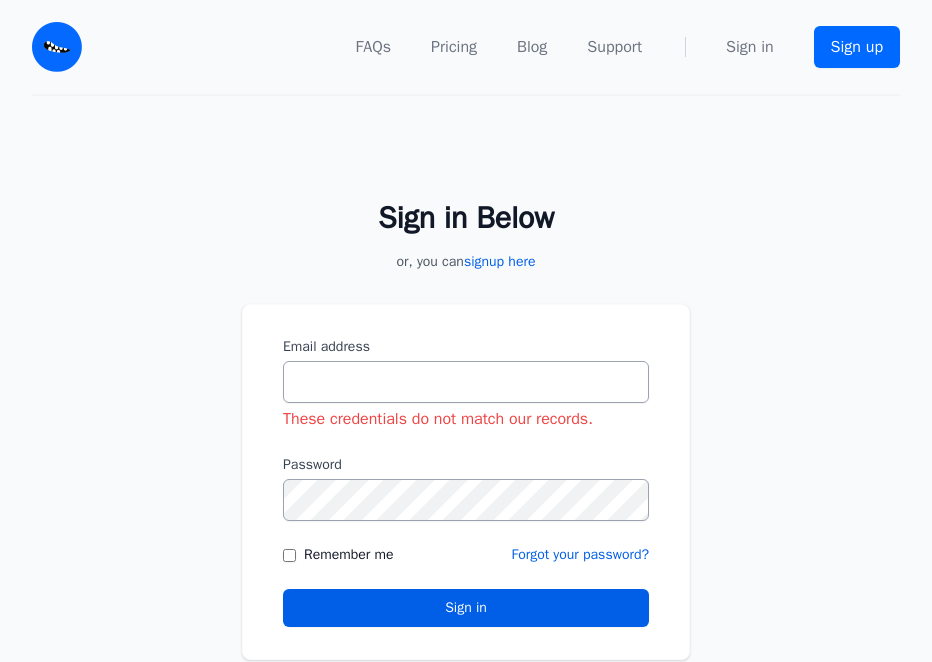 scroll, scrollTop: 0, scrollLeft: 0, axis: both 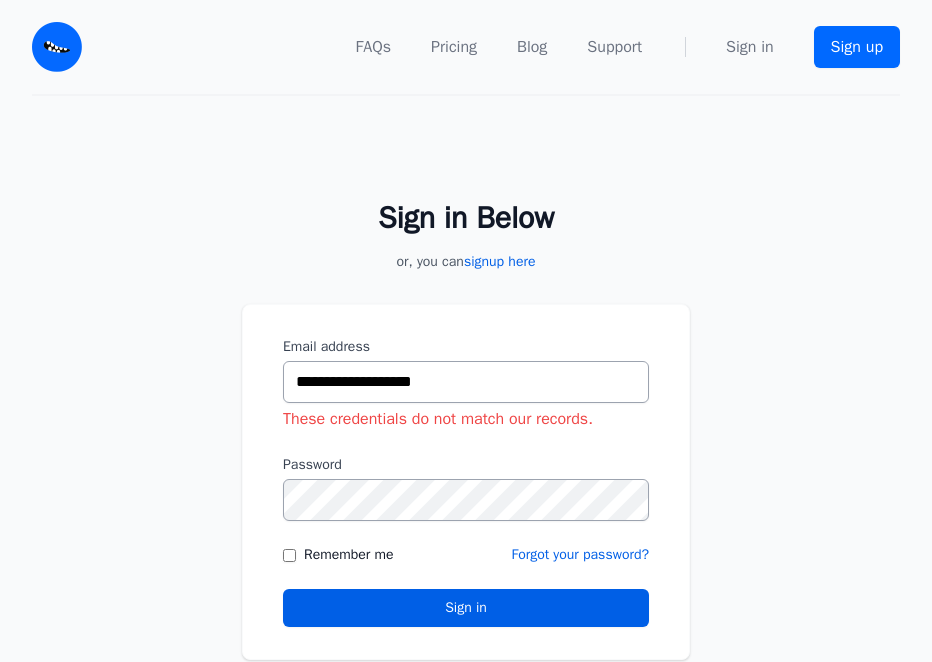click on "**********" at bounding box center (466, 382) 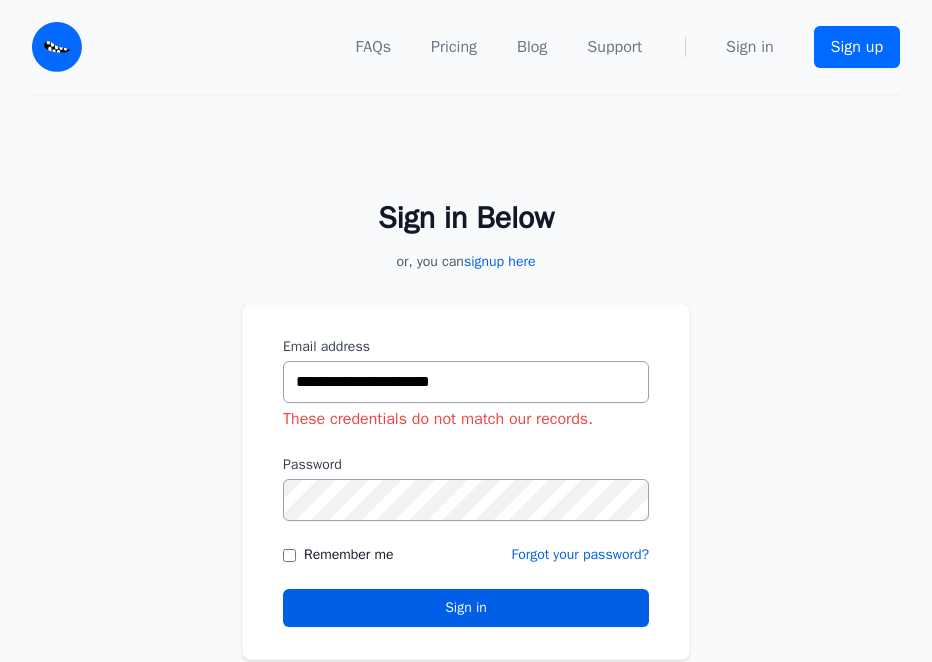 type on "**********" 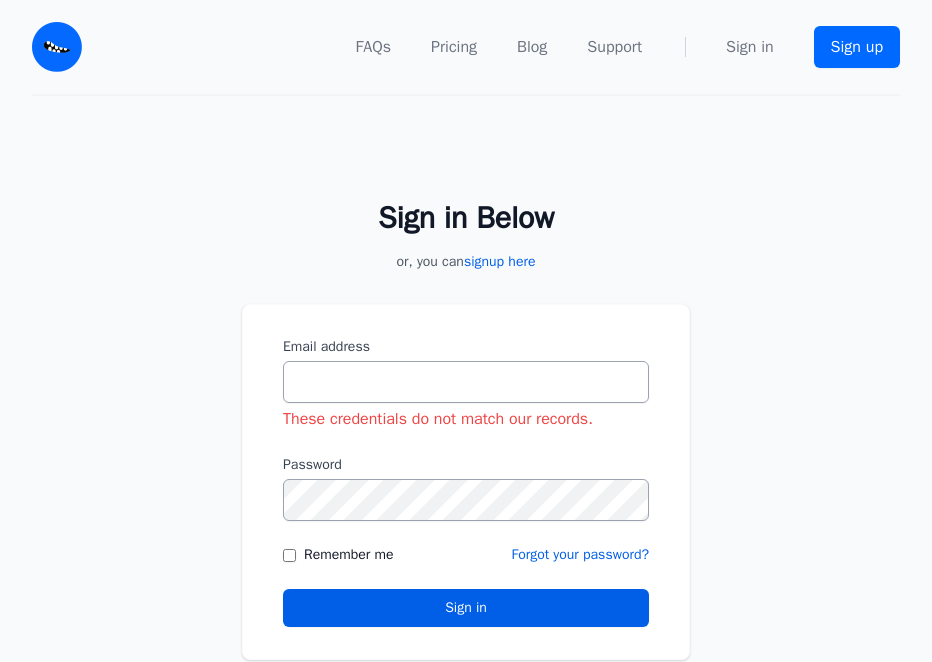 scroll, scrollTop: 0, scrollLeft: 0, axis: both 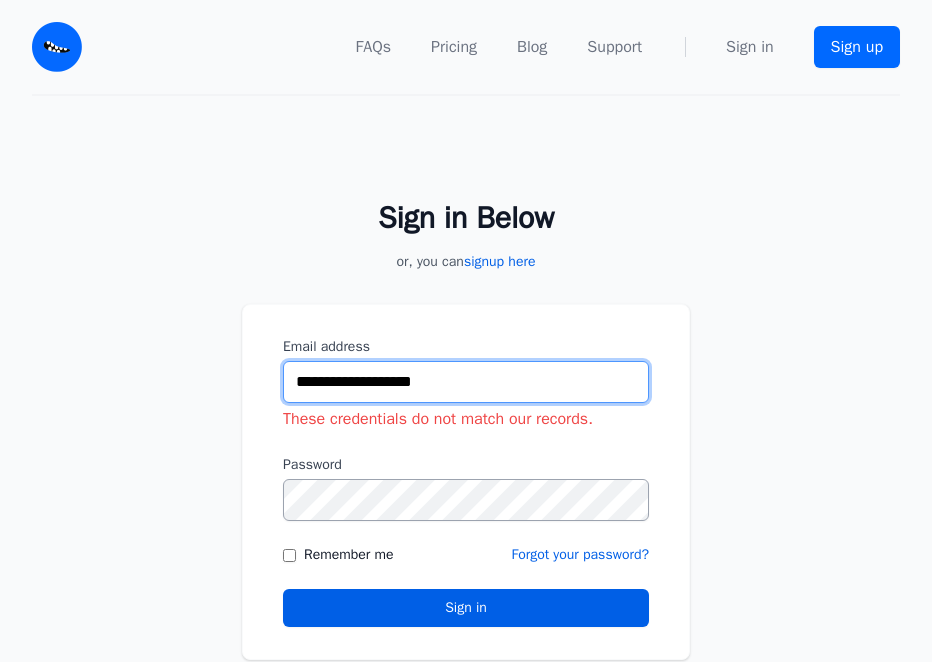 click on "**********" at bounding box center (466, 382) 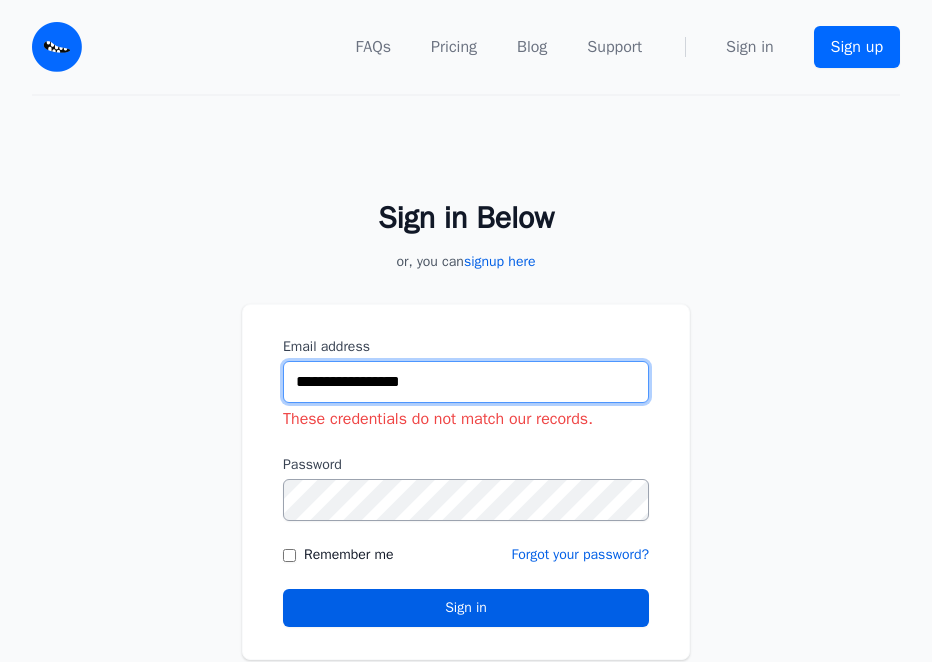 type on "**********" 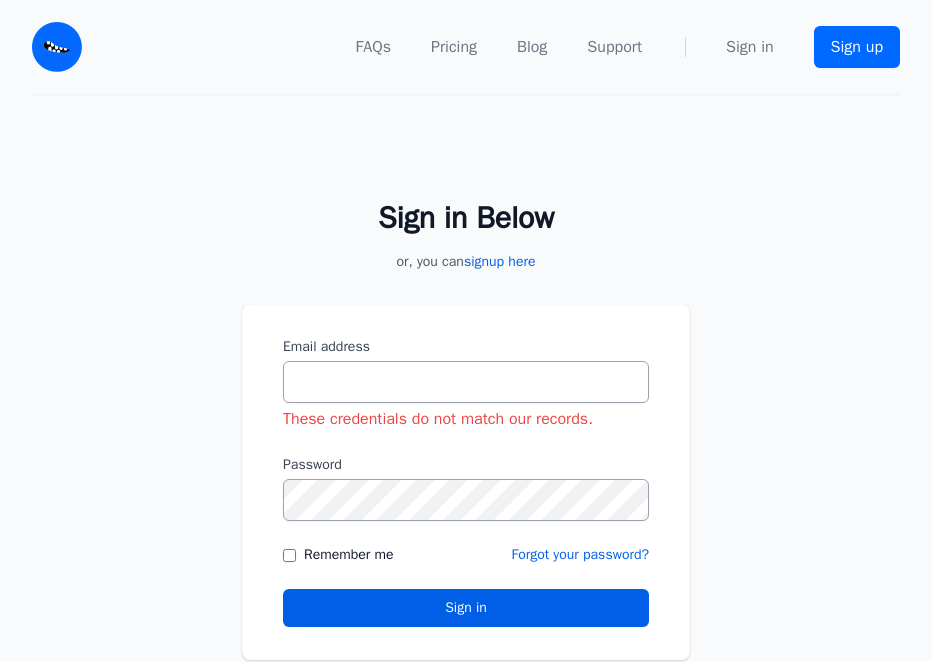 scroll, scrollTop: 0, scrollLeft: 0, axis: both 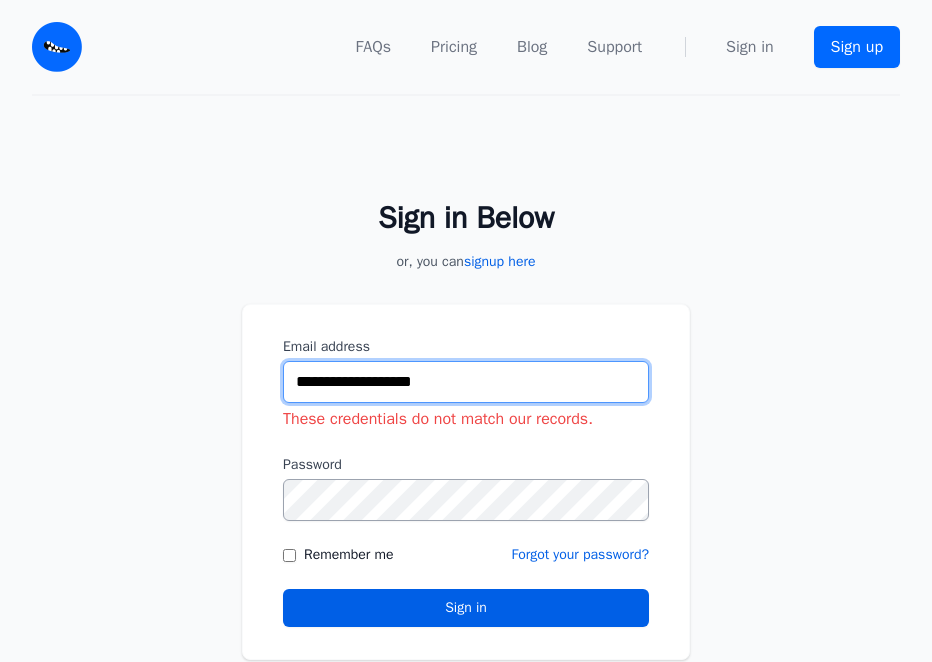 click on "**********" at bounding box center [466, 382] 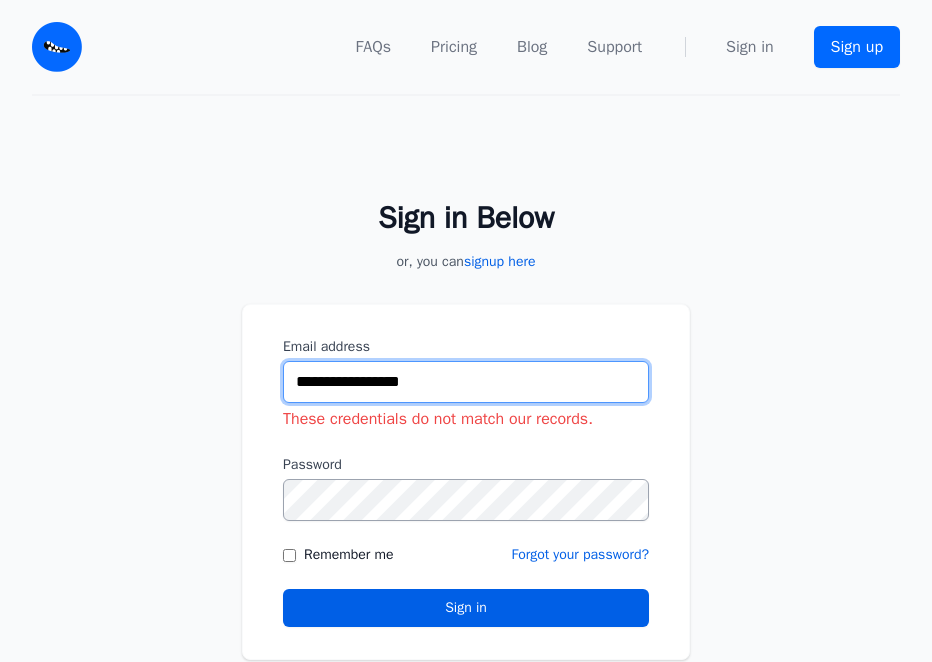 type on "**********" 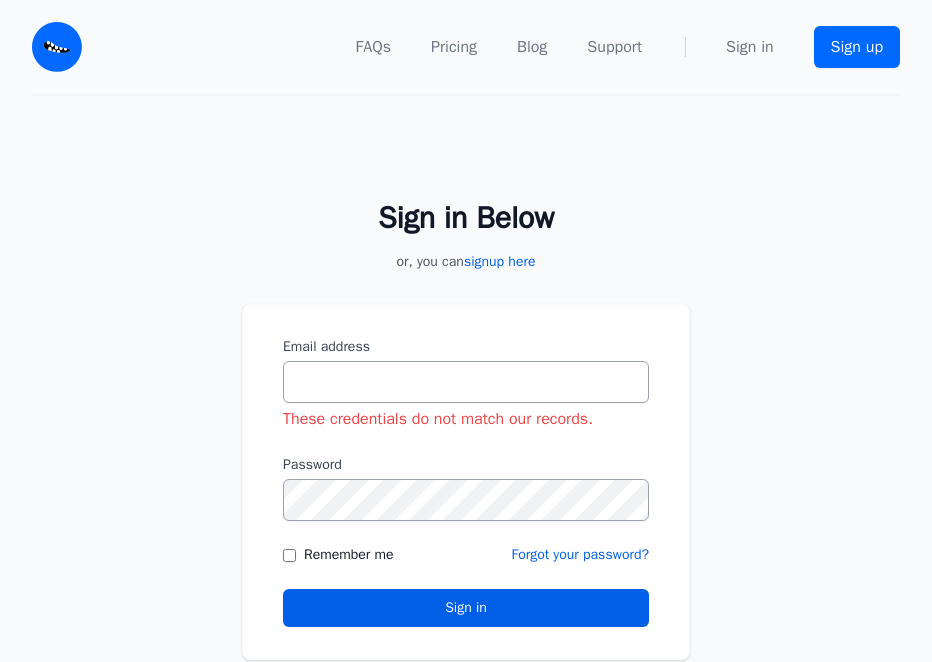 scroll, scrollTop: 0, scrollLeft: 0, axis: both 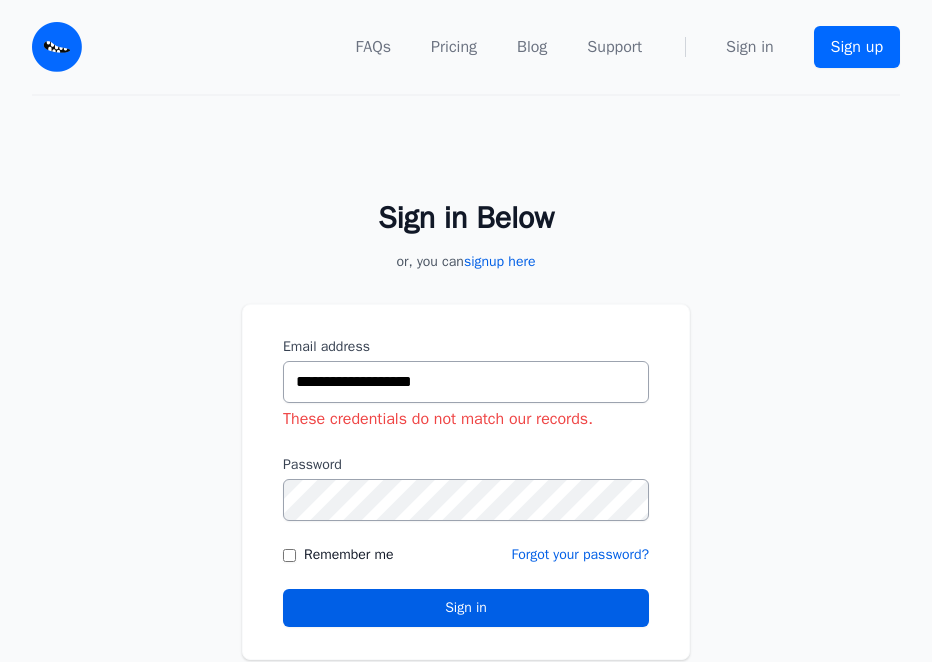 click on "**********" at bounding box center [466, 382] 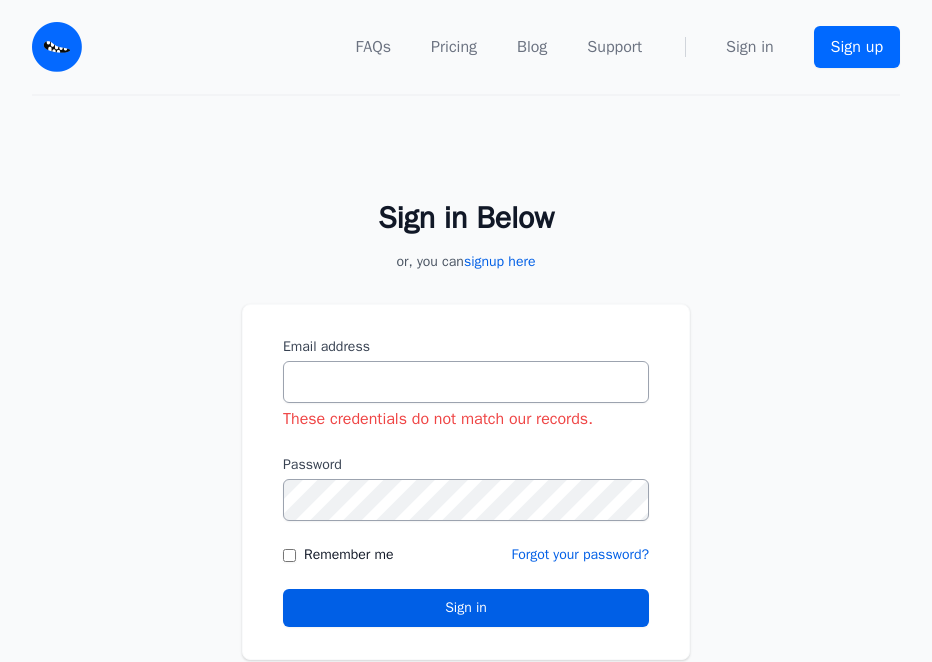 scroll, scrollTop: 0, scrollLeft: 0, axis: both 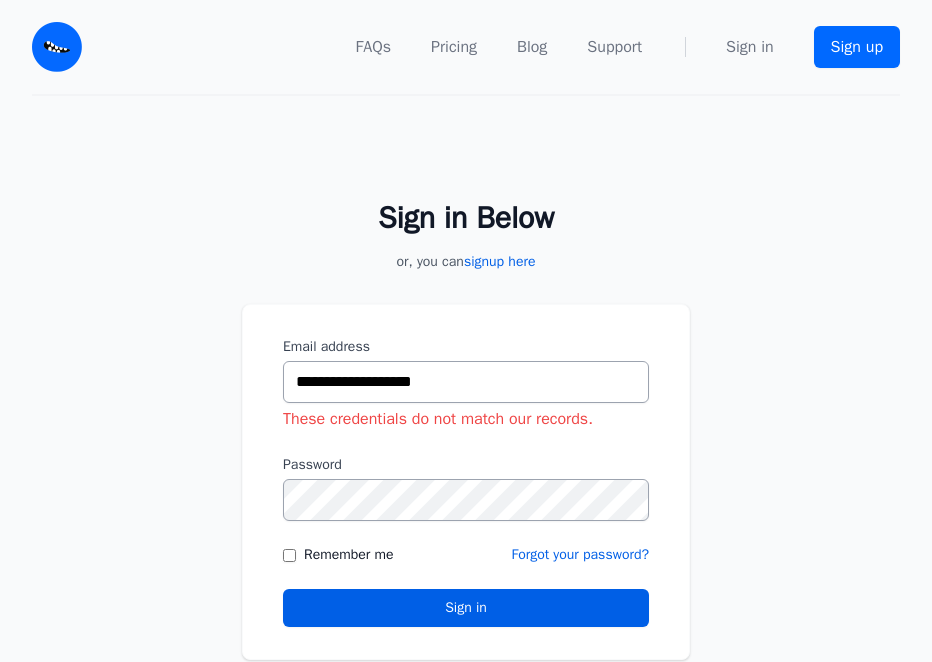 click on "**********" at bounding box center (466, 382) 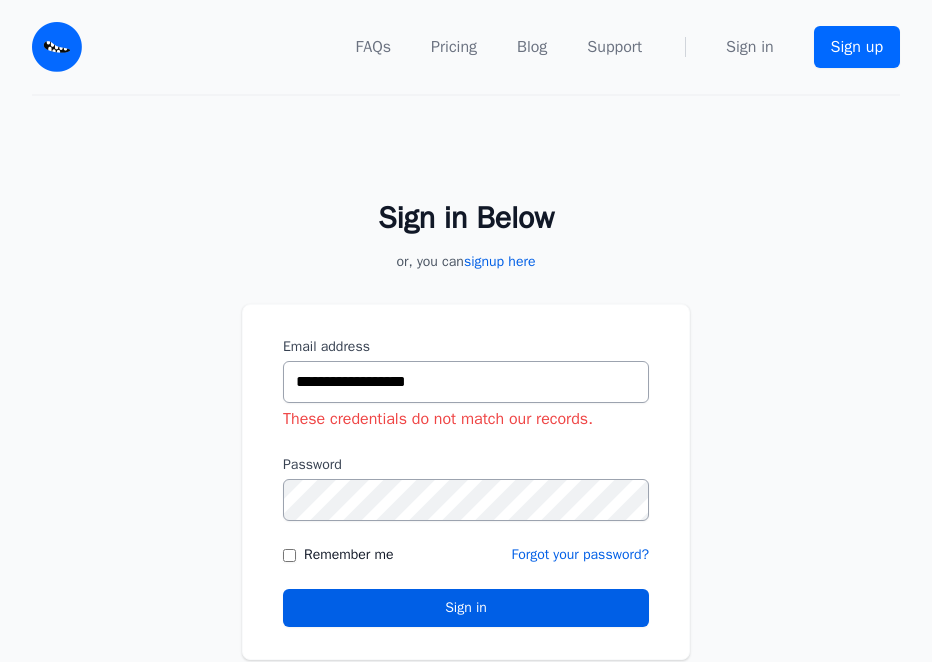 type on "**********" 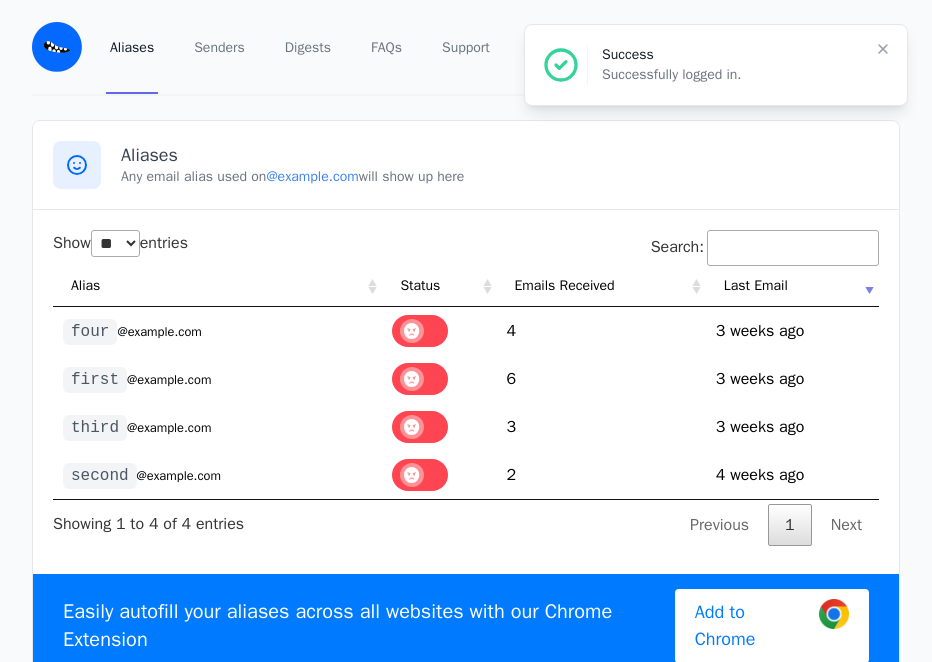select on "**" 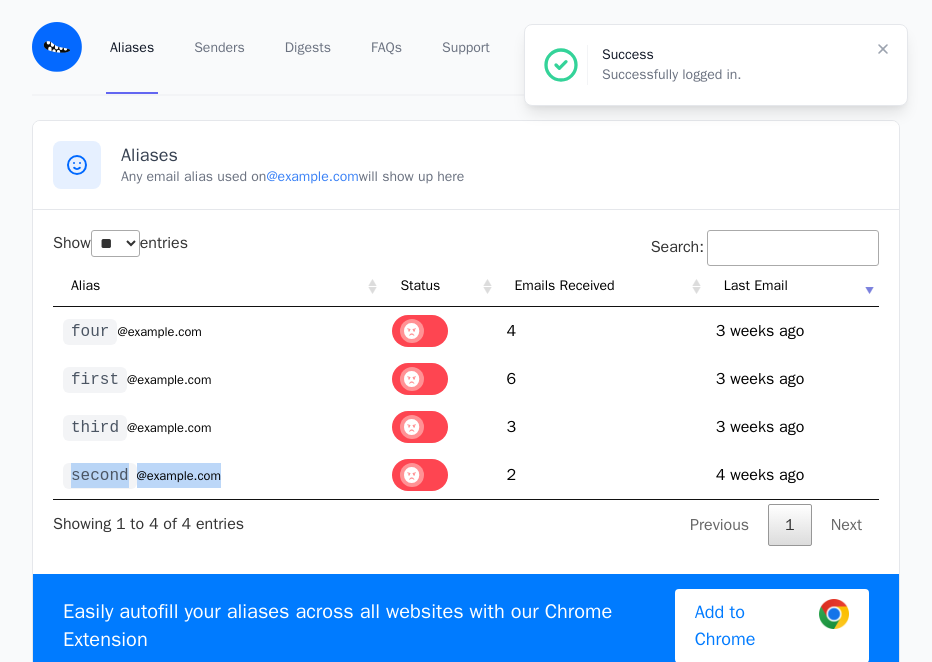 click on "@dovefirh.eml.monster" at bounding box center (179, 476) 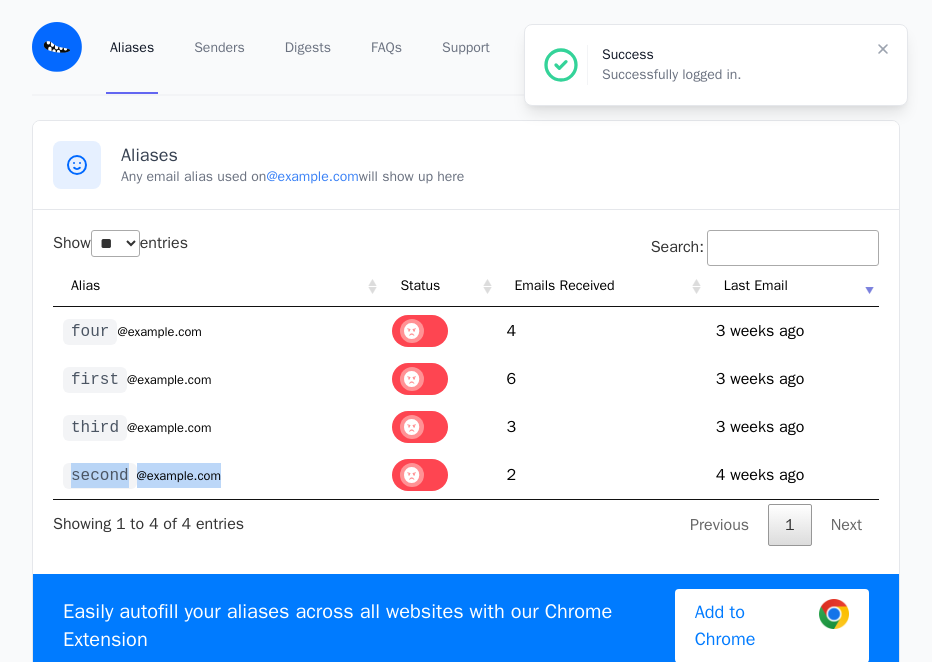 copy on "second @dovefirh.eml.monster" 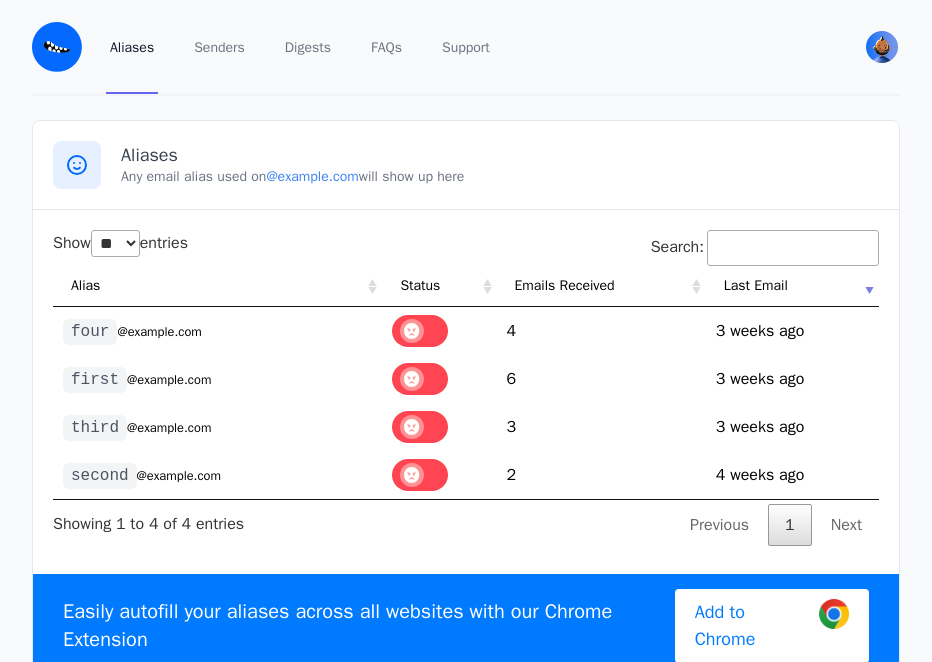 click on "first" at bounding box center (95, 380) 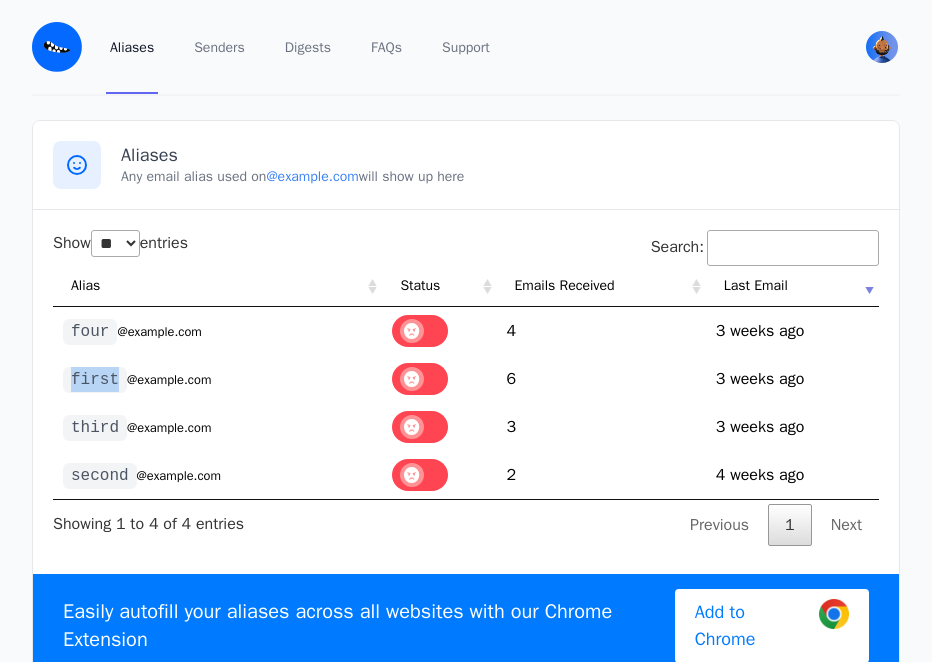 click on "first" at bounding box center (95, 380) 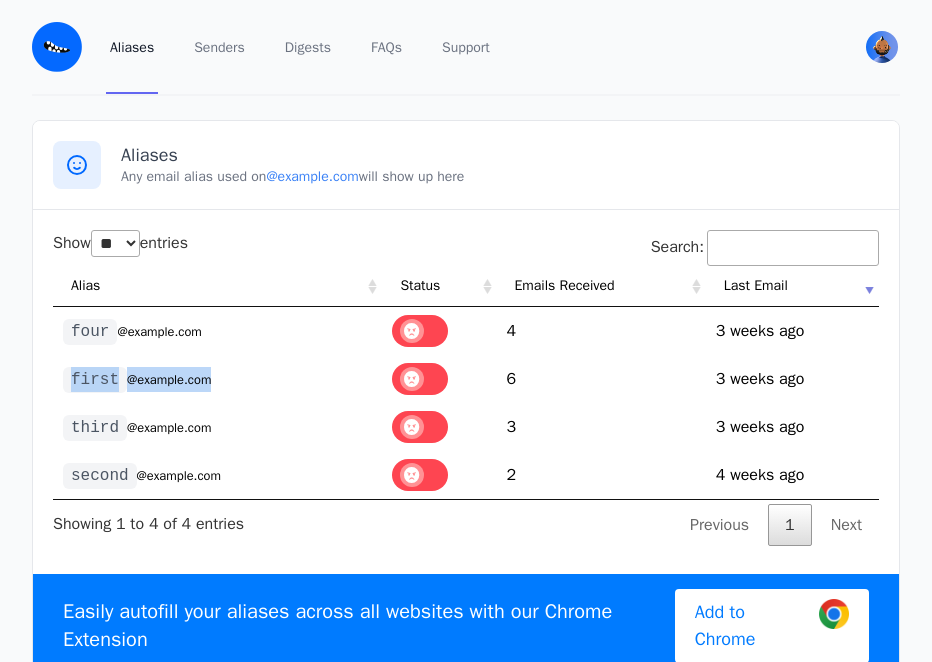 click on "first" at bounding box center (95, 380) 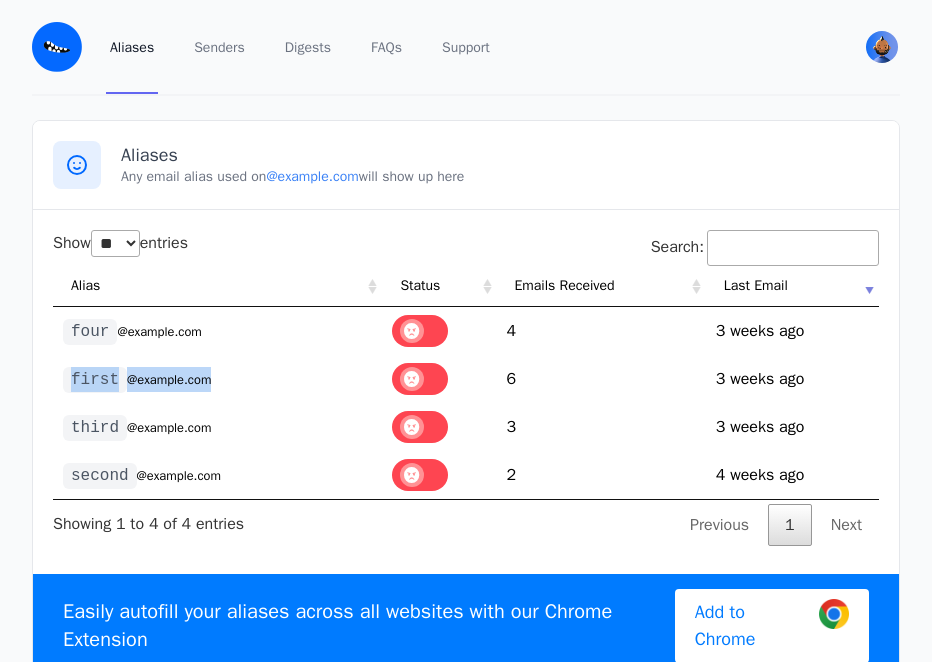 copy on "first @dovefirh.eml.monster" 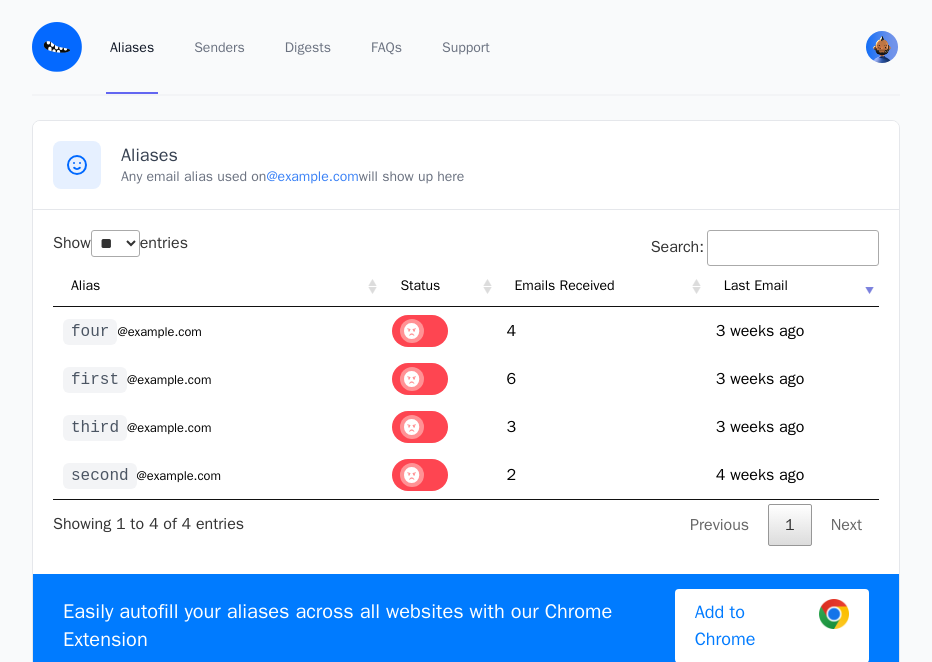 click on "Aliases
Any email alias used on  @dovefirh.eml.monster  will show up here" at bounding box center (466, 165) 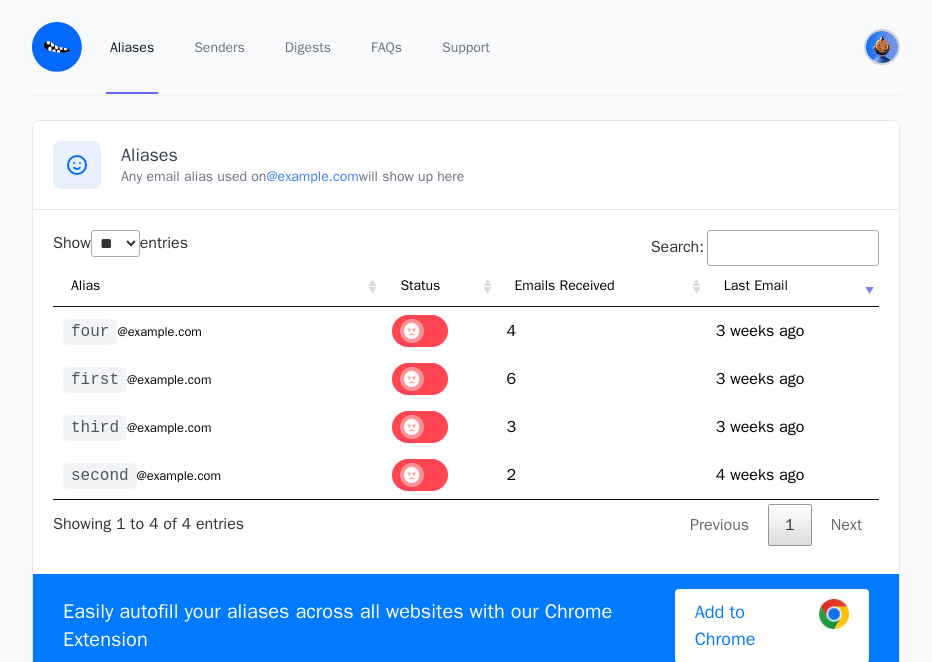 click at bounding box center [882, 47] 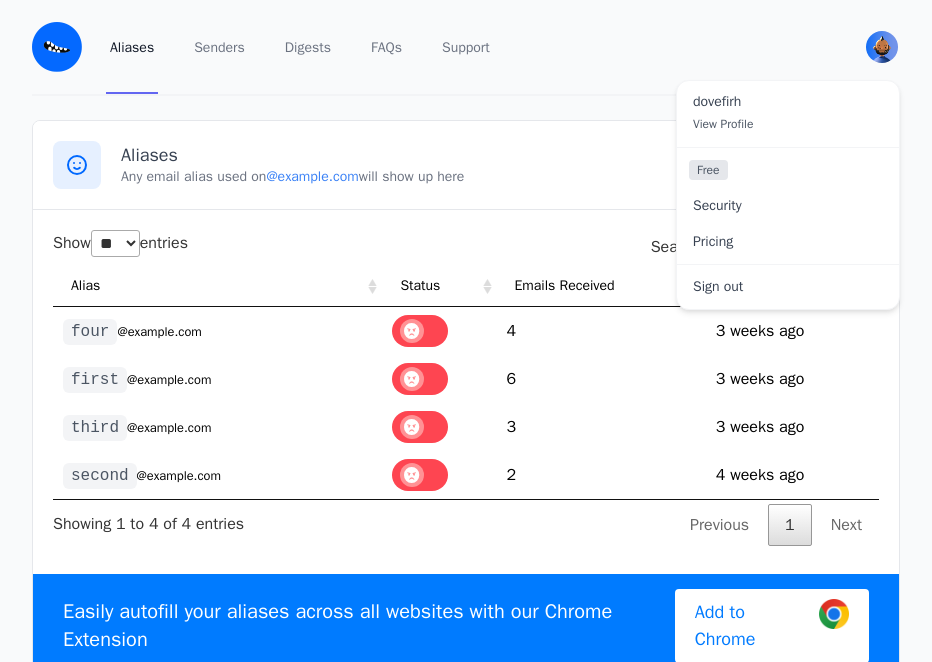 click on "dovefirh
View Profile
Free
Security
Pricing
Sign out" at bounding box center (882, 47) 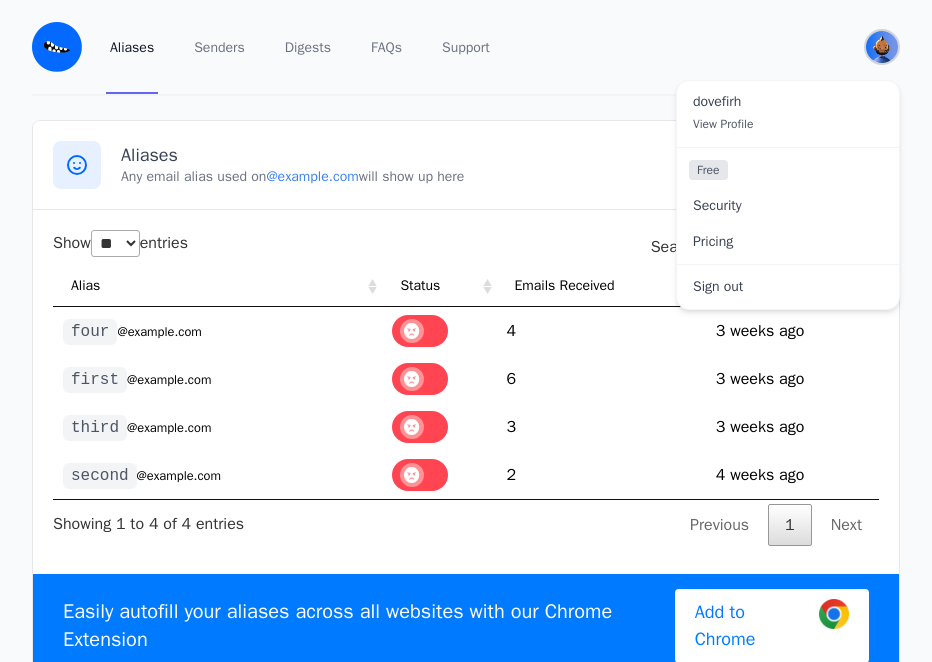 click at bounding box center (882, 47) 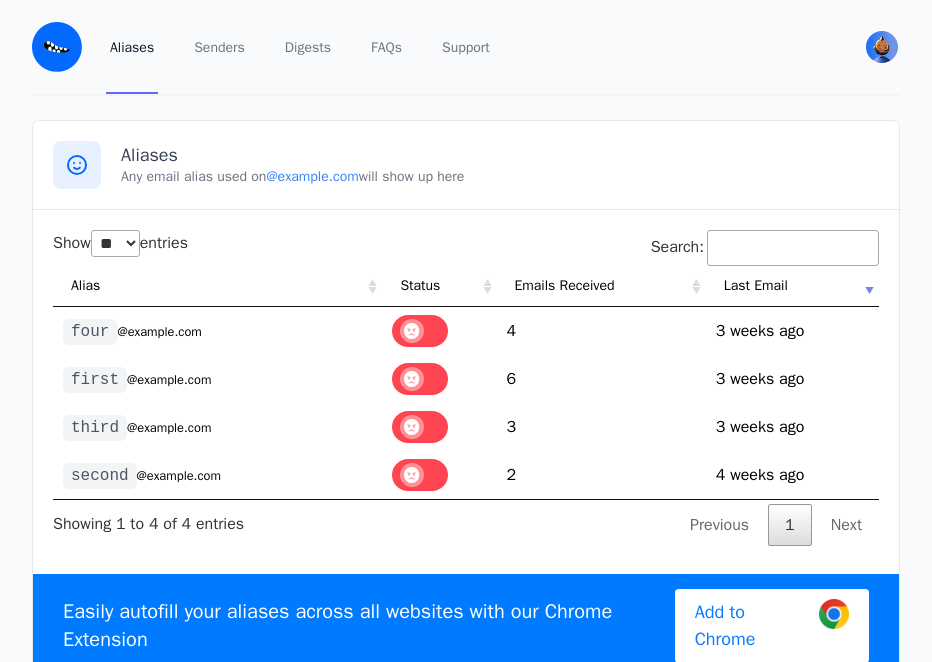 click at bounding box center [882, 47] 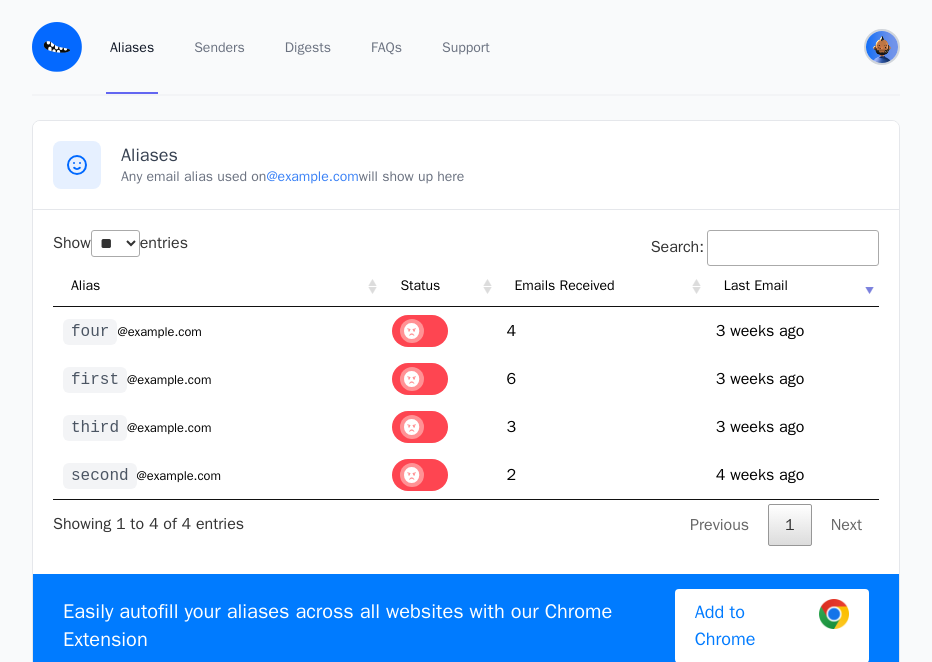 click at bounding box center [882, 47] 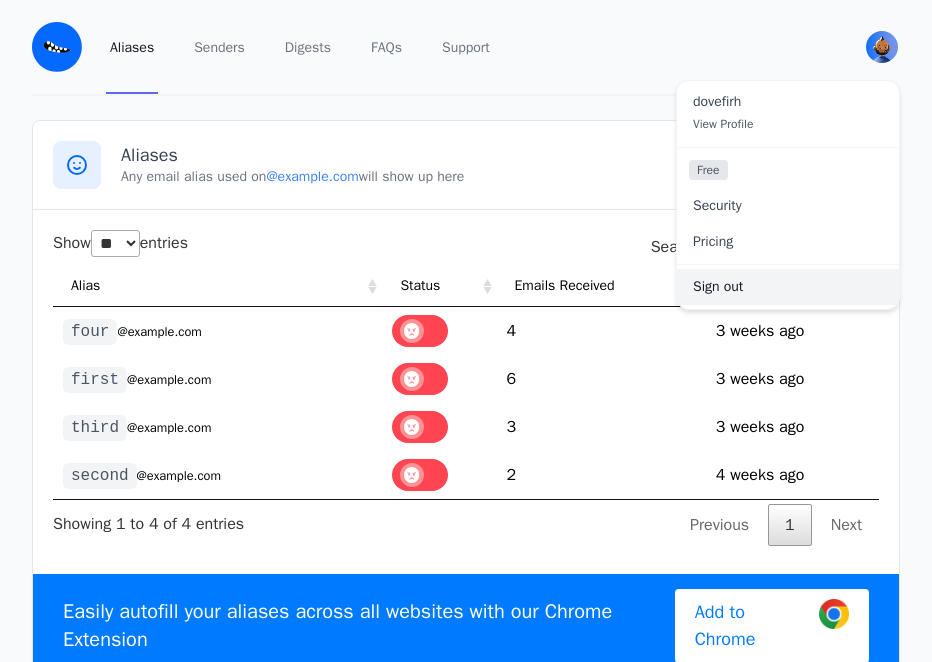 click on "Sign out" at bounding box center [788, 287] 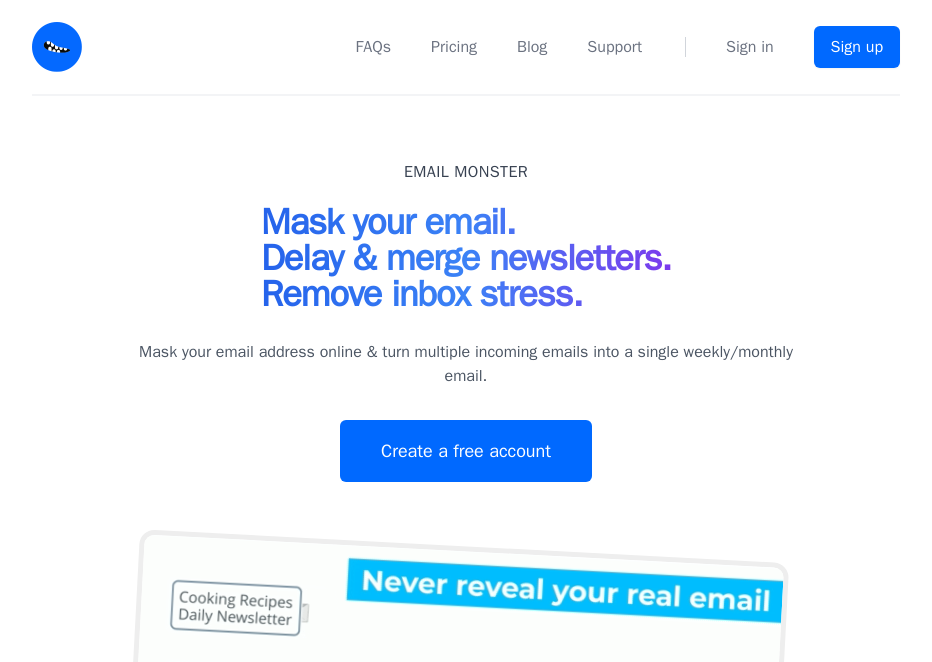 scroll, scrollTop: 0, scrollLeft: 0, axis: both 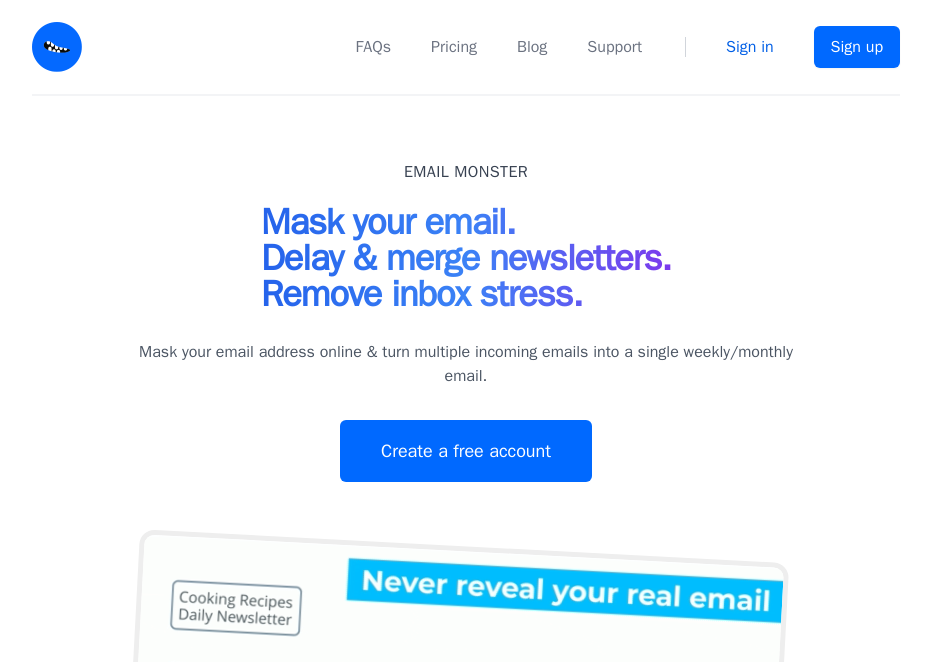 click on "Sign in" at bounding box center [750, 47] 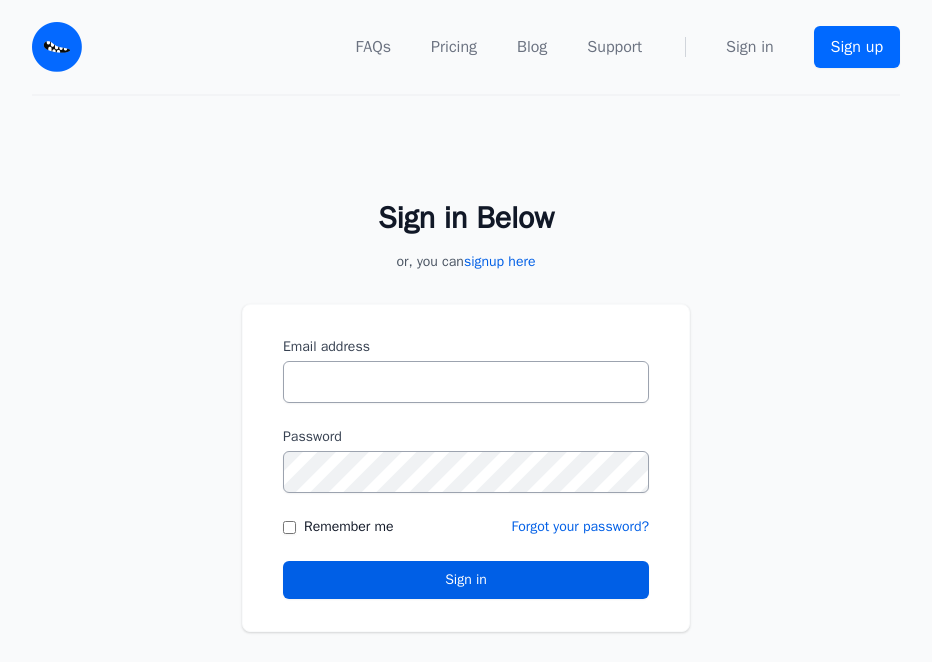 scroll, scrollTop: 0, scrollLeft: 0, axis: both 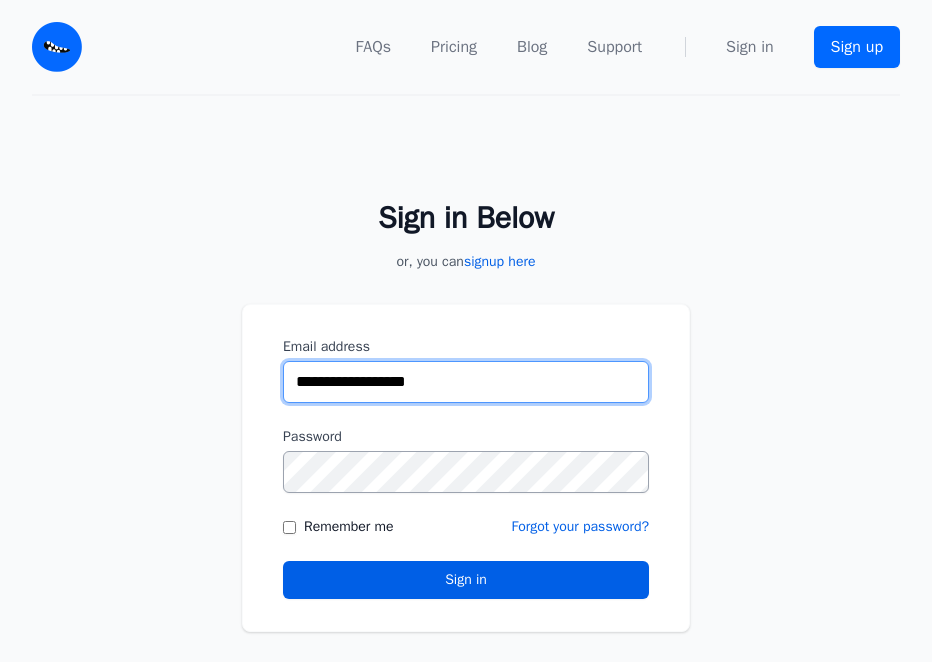 click on "**********" at bounding box center [466, 382] 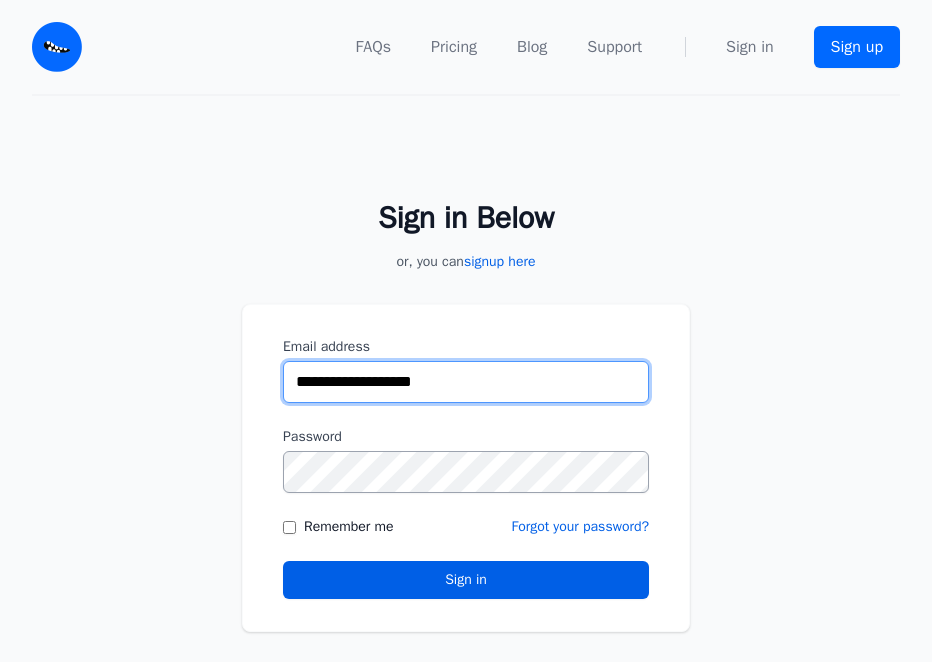 type on "**********" 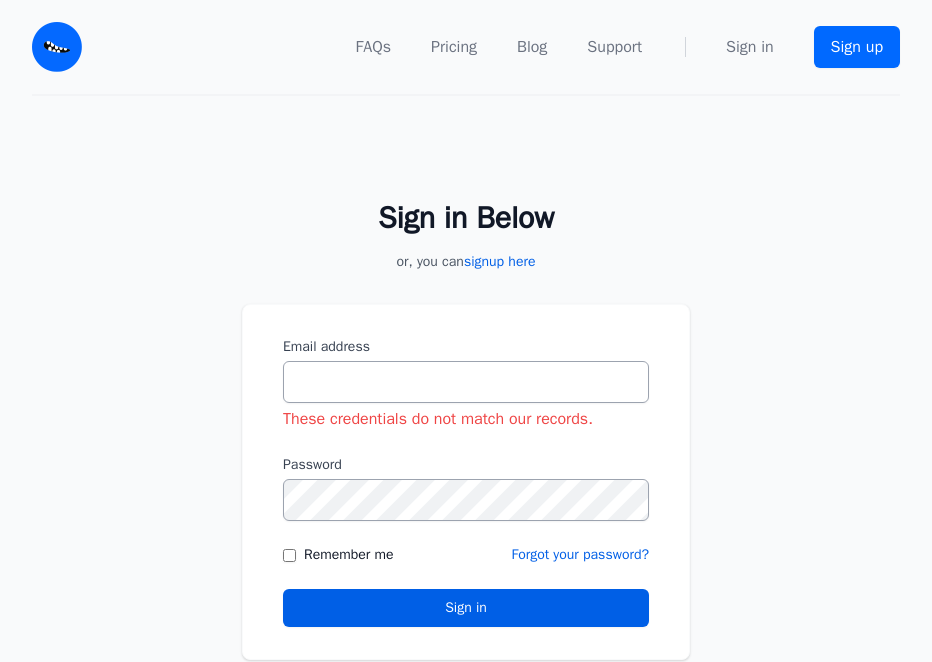 scroll, scrollTop: 0, scrollLeft: 0, axis: both 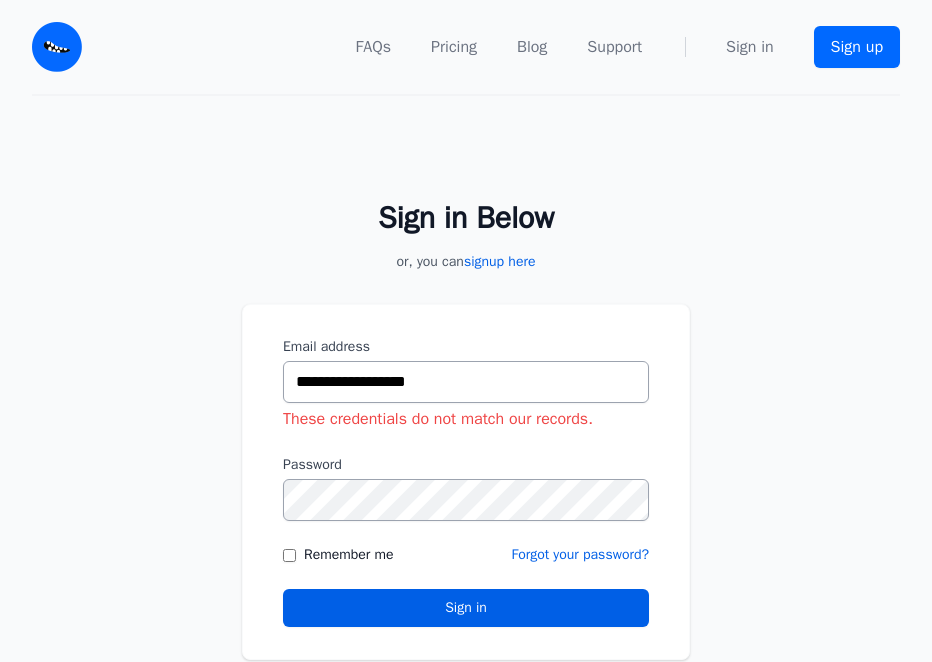 click on "**********" at bounding box center (466, 382) 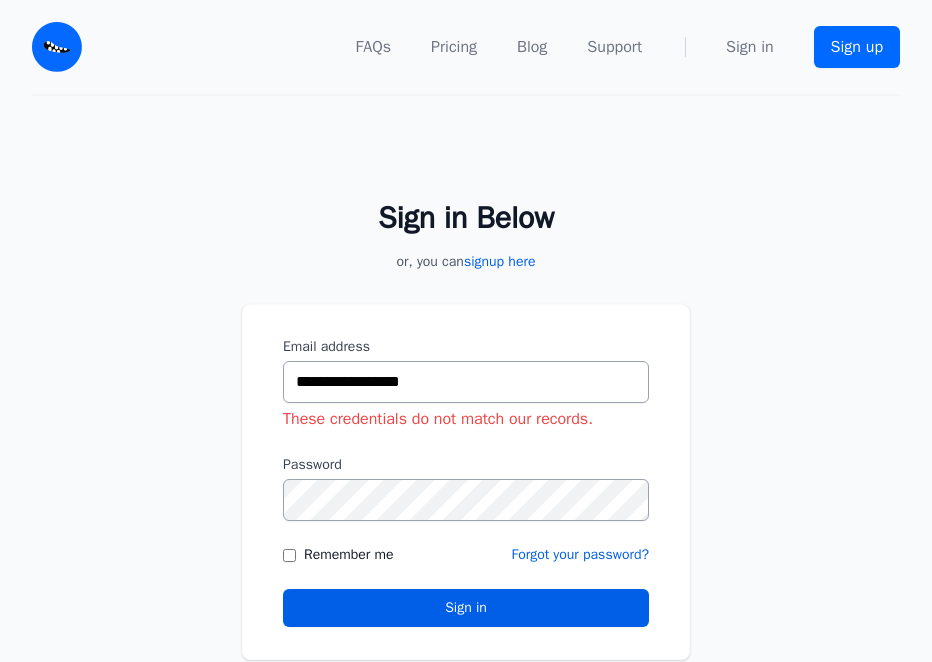 type on "**********" 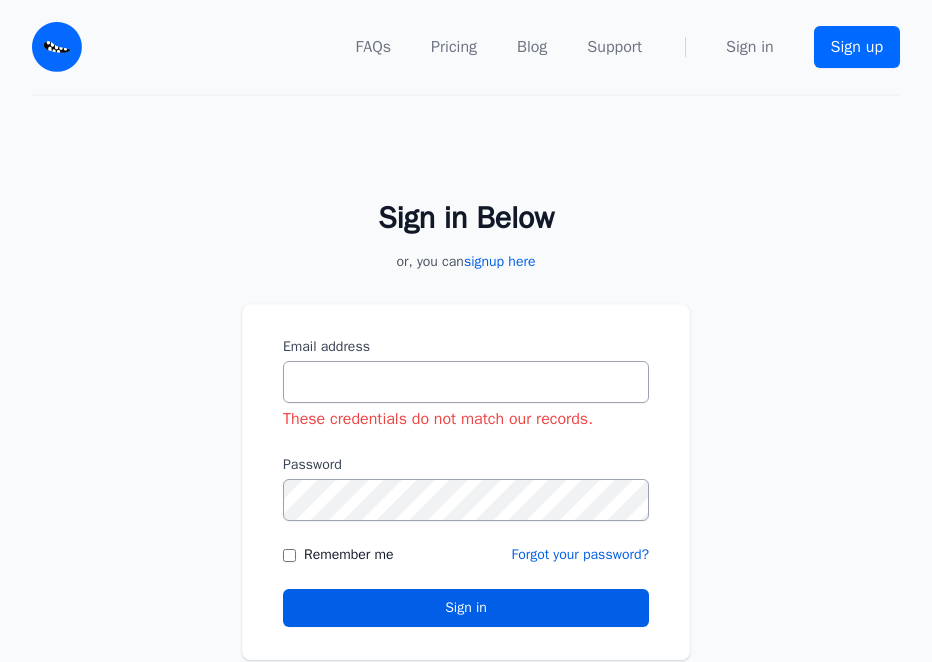 scroll, scrollTop: 0, scrollLeft: 0, axis: both 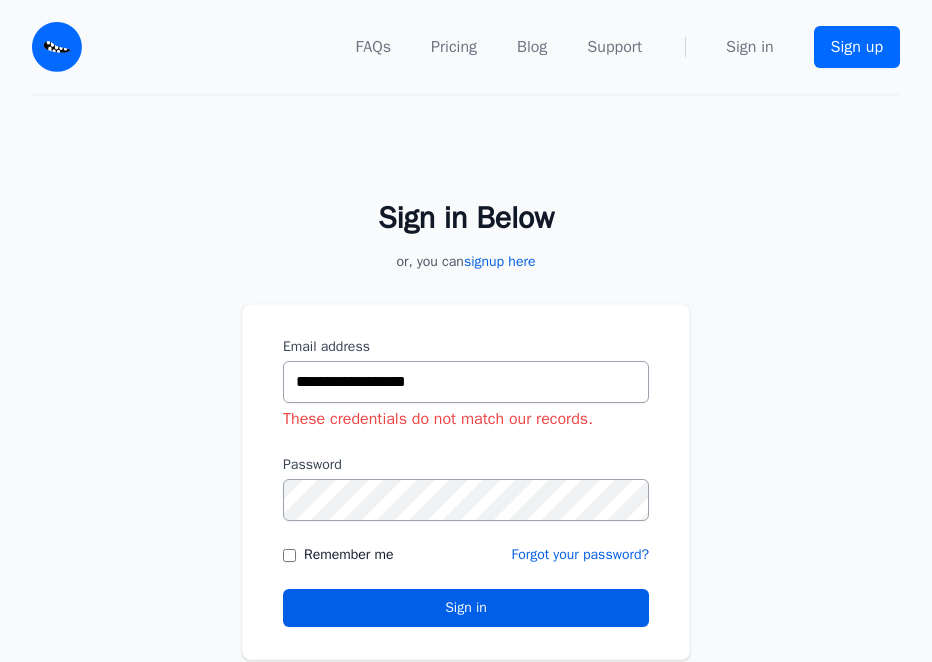 click on "**********" at bounding box center [466, 382] 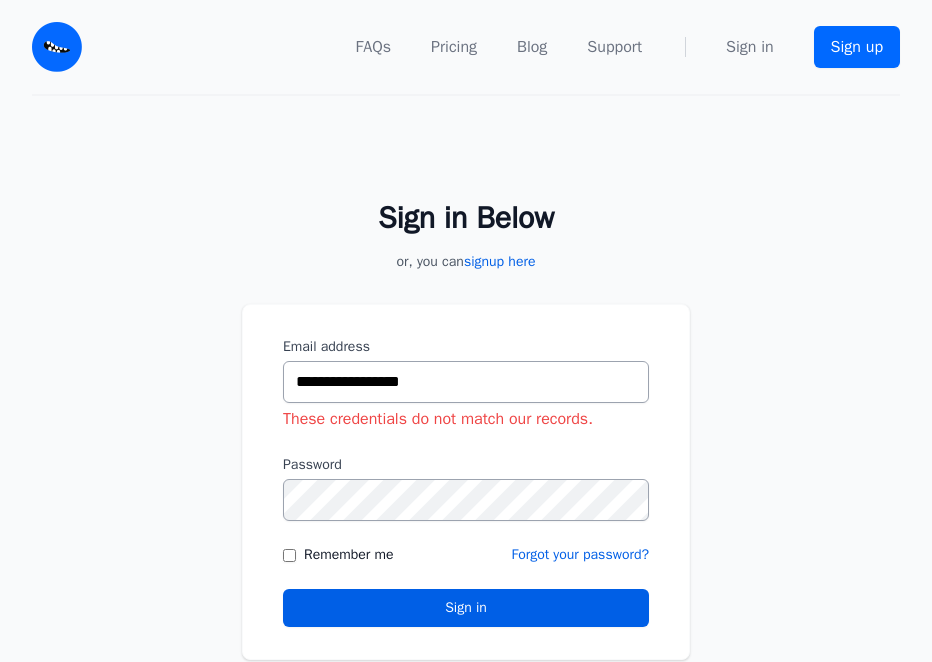 type on "**********" 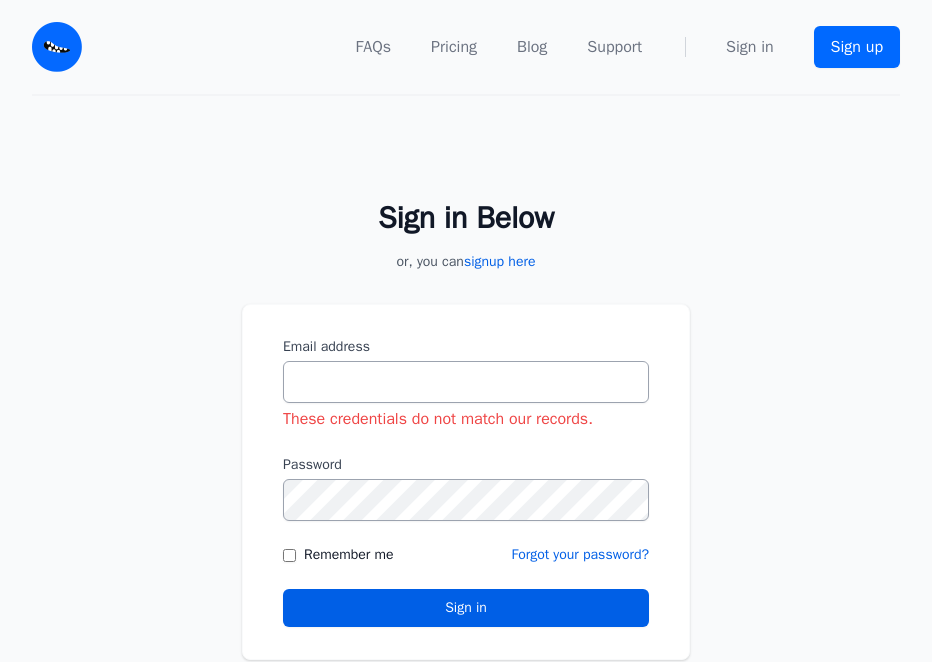 scroll, scrollTop: 0, scrollLeft: 0, axis: both 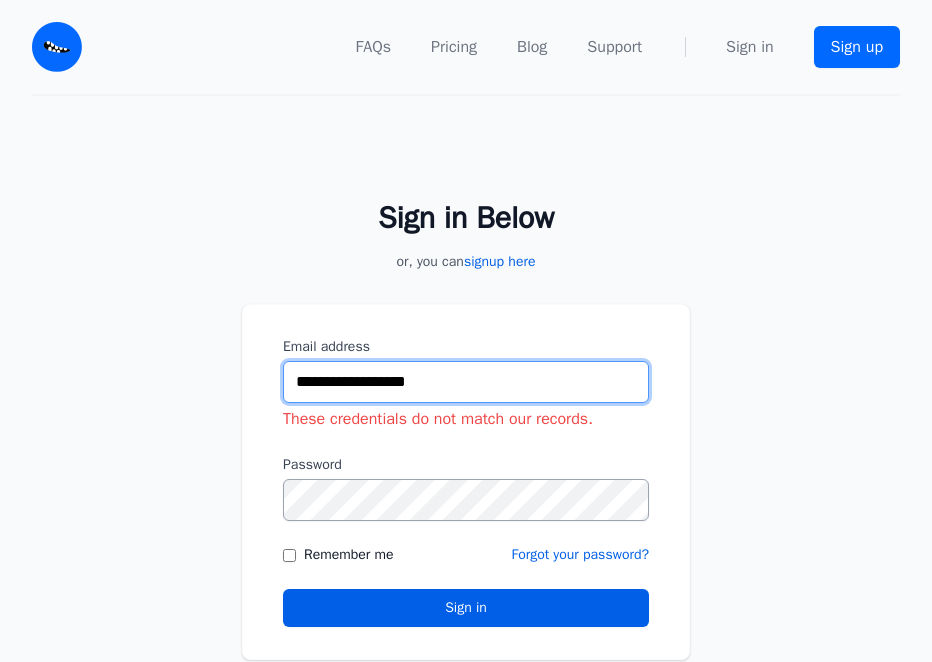 click on "**********" at bounding box center [466, 382] 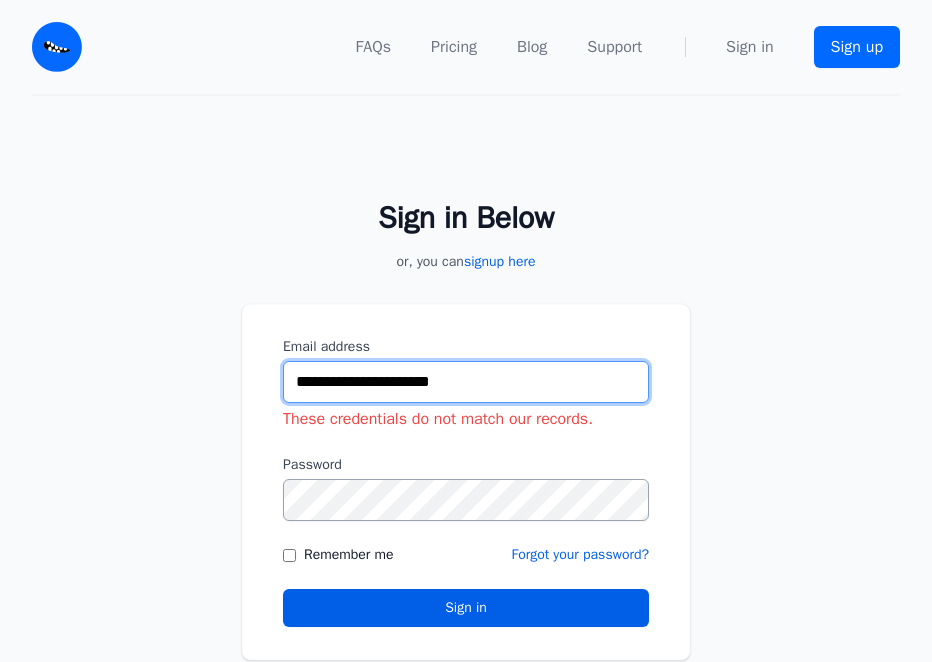 type on "**********" 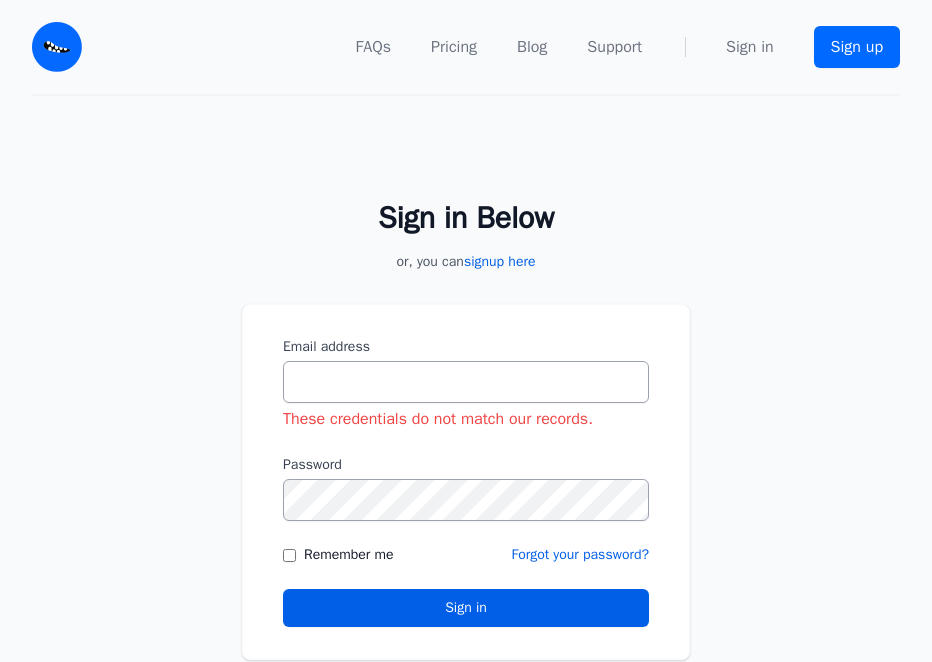 scroll, scrollTop: 0, scrollLeft: 0, axis: both 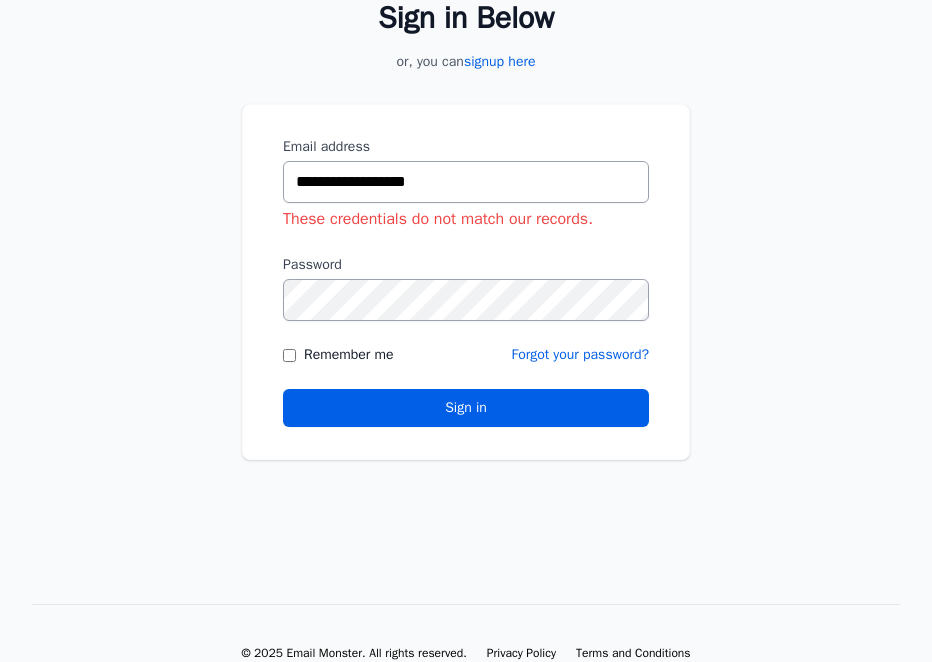 click on "**********" at bounding box center (466, 182) 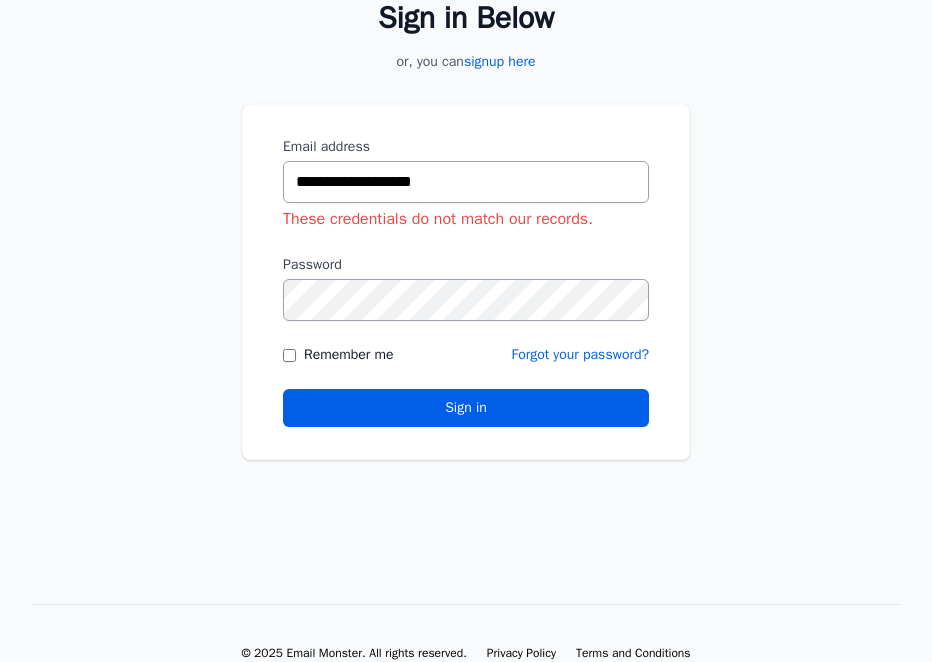 type on "**********" 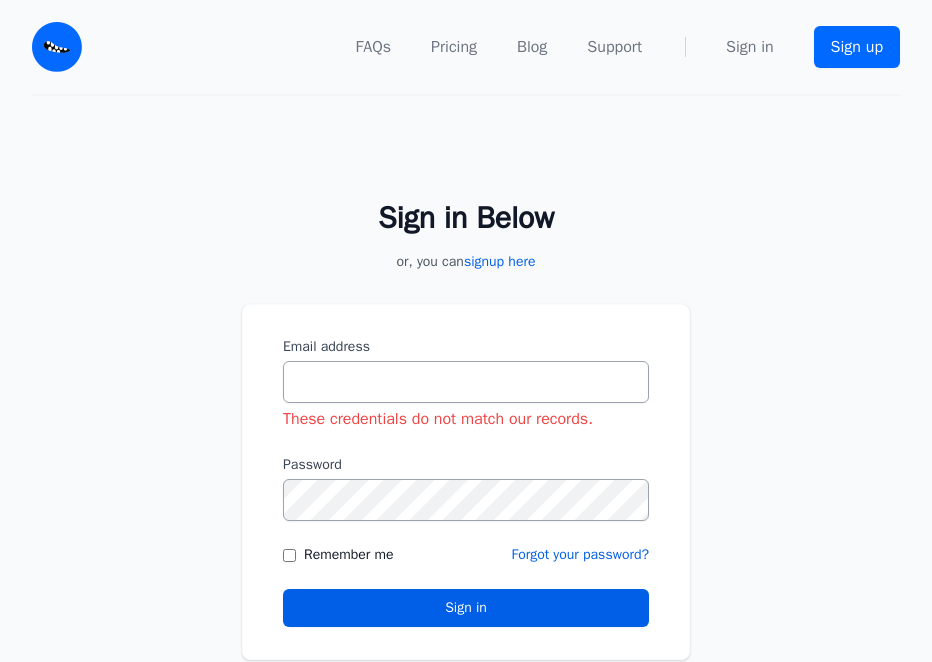 scroll, scrollTop: 0, scrollLeft: 0, axis: both 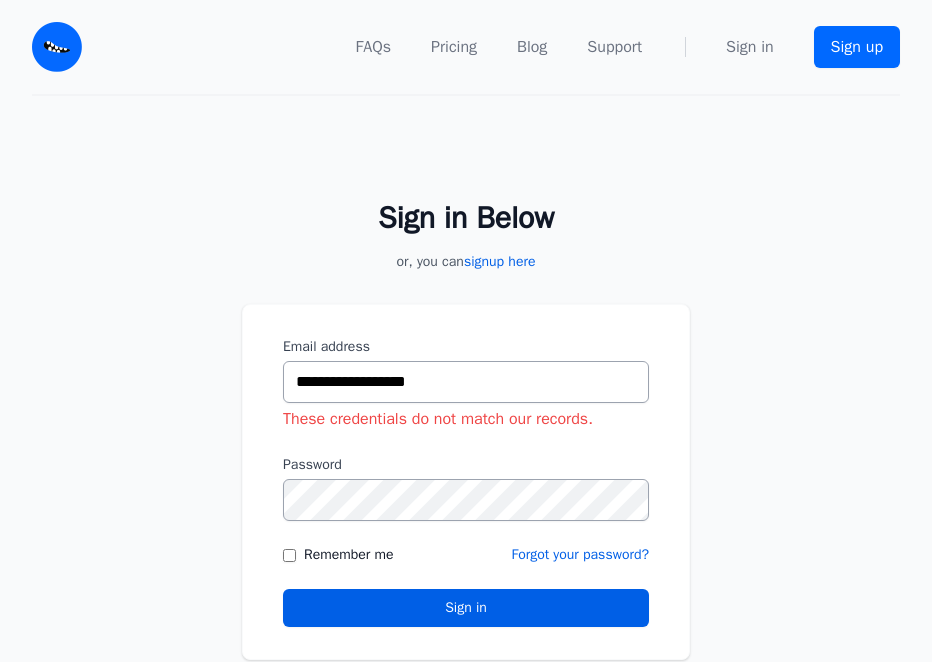click on "**********" at bounding box center (466, 382) 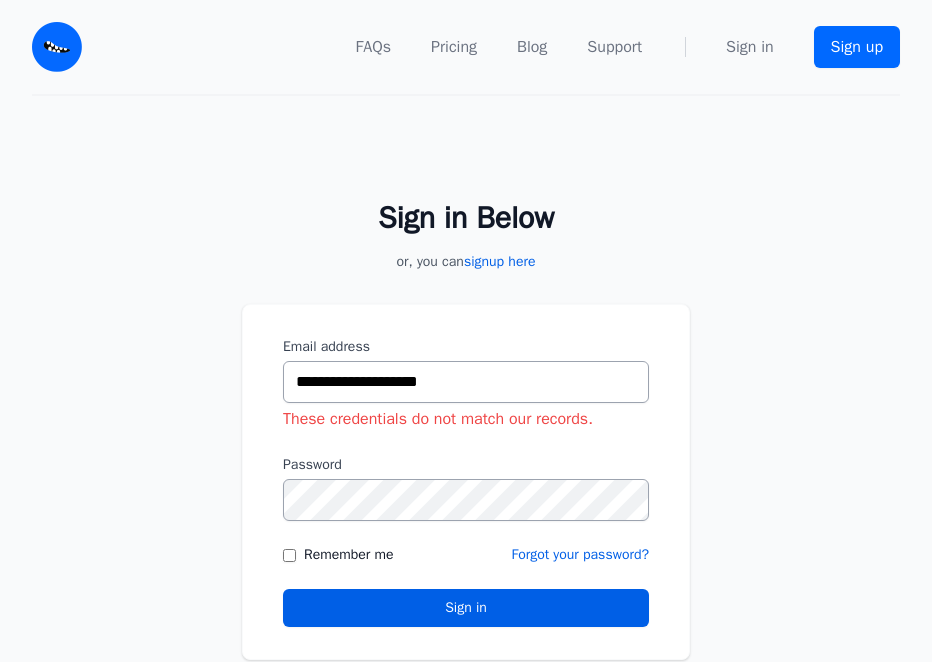 type on "**********" 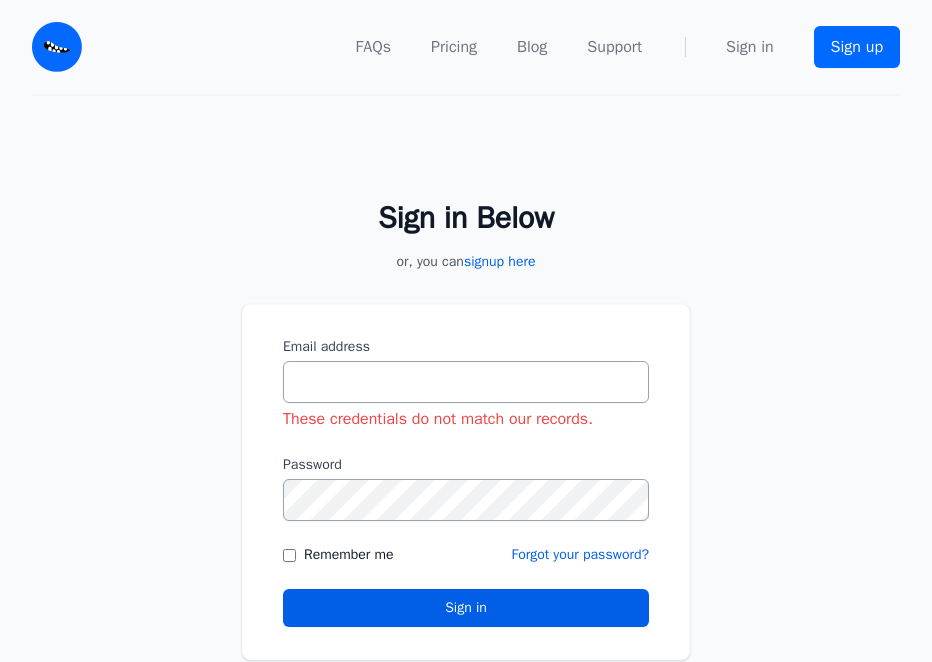 scroll, scrollTop: 0, scrollLeft: 0, axis: both 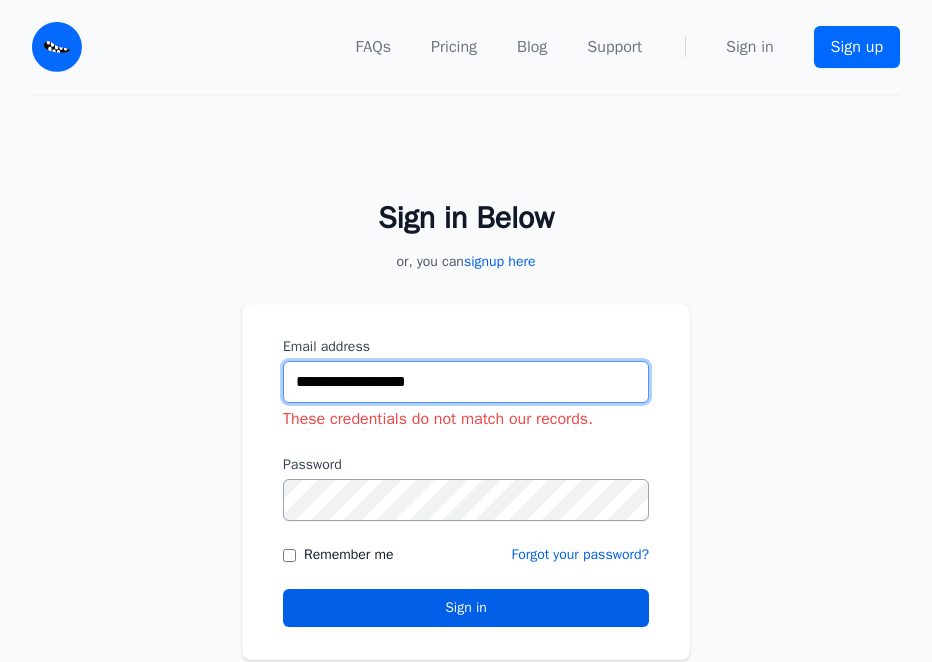 click on "**********" at bounding box center (466, 382) 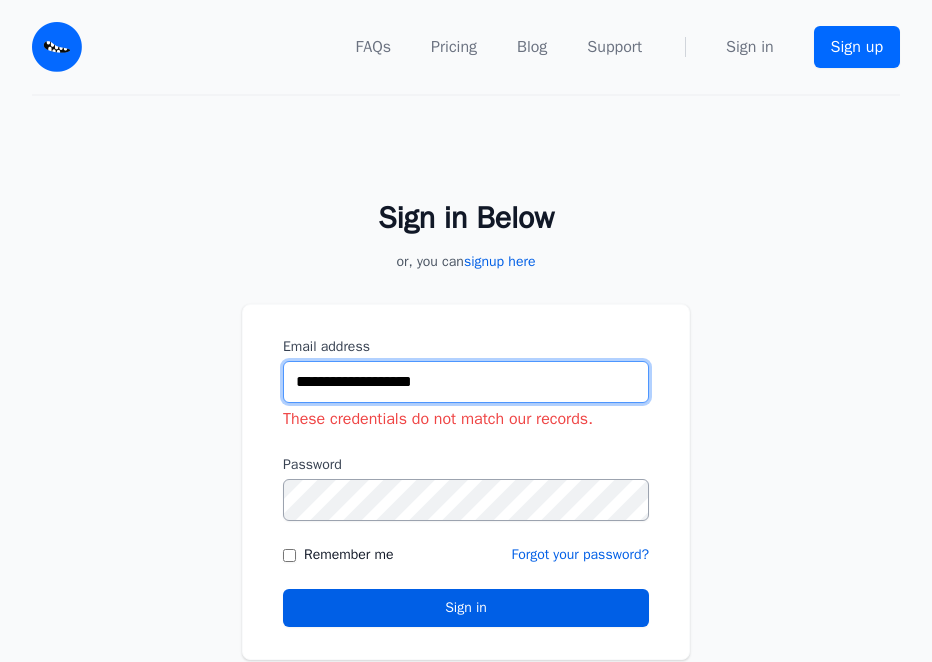 type on "**********" 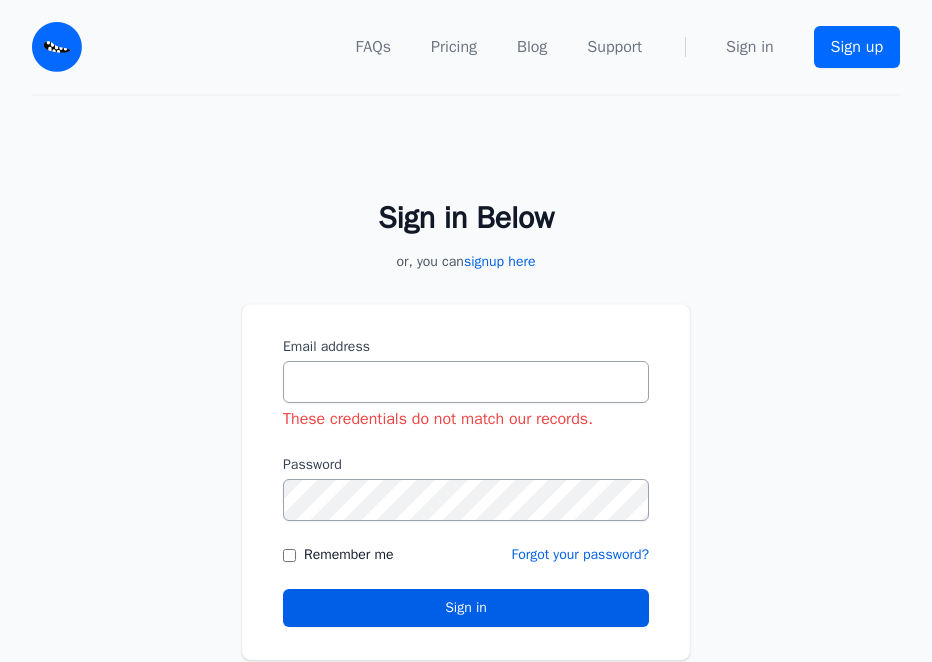 scroll, scrollTop: 0, scrollLeft: 0, axis: both 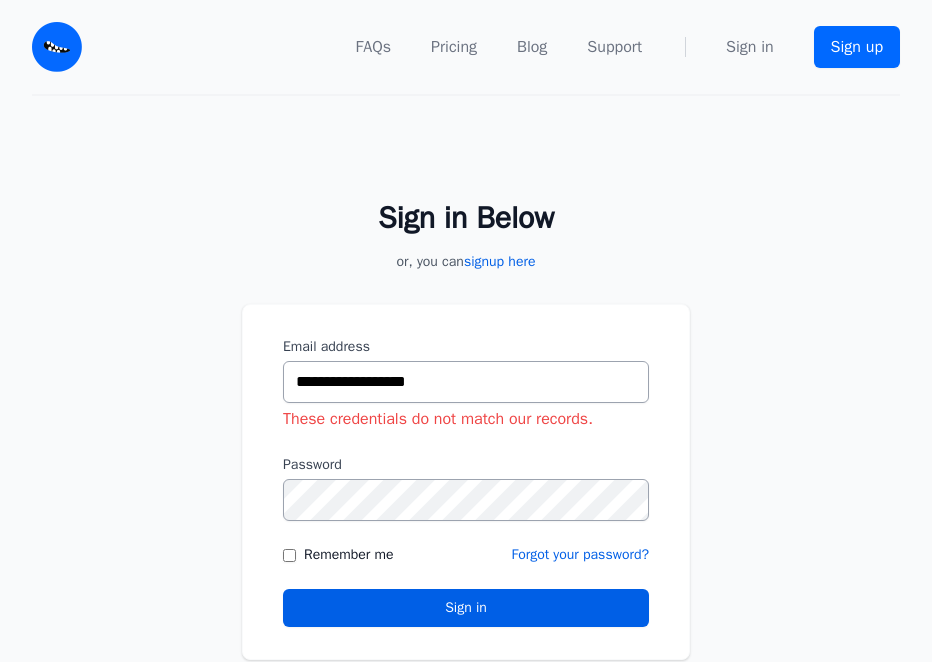 click on "**********" at bounding box center [466, 382] 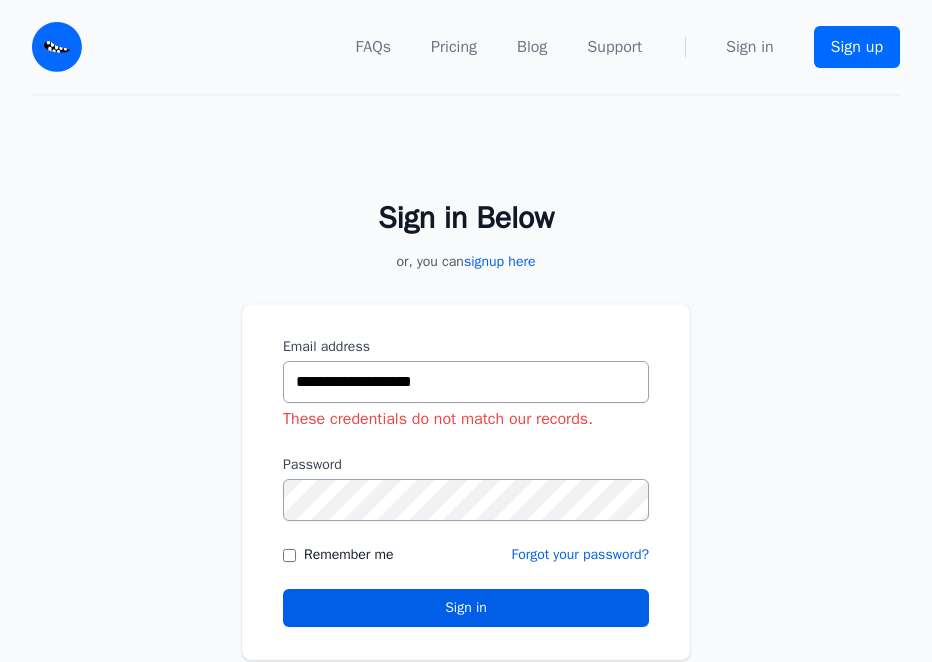 type on "**********" 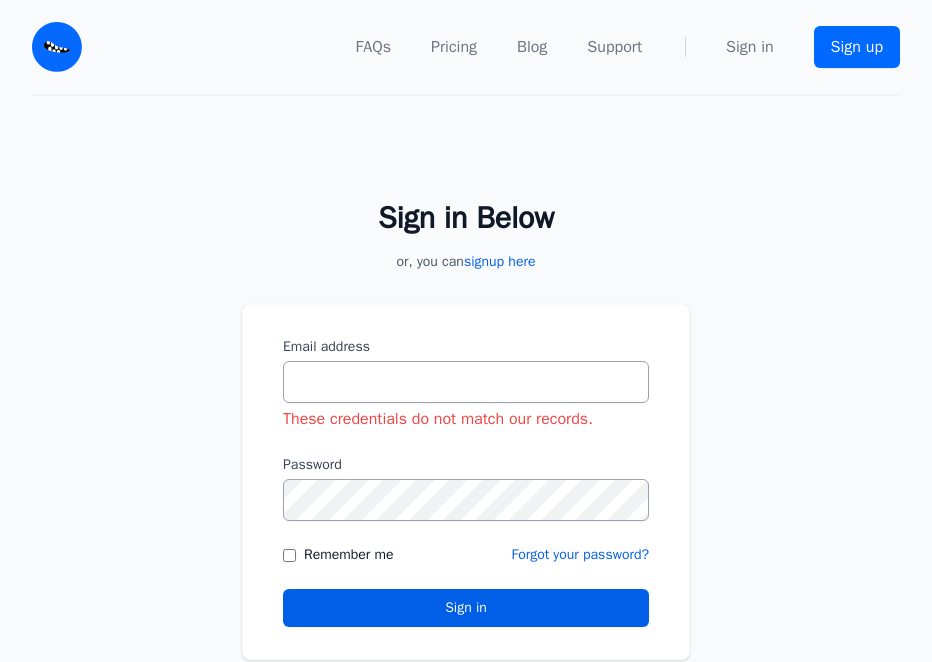 scroll, scrollTop: 0, scrollLeft: 0, axis: both 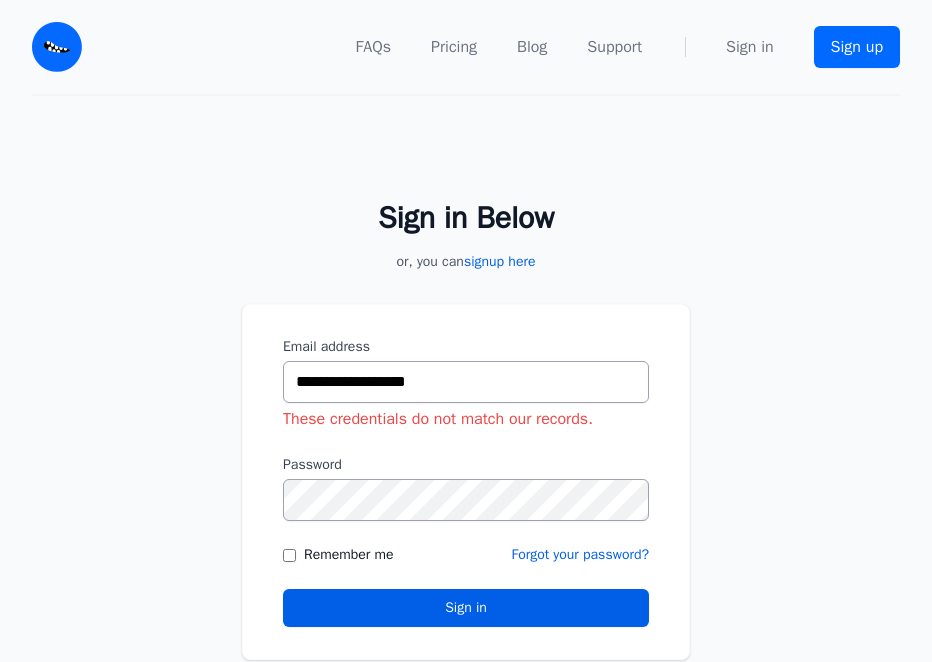 click on "Sign in Below
or, you can
signup here
Email address
[EMAIL]
These credentials do not match our records.
Password" at bounding box center (466, 418) 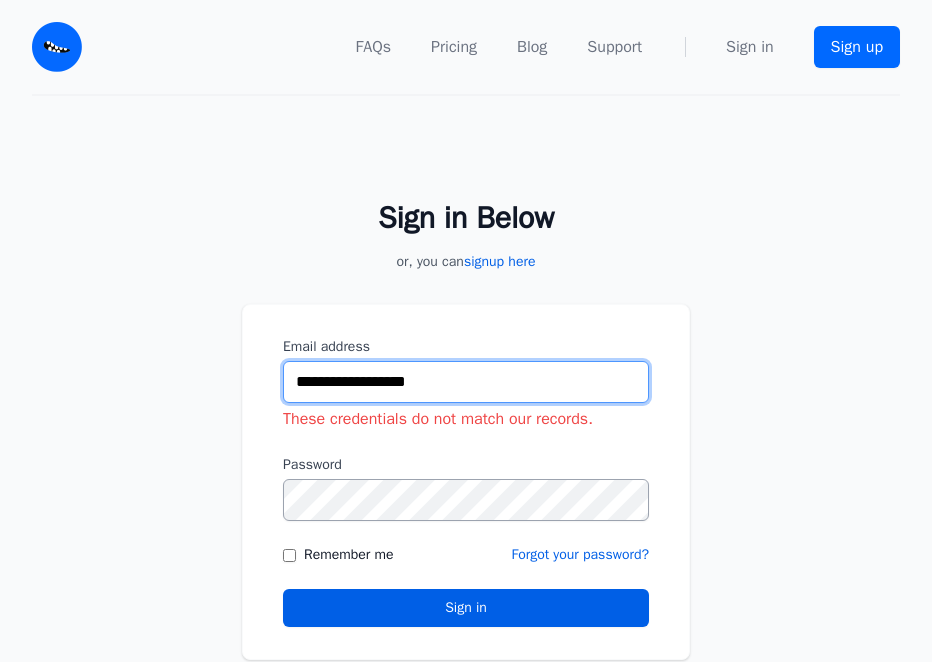 click on "**********" at bounding box center (466, 382) 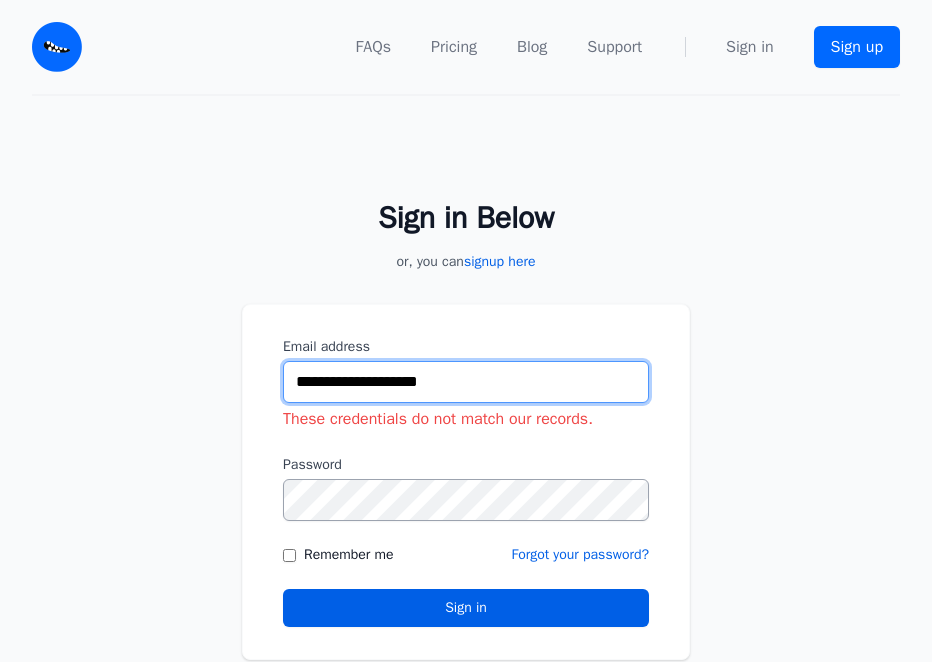 type on "**********" 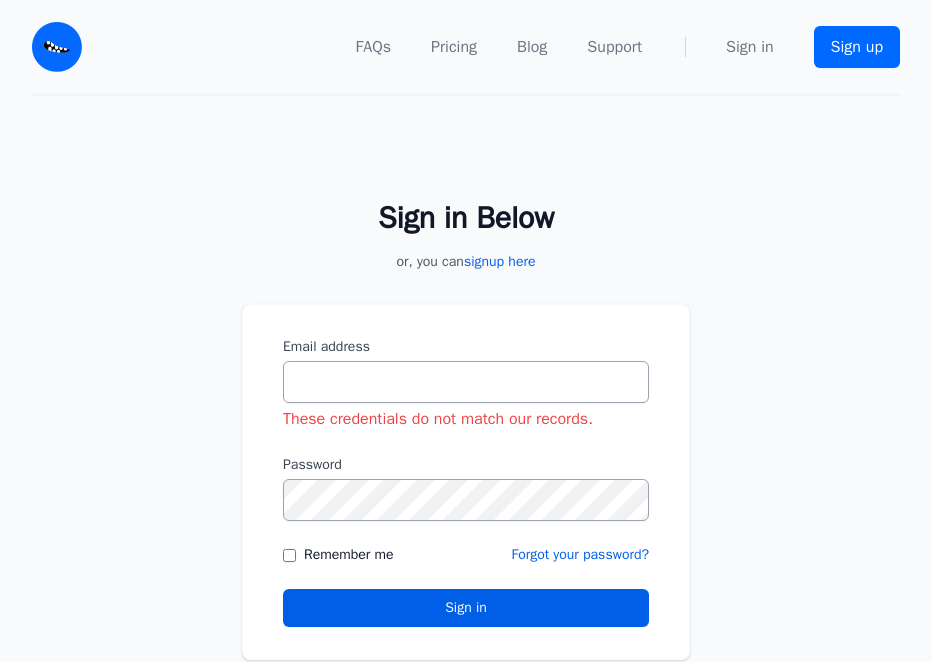 scroll, scrollTop: 0, scrollLeft: 0, axis: both 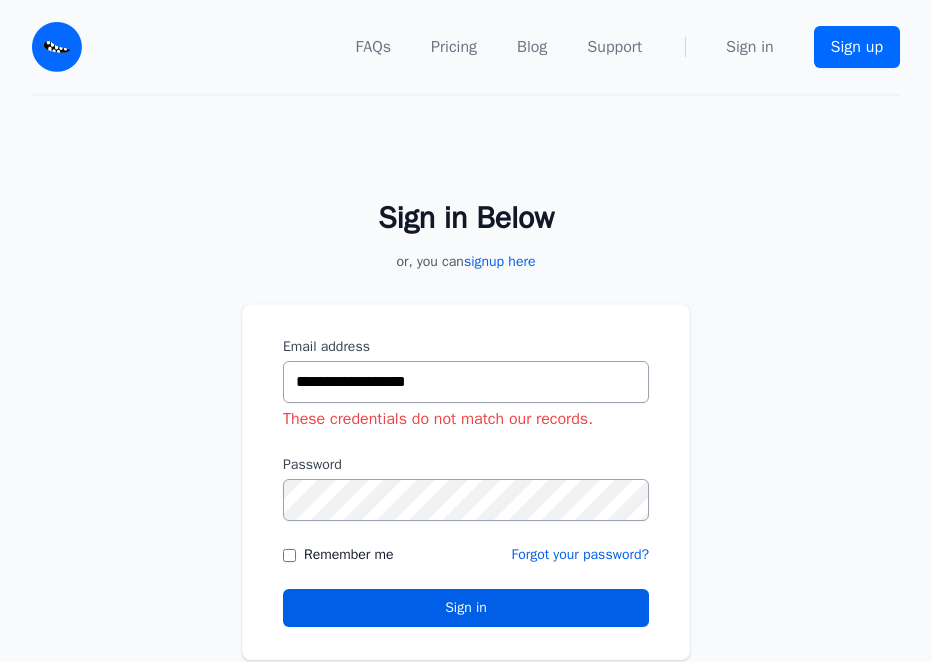 click on "Sign in Below
or, you can
signup here
Email address
[EMAIL]
These credentials do not match our records.
Password" at bounding box center (466, 418) 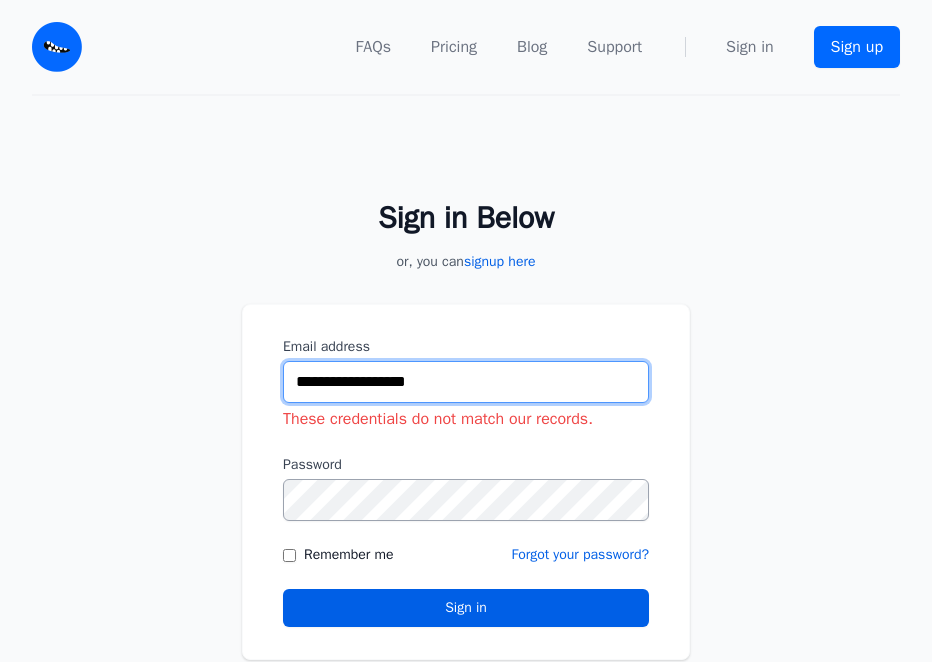 click on "**********" at bounding box center [466, 382] 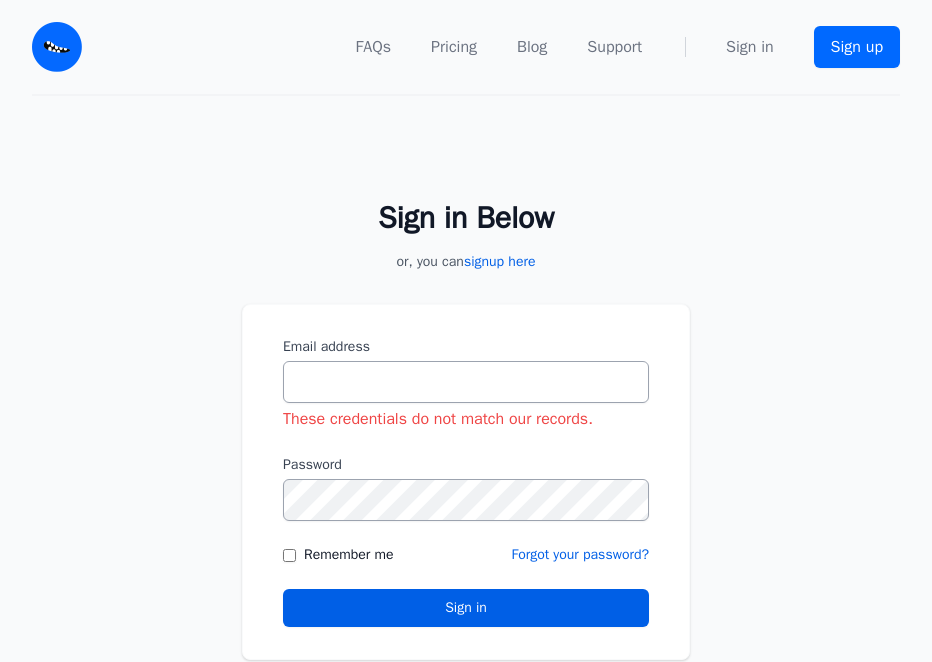 scroll, scrollTop: 0, scrollLeft: 0, axis: both 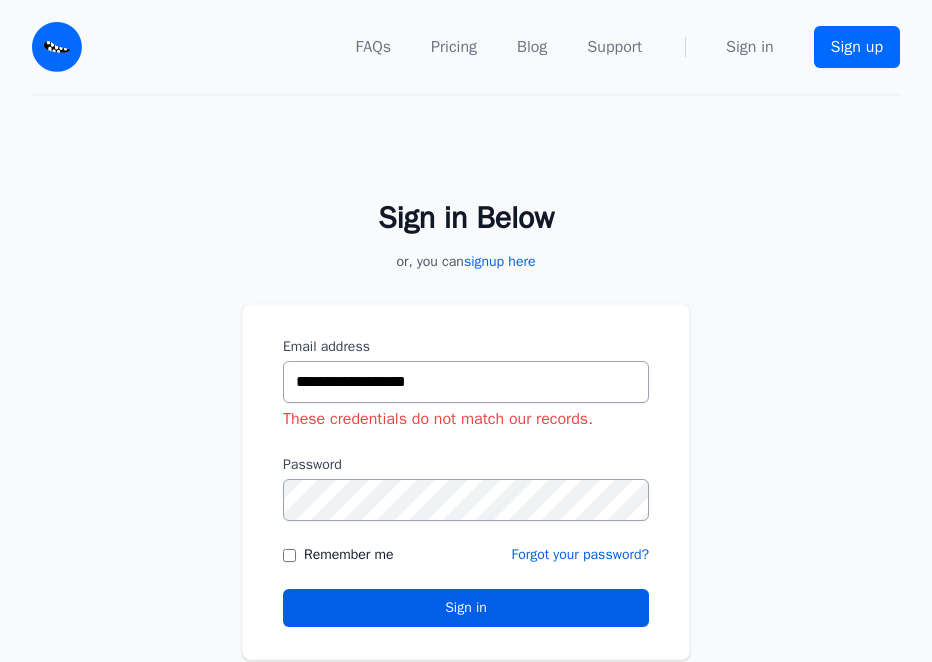 click on "Sign in Below
or, you can
signup here
Email address
[EMAIL]
These credentials do not match our records.
Password" at bounding box center (466, 418) 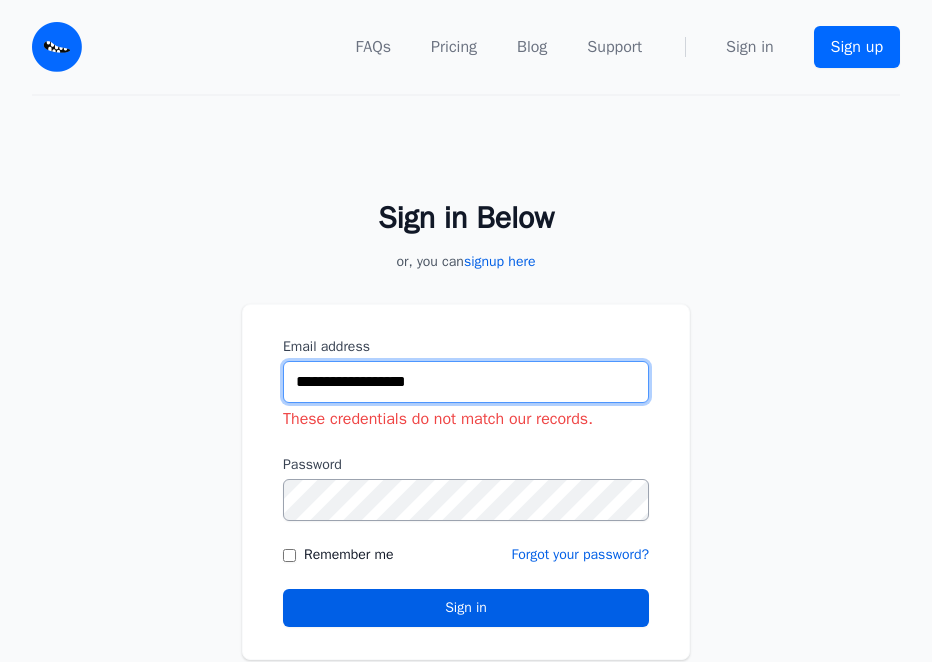 click on "**********" at bounding box center [466, 382] 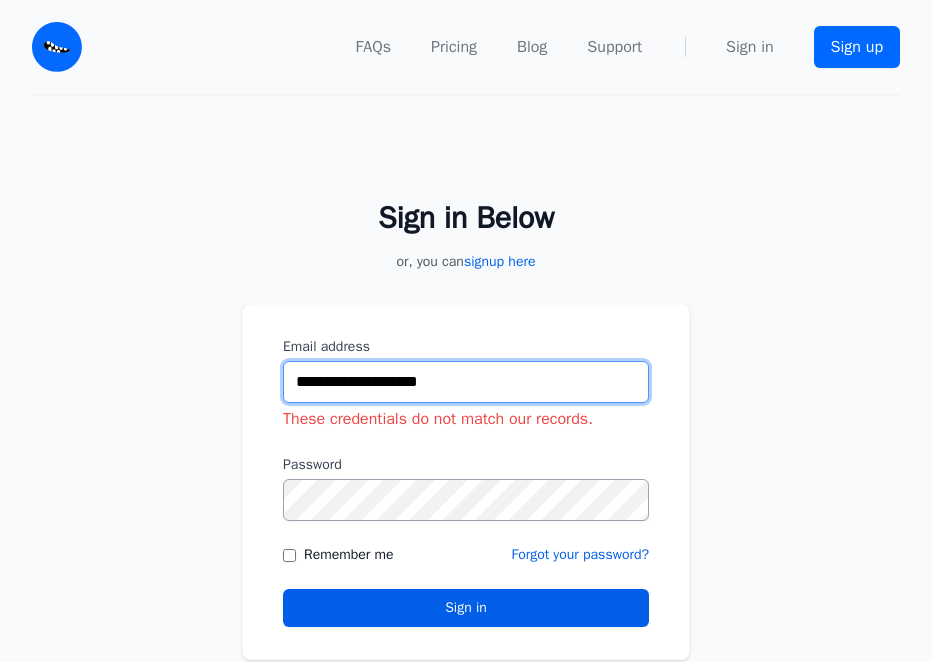 type on "**********" 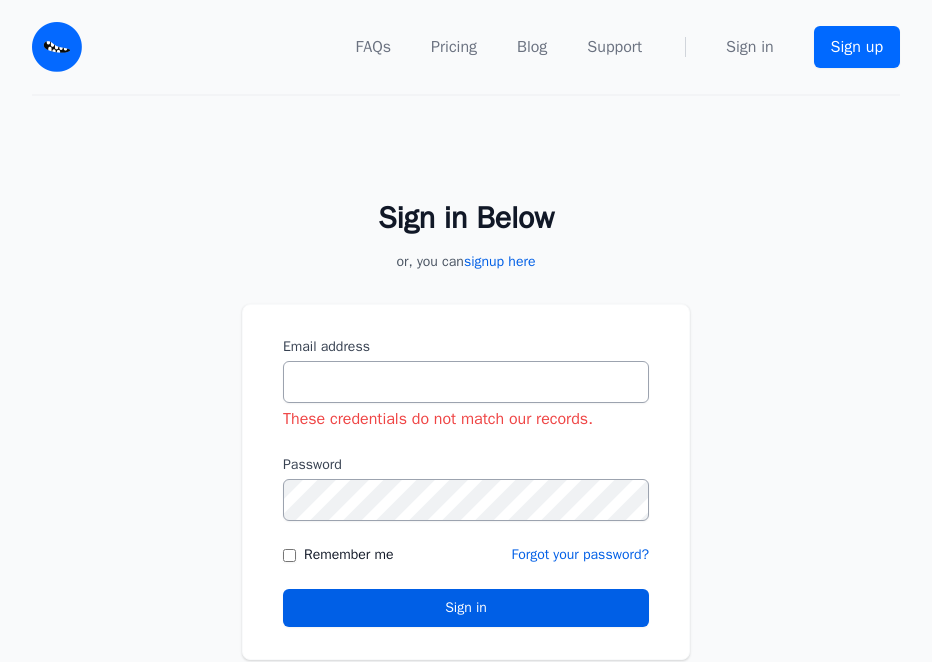 scroll, scrollTop: 0, scrollLeft: 0, axis: both 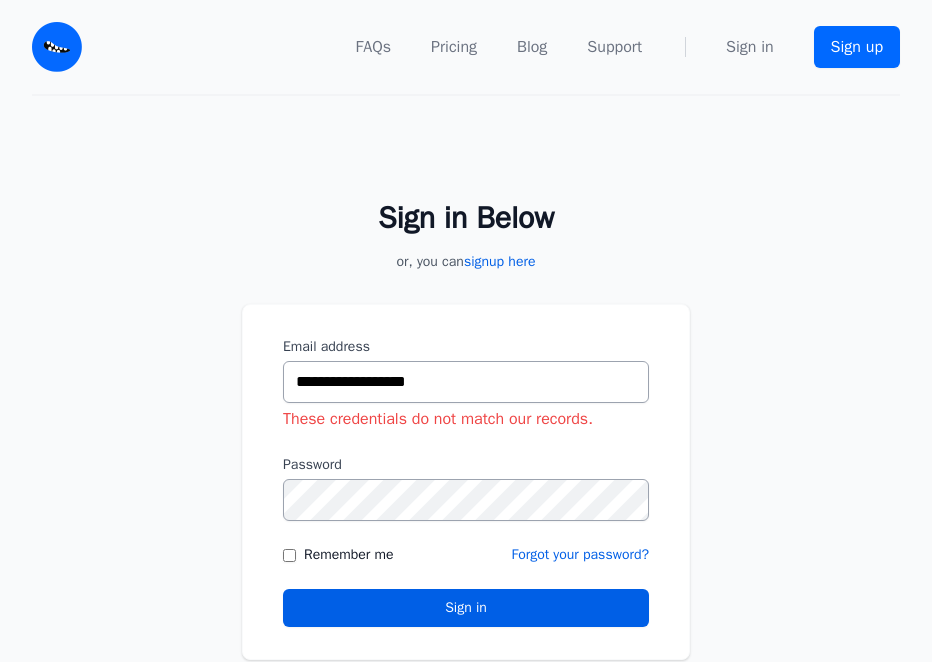 drag, startPoint x: 51, startPoint y: 389, endPoint x: 102, endPoint y: 386, distance: 51.088158 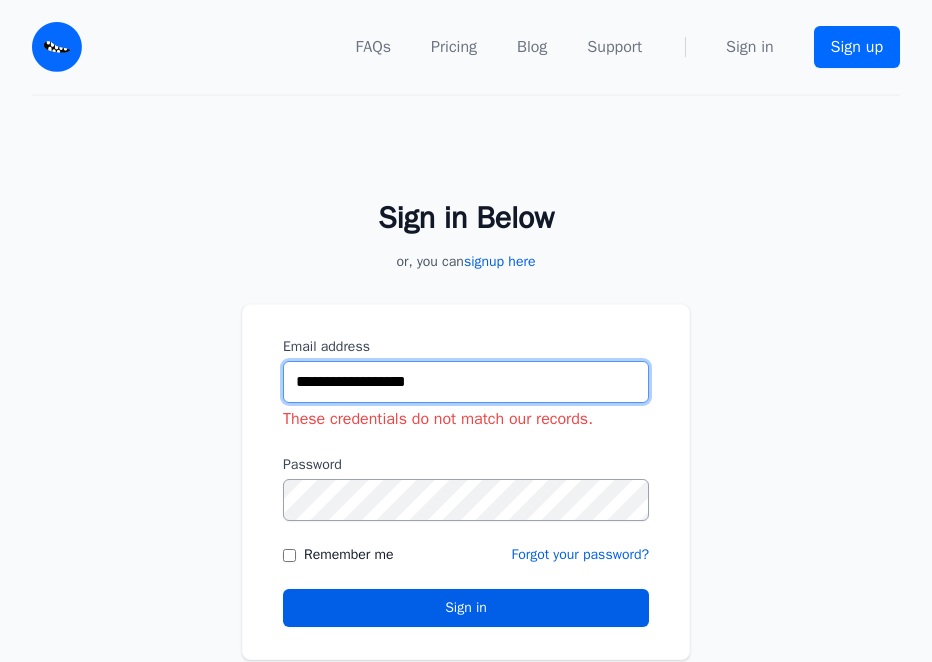 click on "**********" at bounding box center [466, 382] 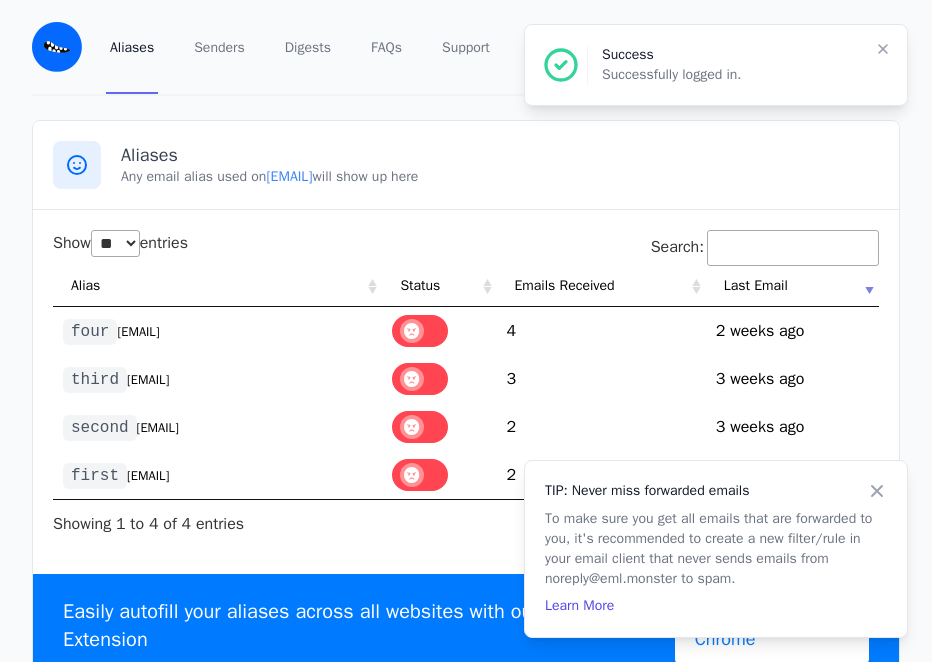 select on "**" 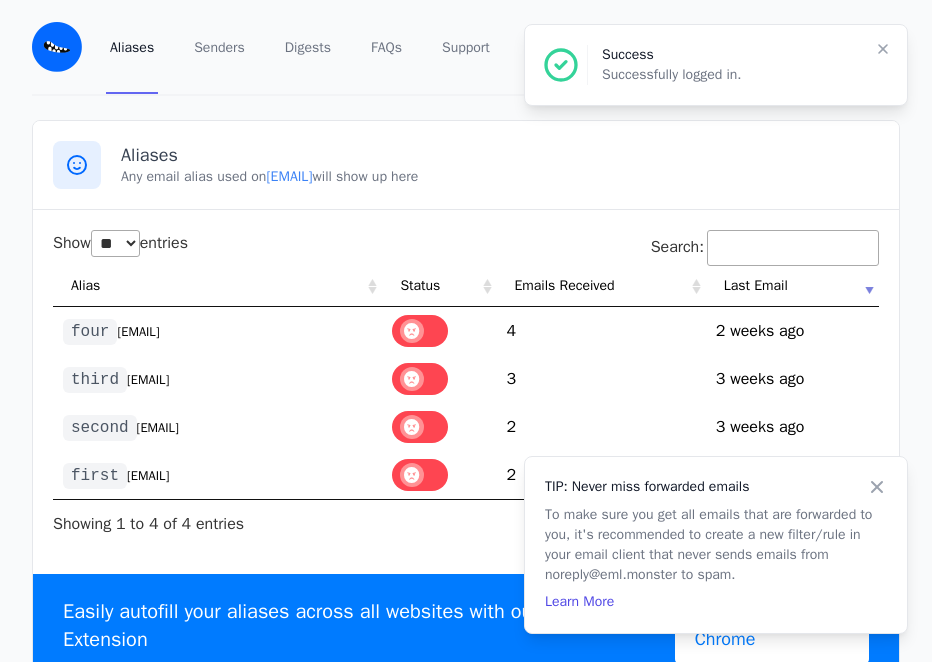 drag, startPoint x: 873, startPoint y: 493, endPoint x: 859, endPoint y: 491, distance: 14.142136 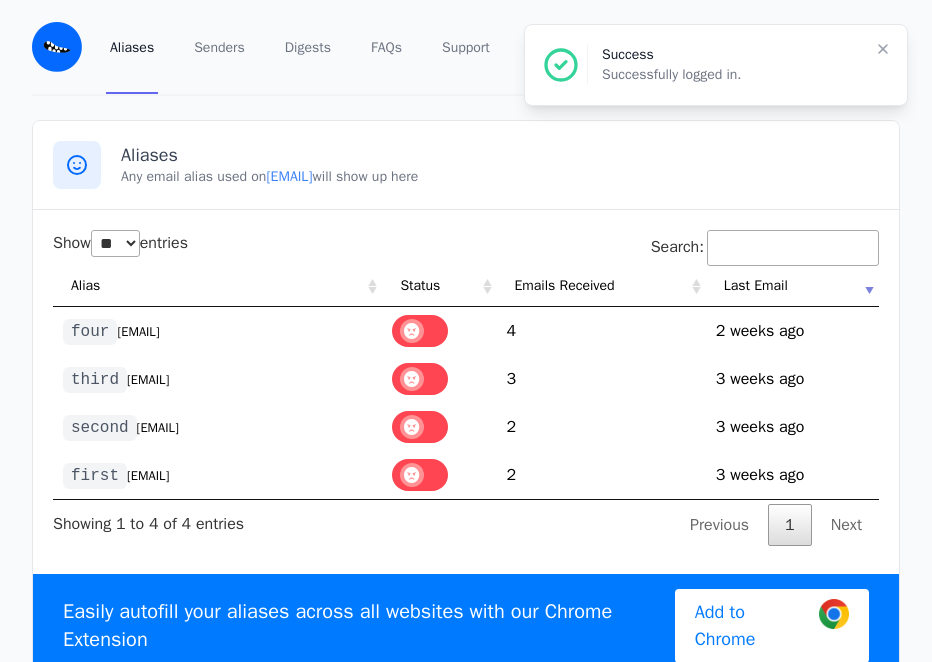 click on "[EMAIL]" at bounding box center (148, 476) 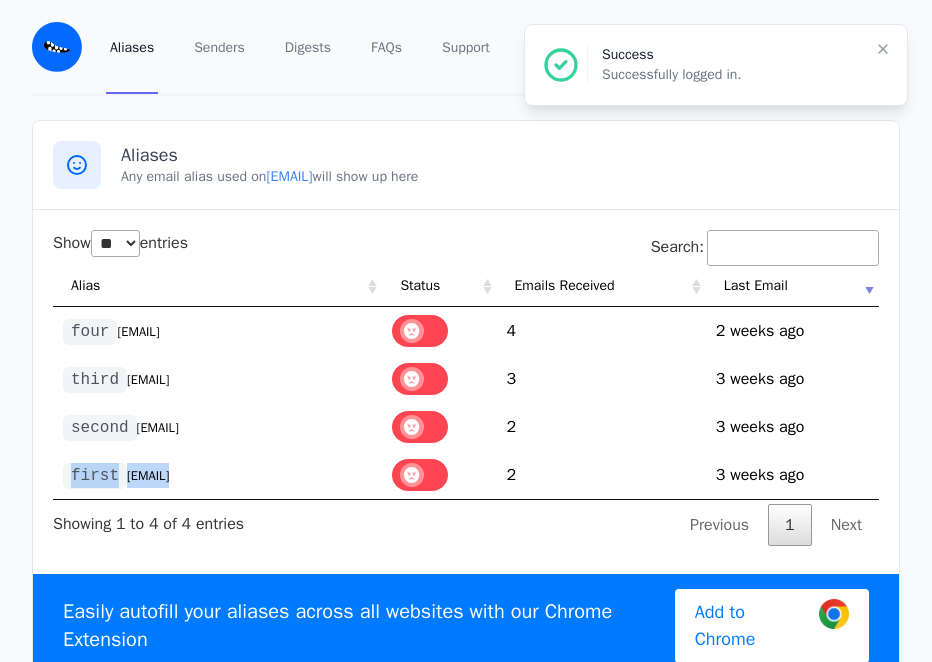 click on "[EMAIL]" at bounding box center [148, 476] 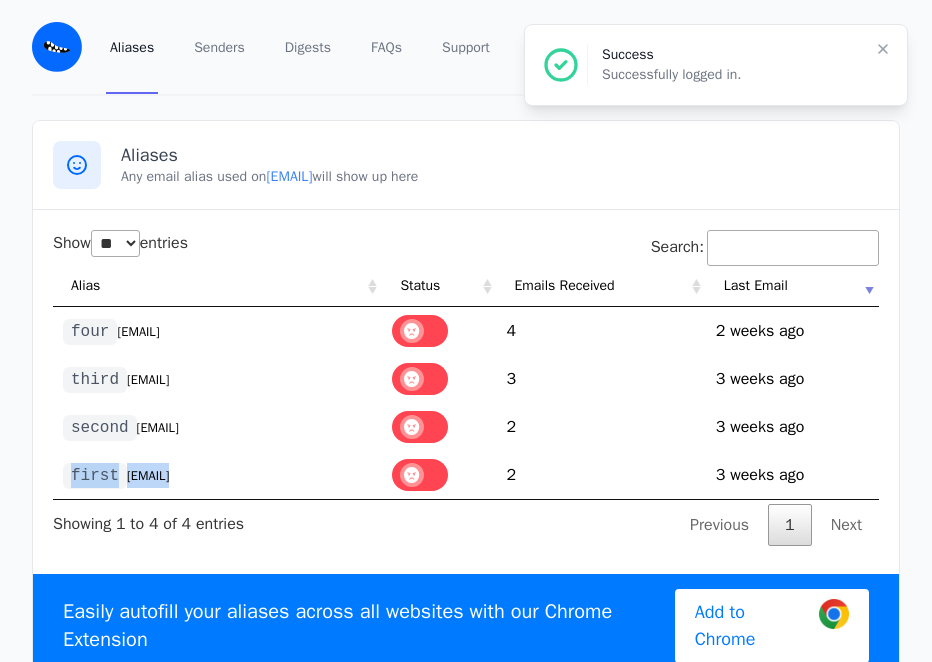copy on "[FIRST] @example.com" 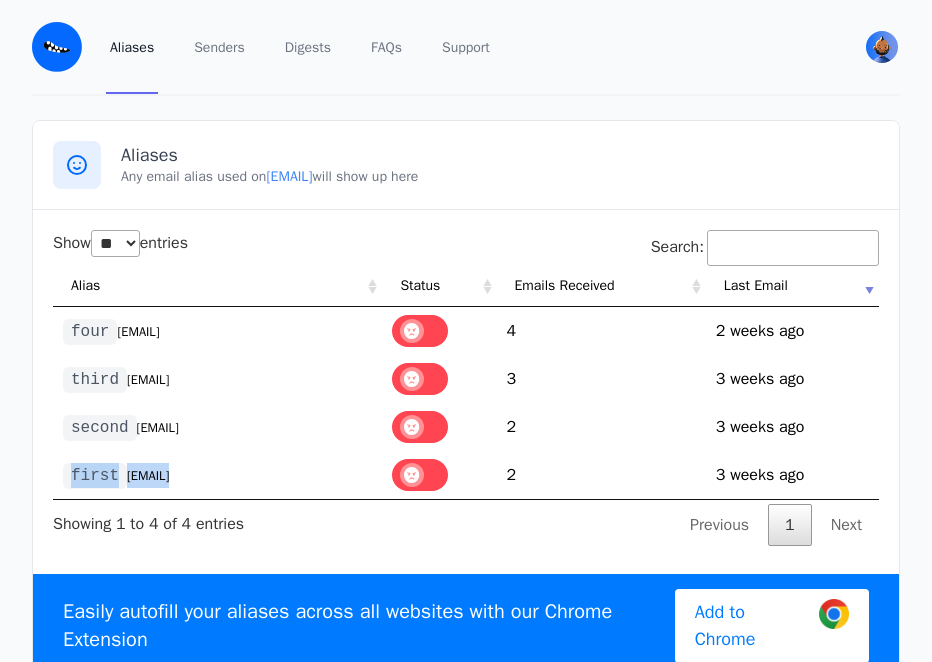 click on "[EMAIL]" at bounding box center [148, 476] 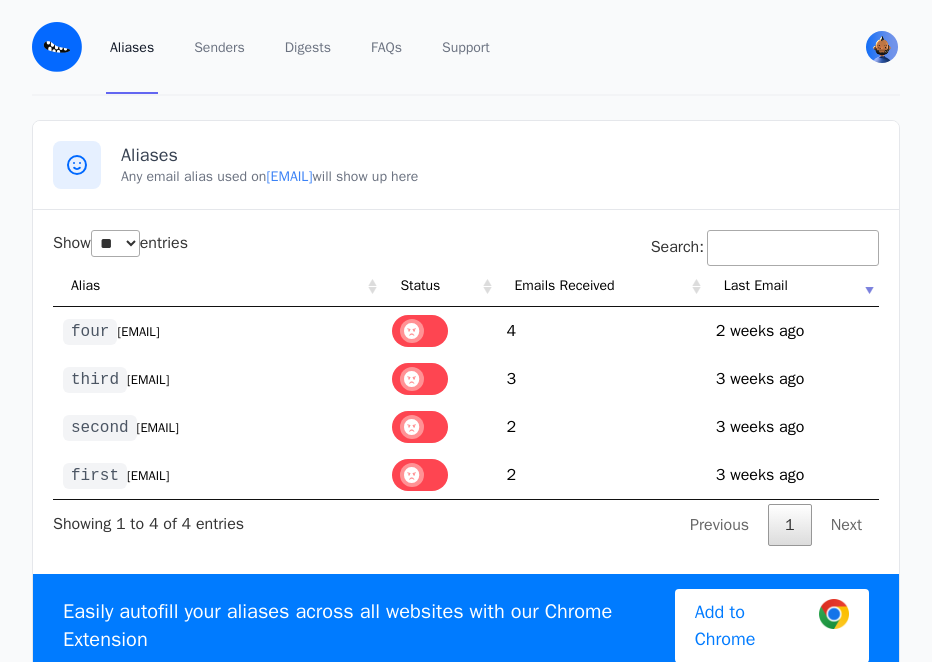 click on "[EMAIL]" at bounding box center (148, 476) 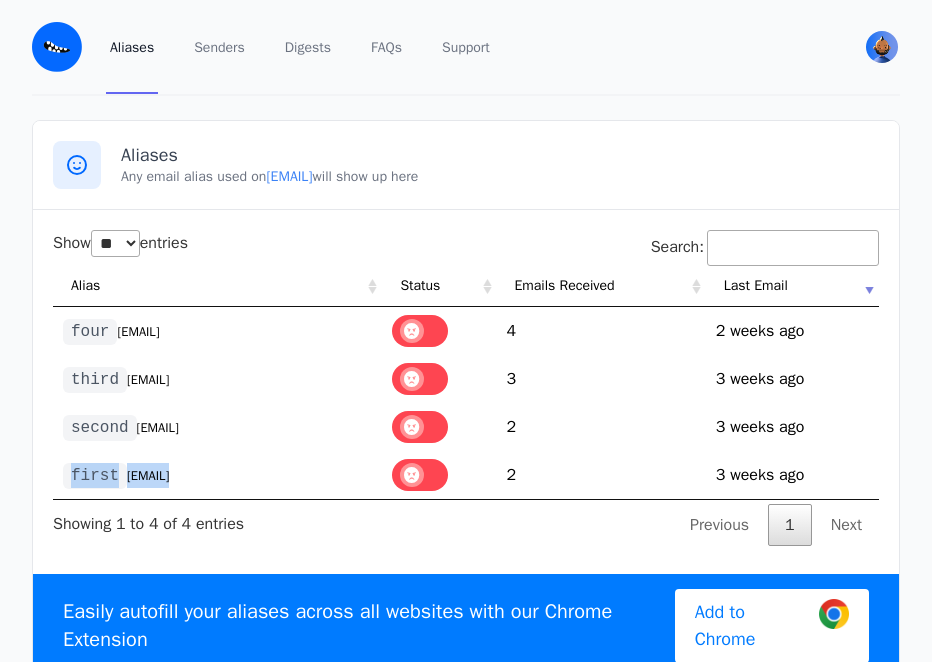 click on "[EMAIL]" at bounding box center [148, 476] 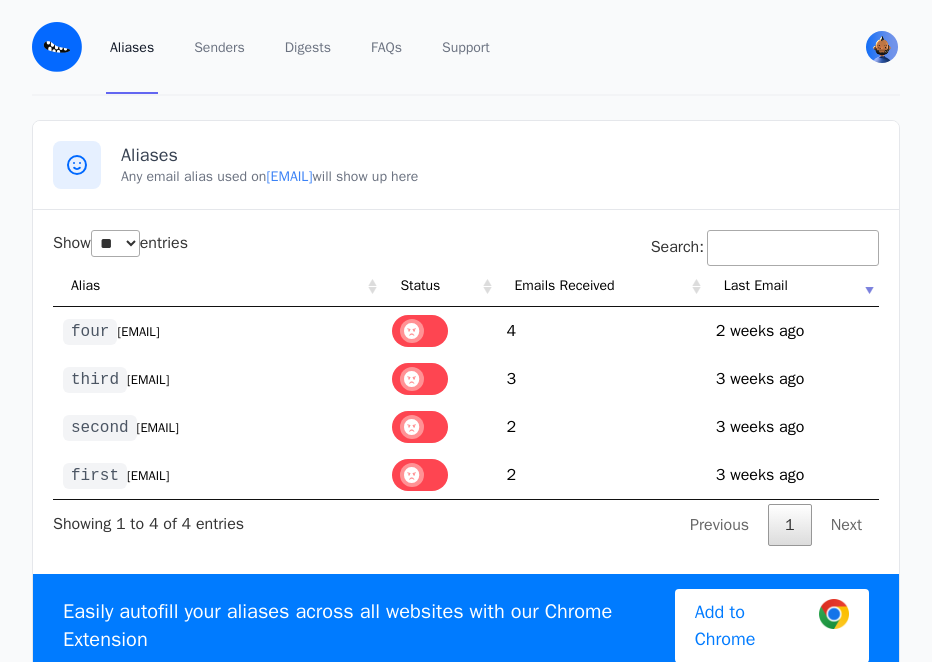 click on "@dirthbas.eml.monster" at bounding box center [158, 428] 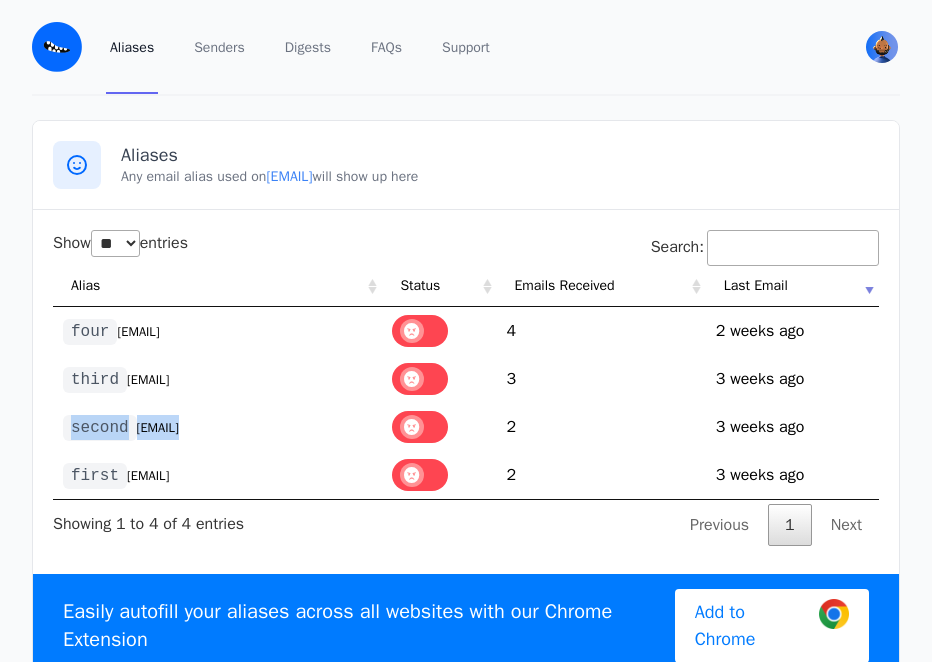 click on "@dirthbas.eml.monster" at bounding box center [158, 428] 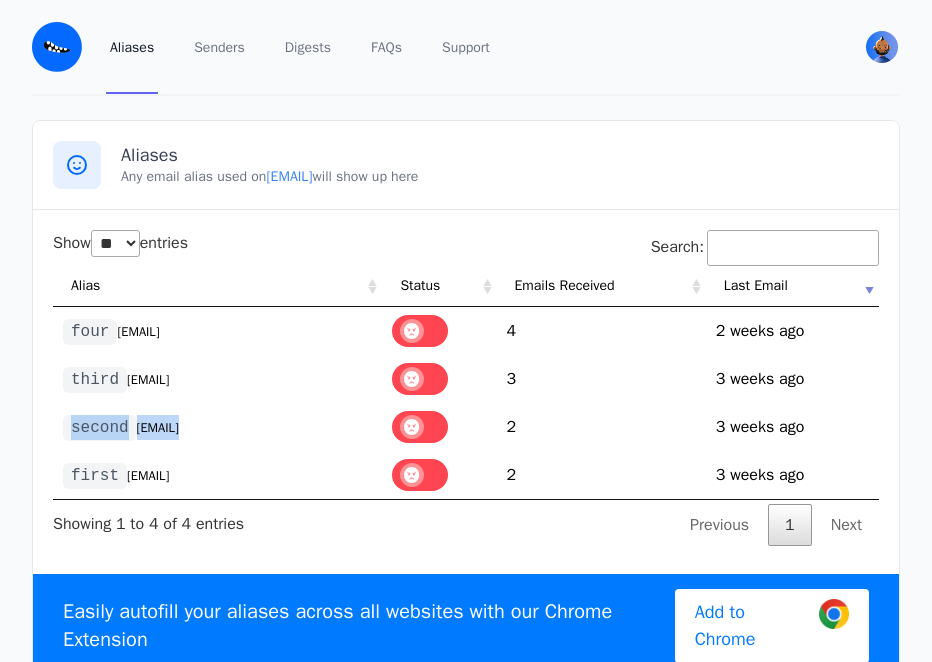 copy on "second @dirthbas.eml.monster" 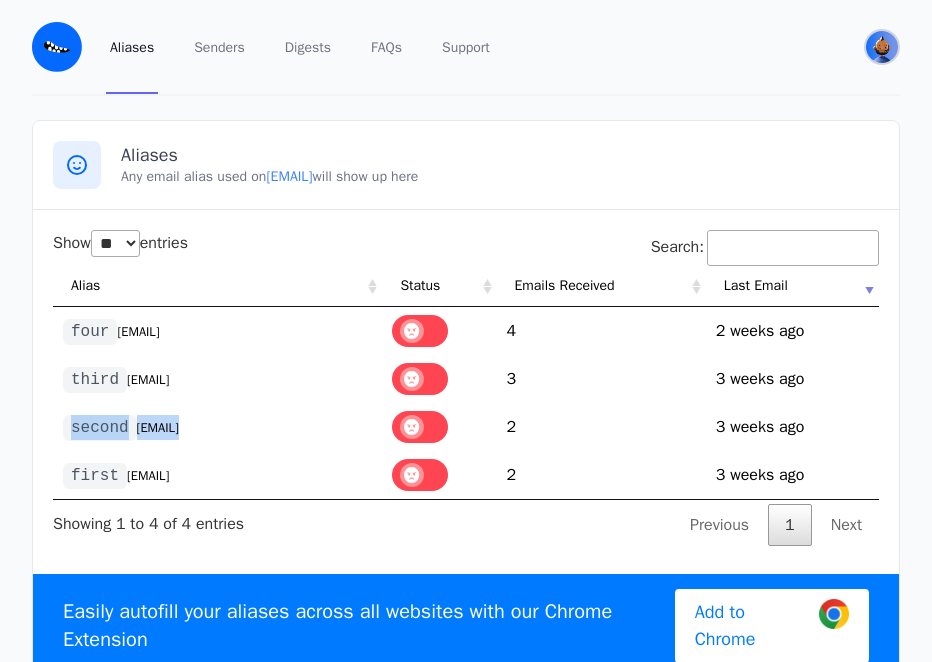 click at bounding box center [882, 47] 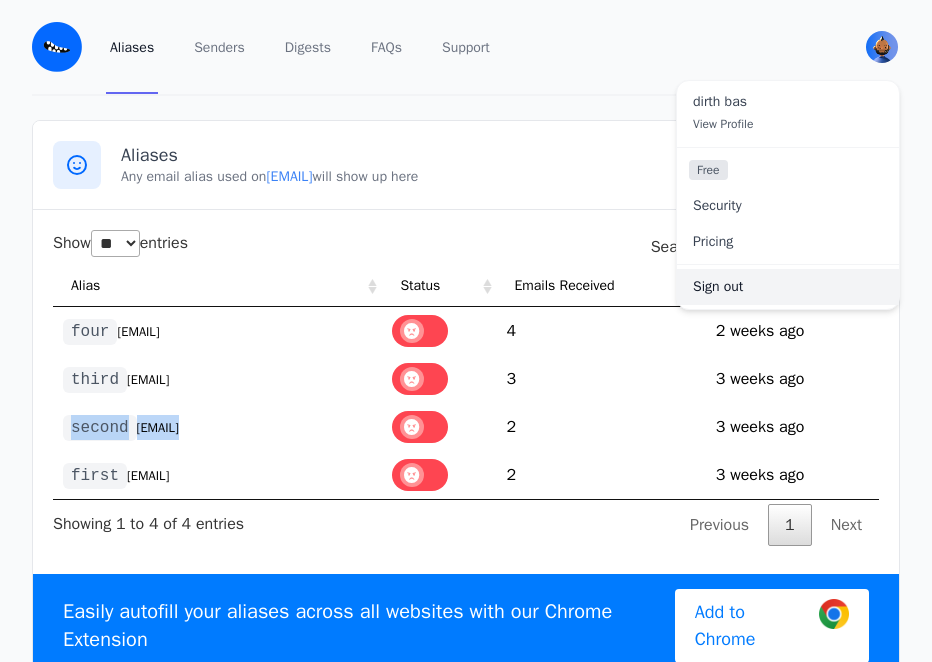 click on "Sign out" at bounding box center (788, 287) 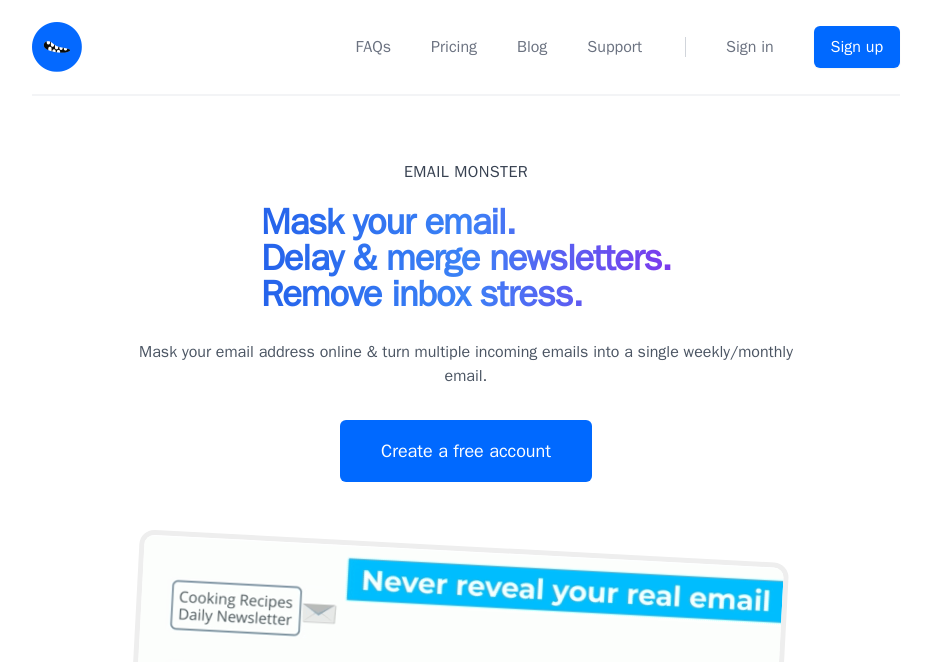 scroll, scrollTop: 0, scrollLeft: 0, axis: both 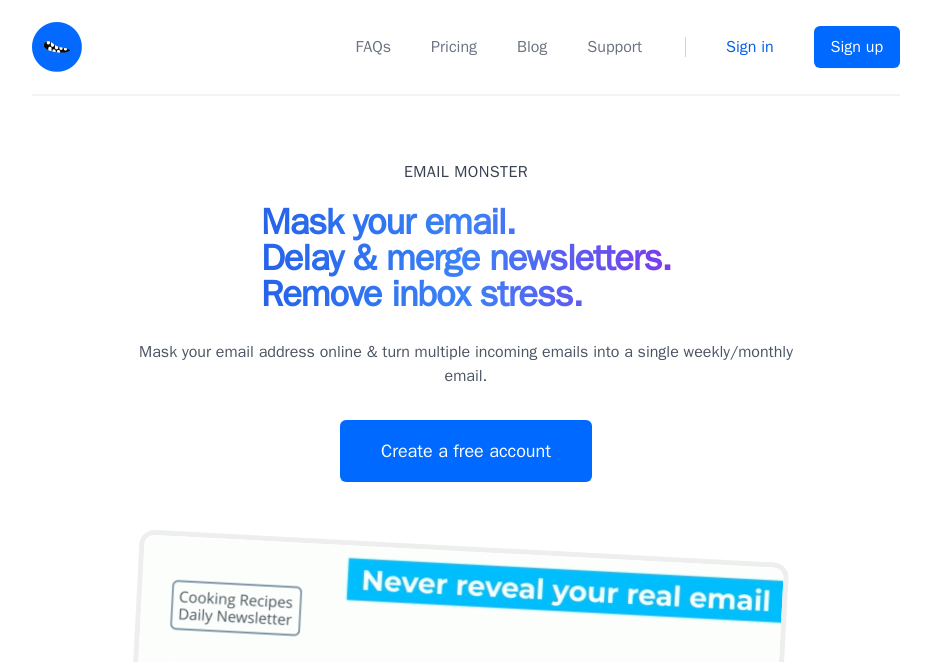 click on "Sign in" at bounding box center [750, 47] 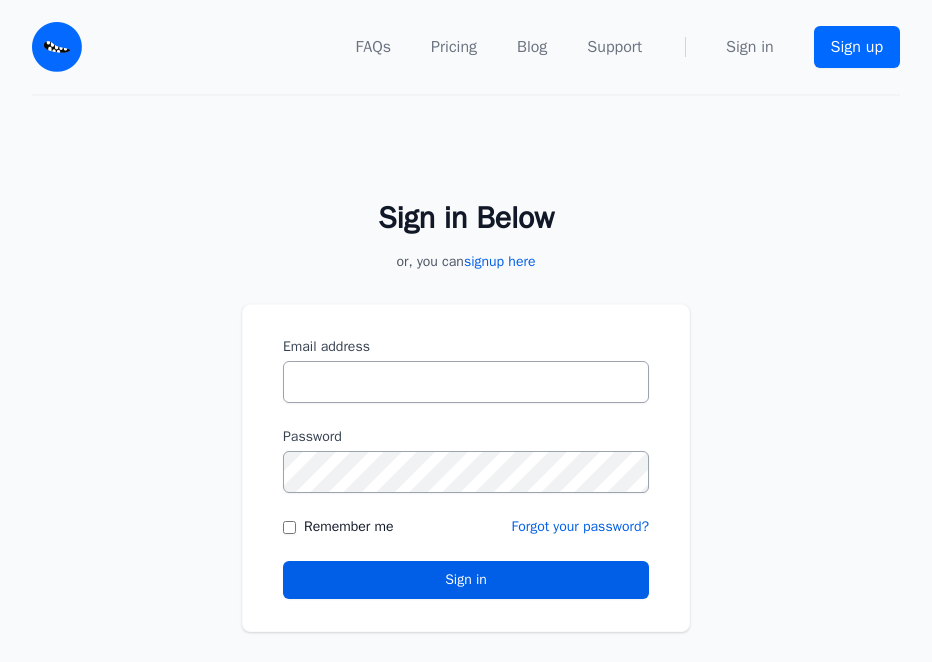 scroll, scrollTop: 0, scrollLeft: 0, axis: both 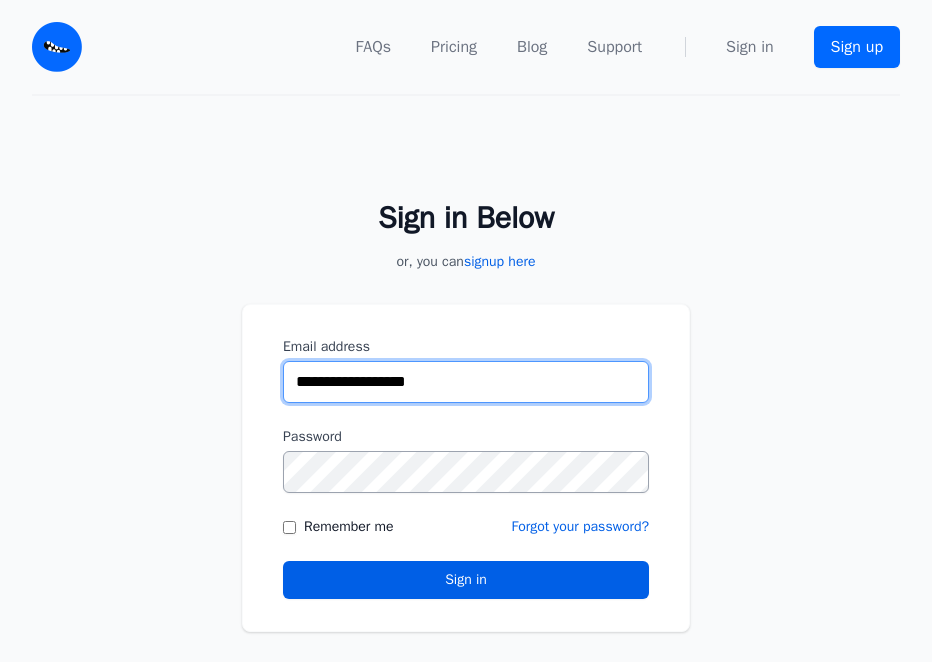 click on "**********" at bounding box center [466, 382] 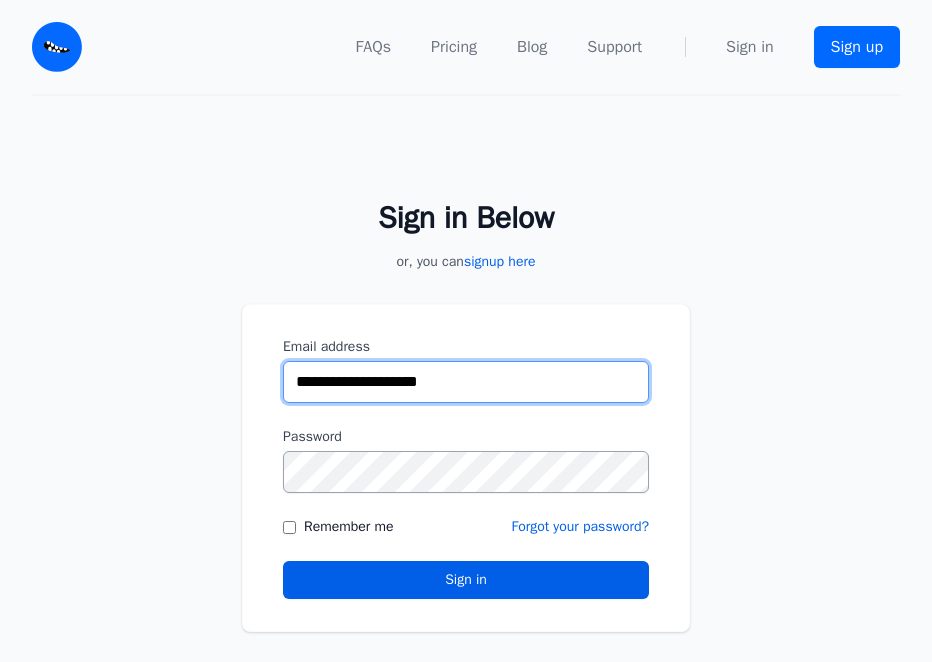 type on "**********" 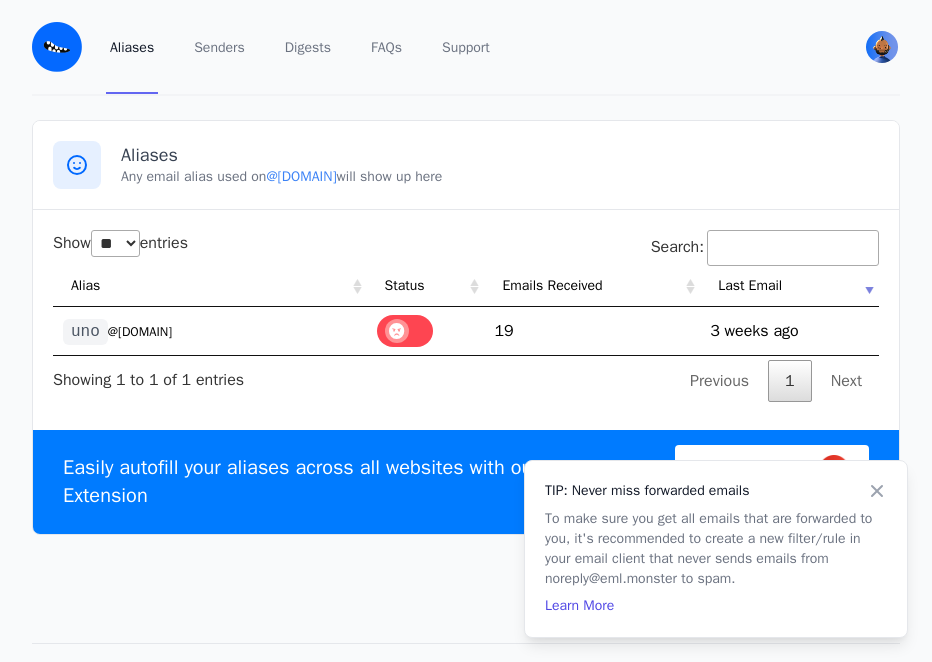 select on "**" 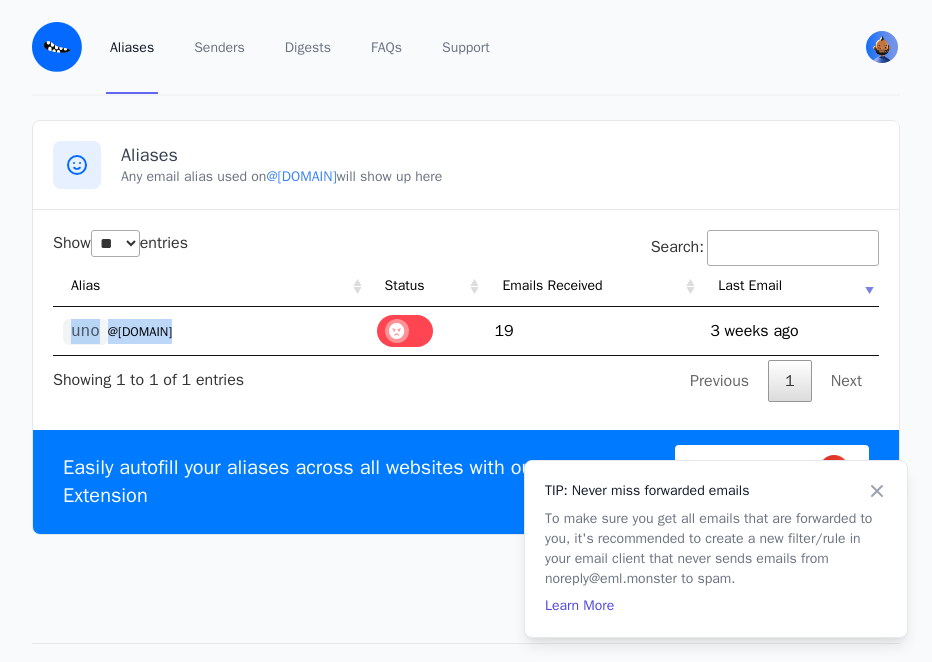 click on "@oscardirth.eml.monster" at bounding box center (140, 332) 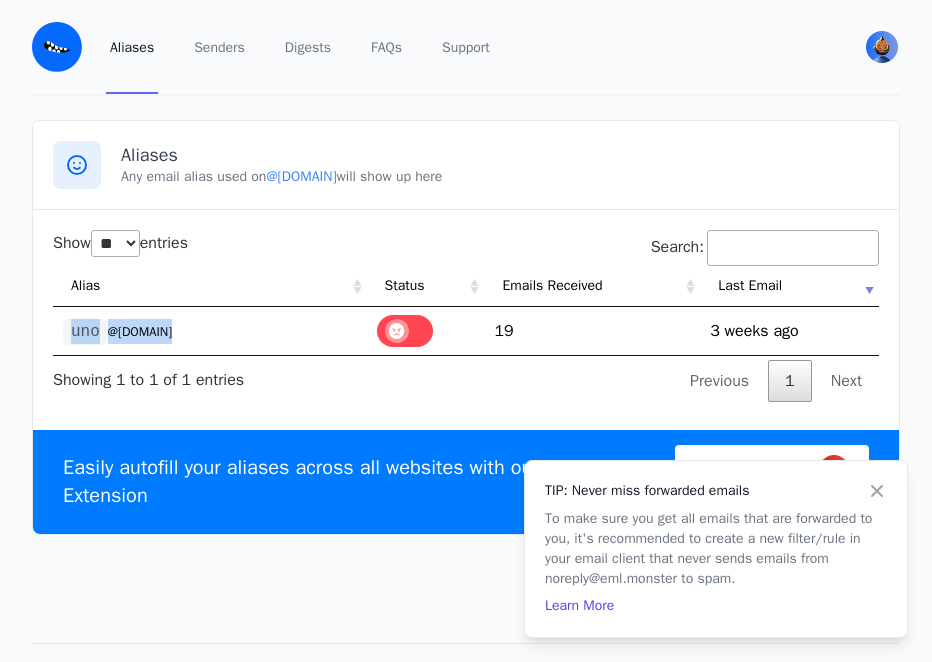 copy on "uno @oscardirth.eml.monster" 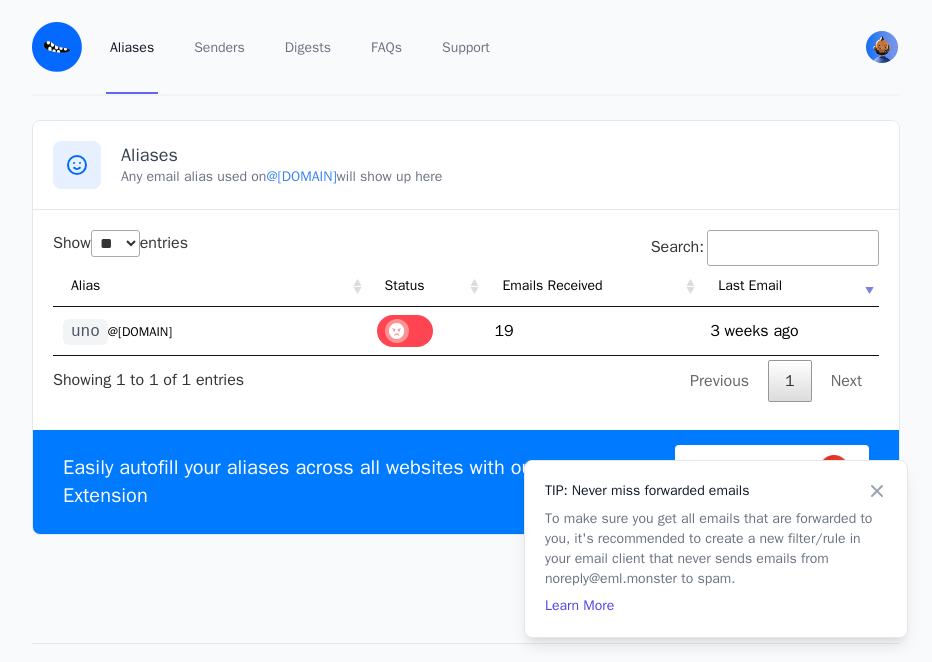 click on "Show  ** ** ** ***  entries Search:
Alias Status Emails Received Last Email
uno @oscardirth.eml.monster
19
1752084300 3 weeks ago
Showing 1 to 1 of 1 entries Previous 1 Next" at bounding box center (466, 316) 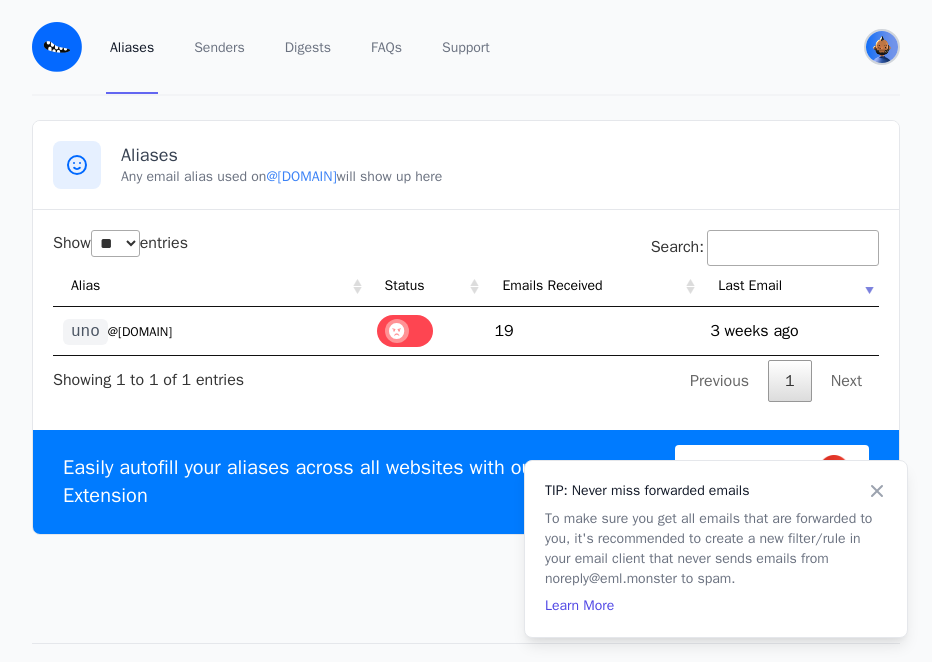 click at bounding box center (882, 47) 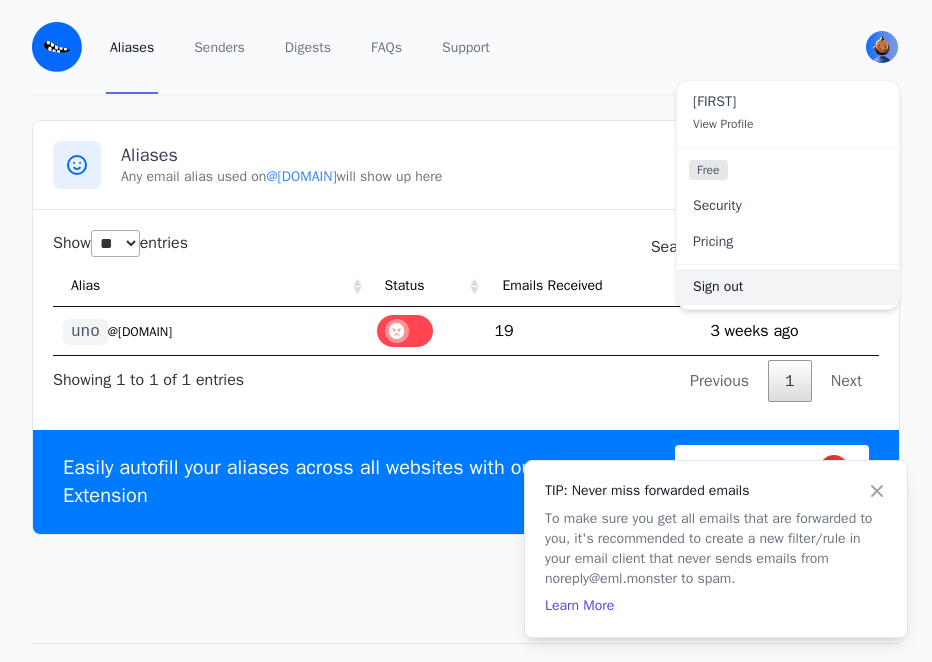 click on "Sign out" at bounding box center [788, 287] 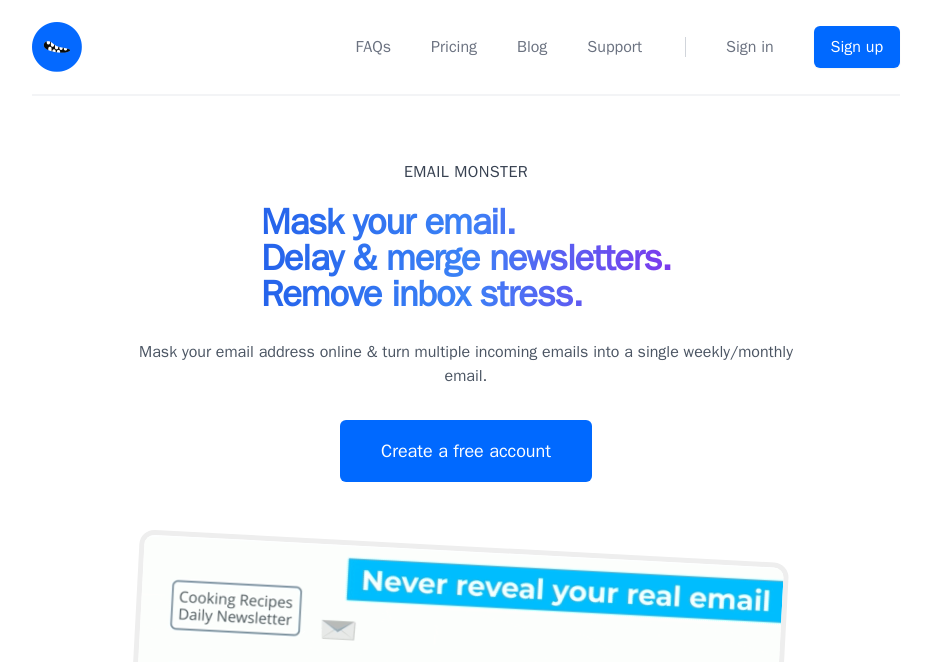 scroll, scrollTop: 0, scrollLeft: 0, axis: both 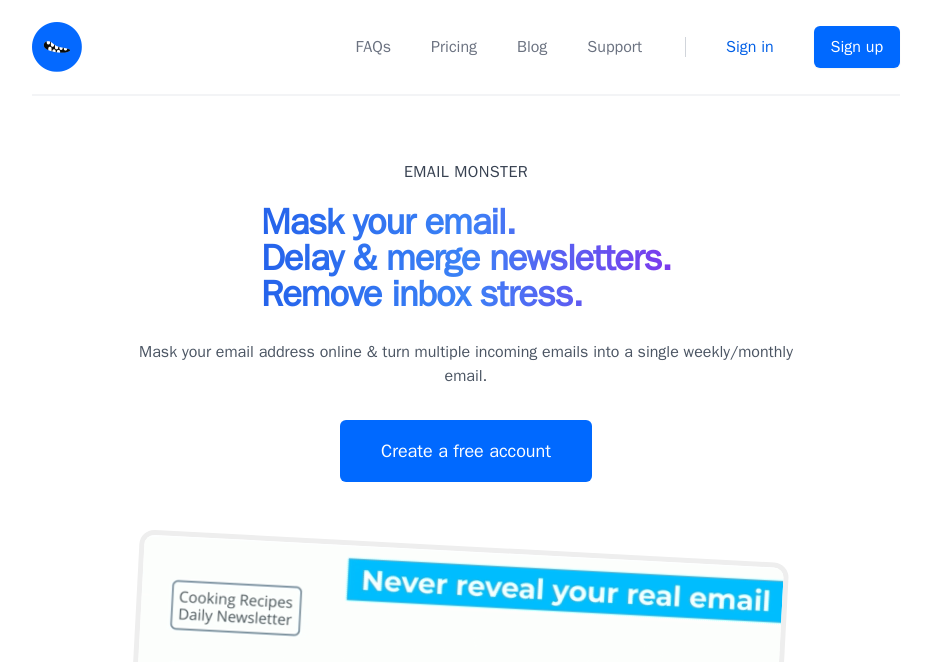 click on "Sign in" at bounding box center [750, 47] 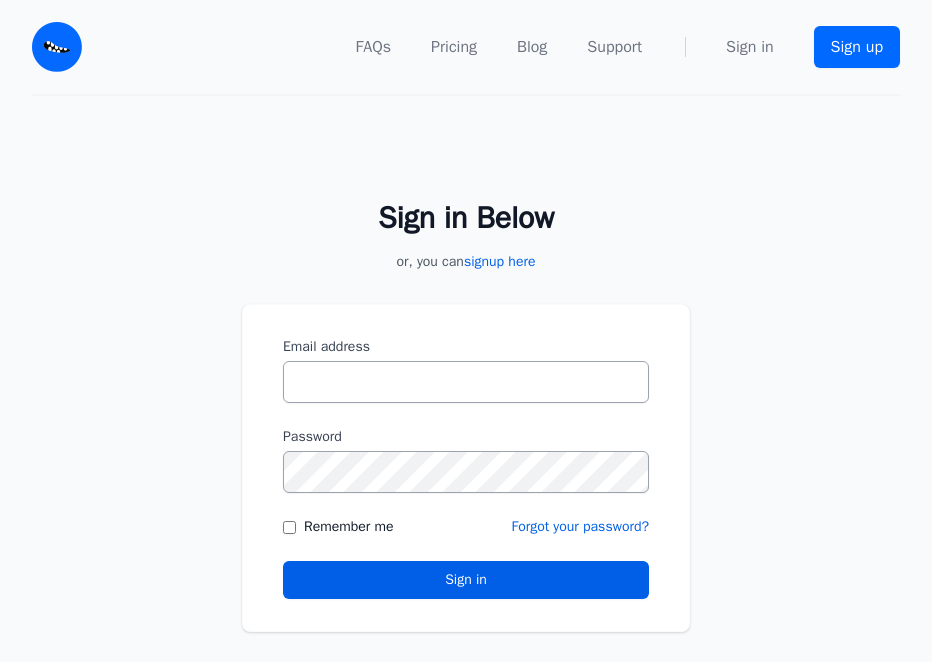 scroll, scrollTop: 0, scrollLeft: 0, axis: both 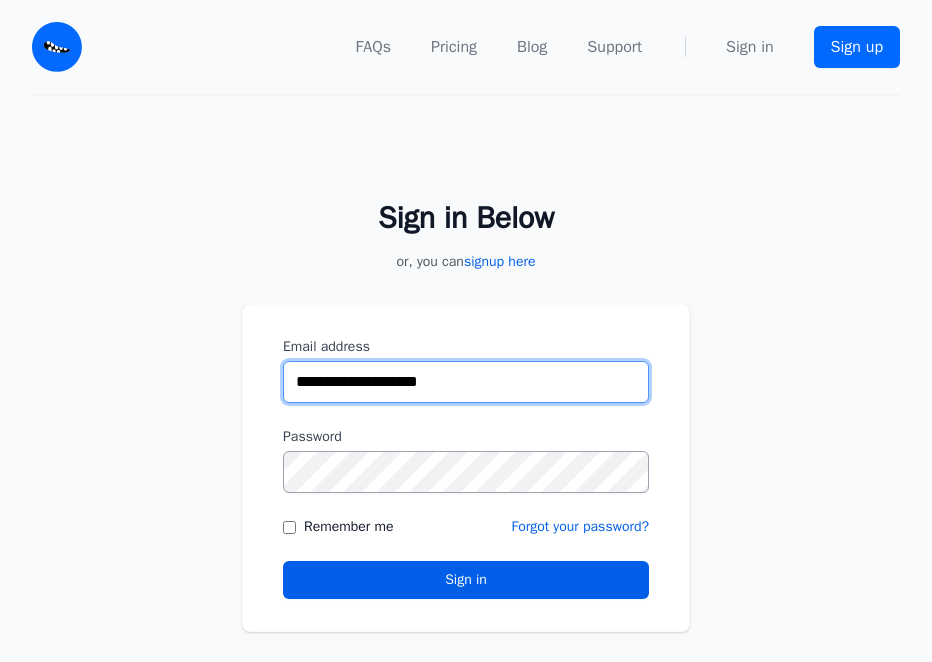 click on "**********" at bounding box center (466, 382) 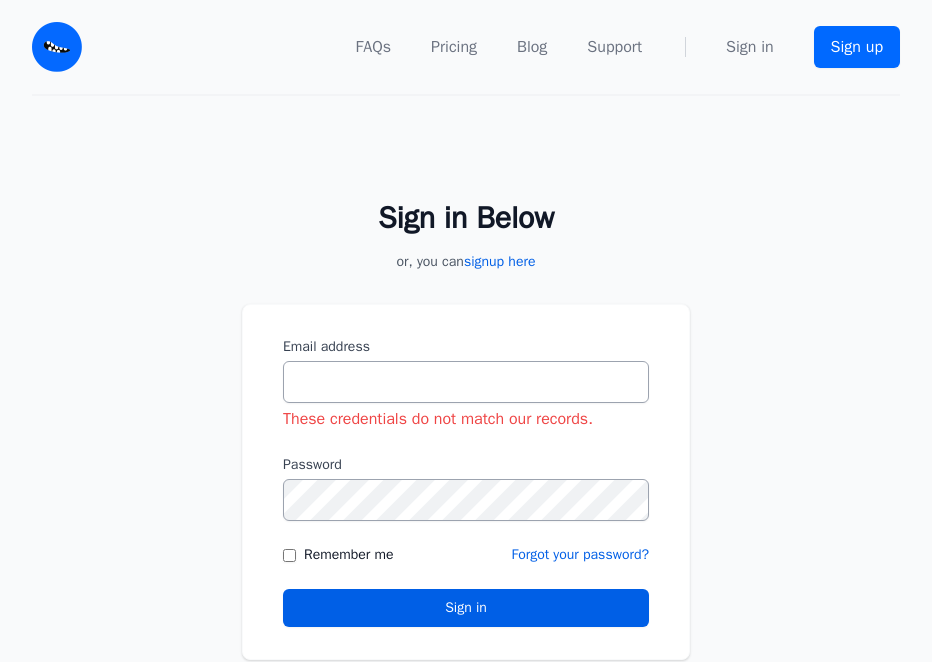scroll, scrollTop: 0, scrollLeft: 0, axis: both 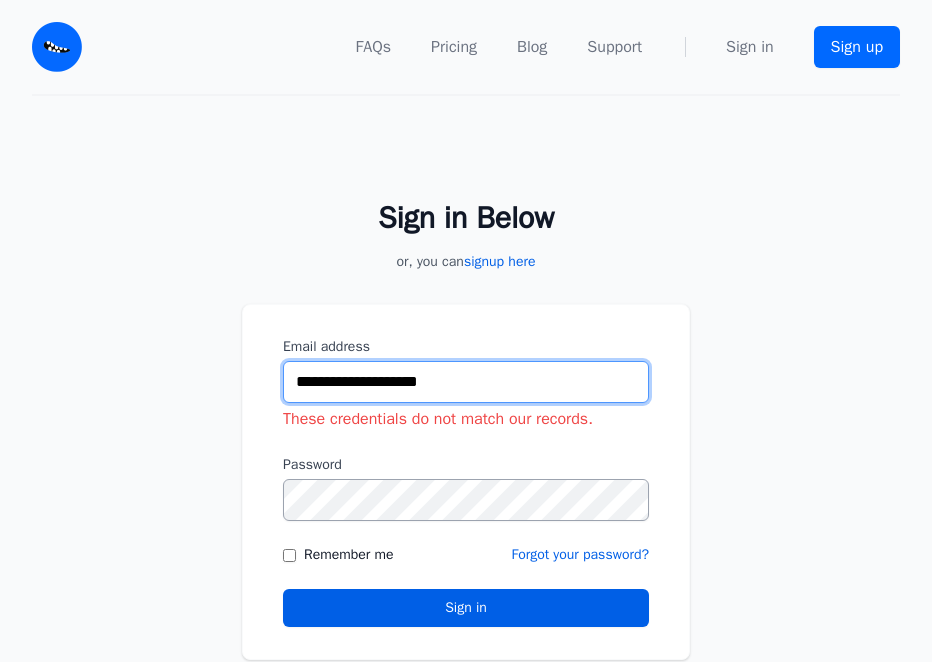click on "**********" at bounding box center (466, 382) 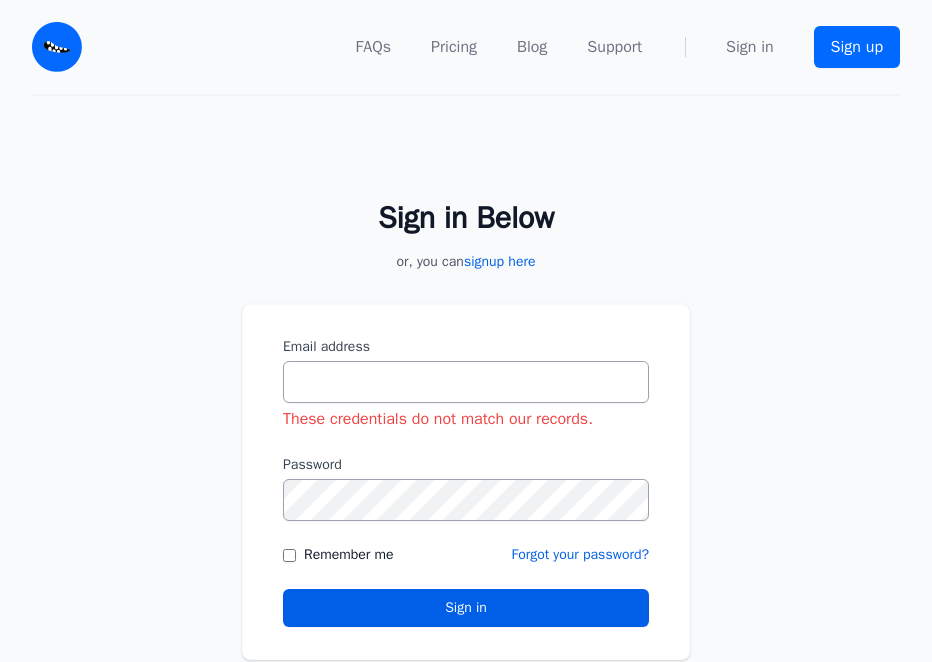 scroll, scrollTop: 0, scrollLeft: 0, axis: both 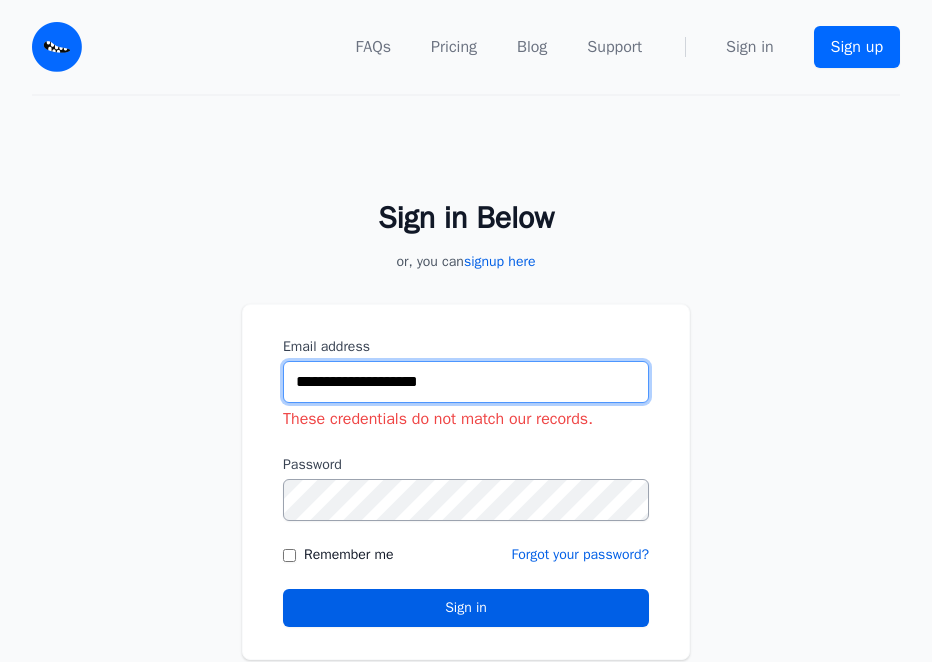 click on "**********" at bounding box center (466, 382) 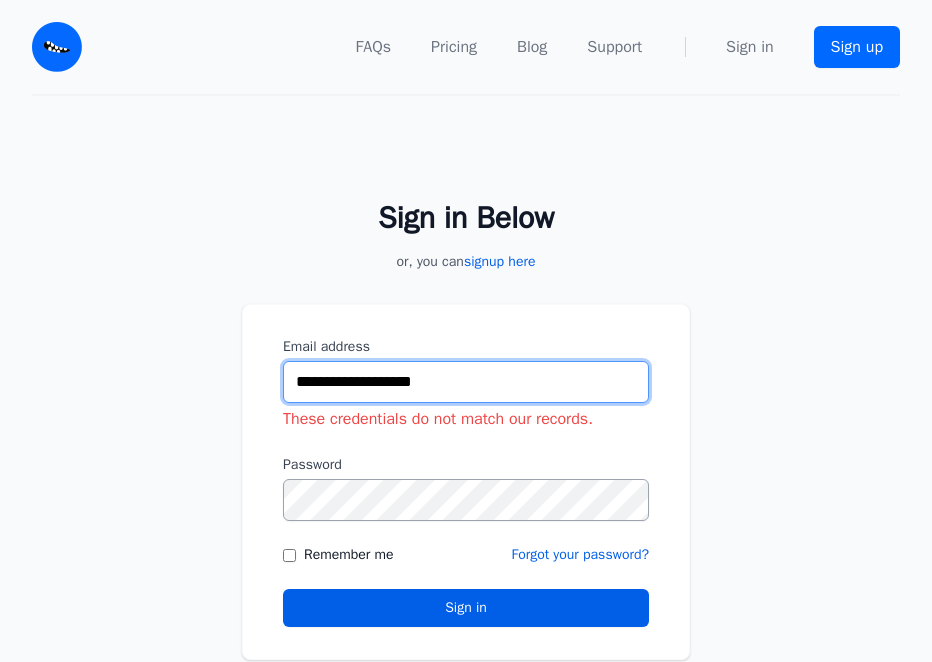 type on "**********" 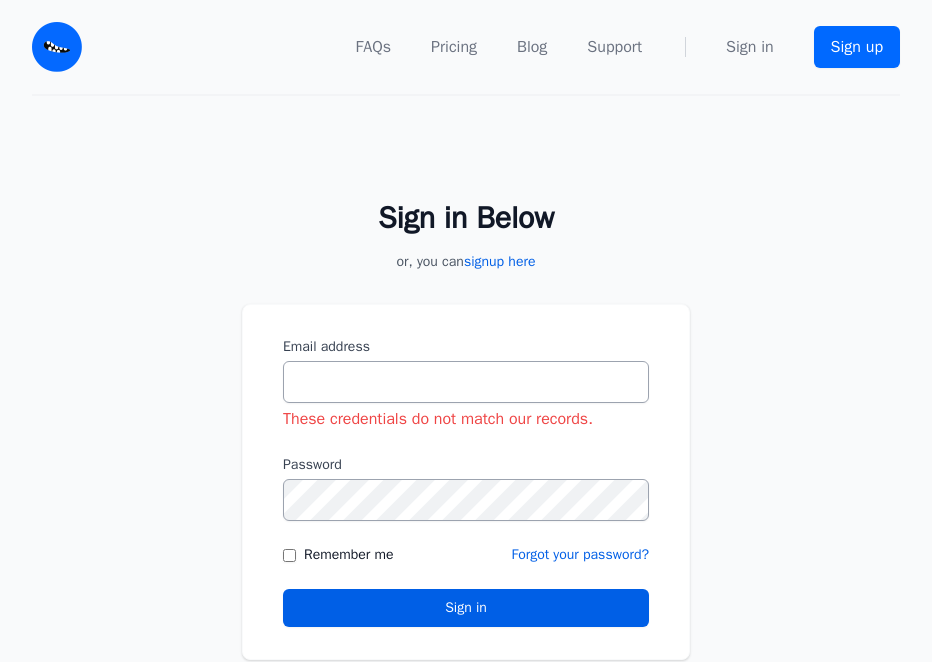 scroll, scrollTop: 0, scrollLeft: 0, axis: both 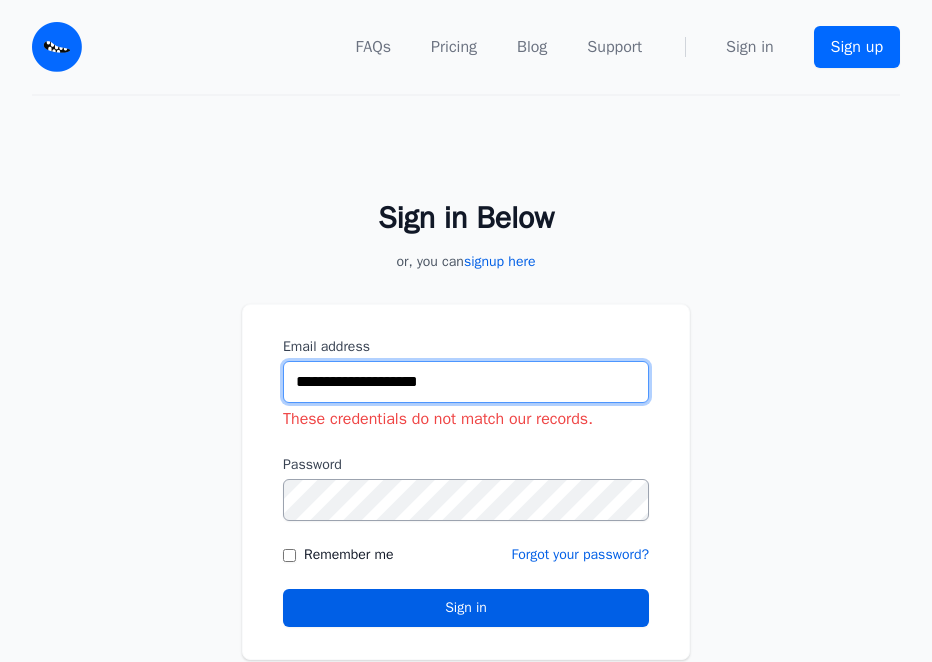 click on "**********" at bounding box center [466, 382] 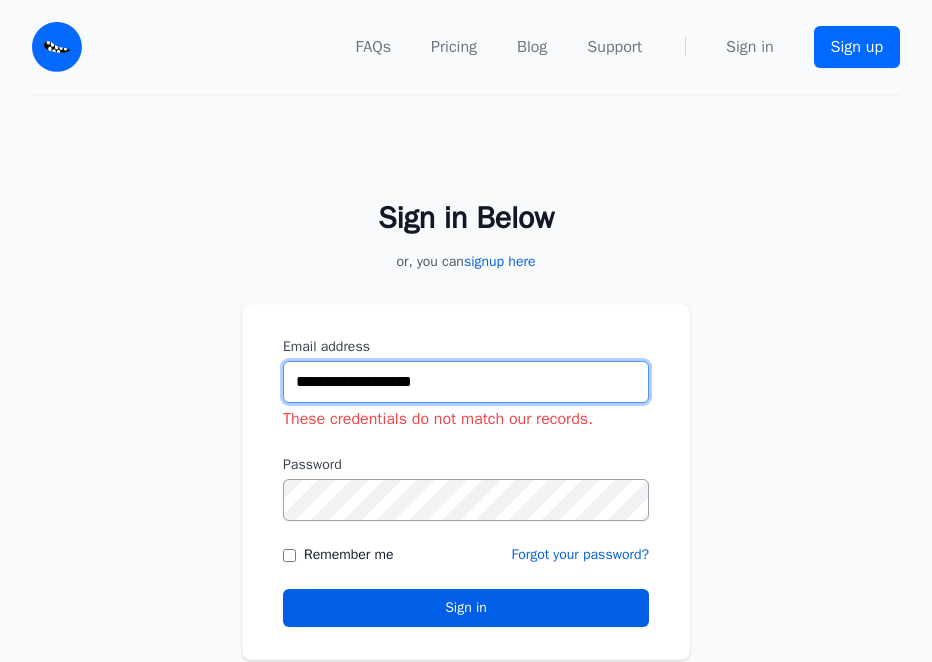 type on "**********" 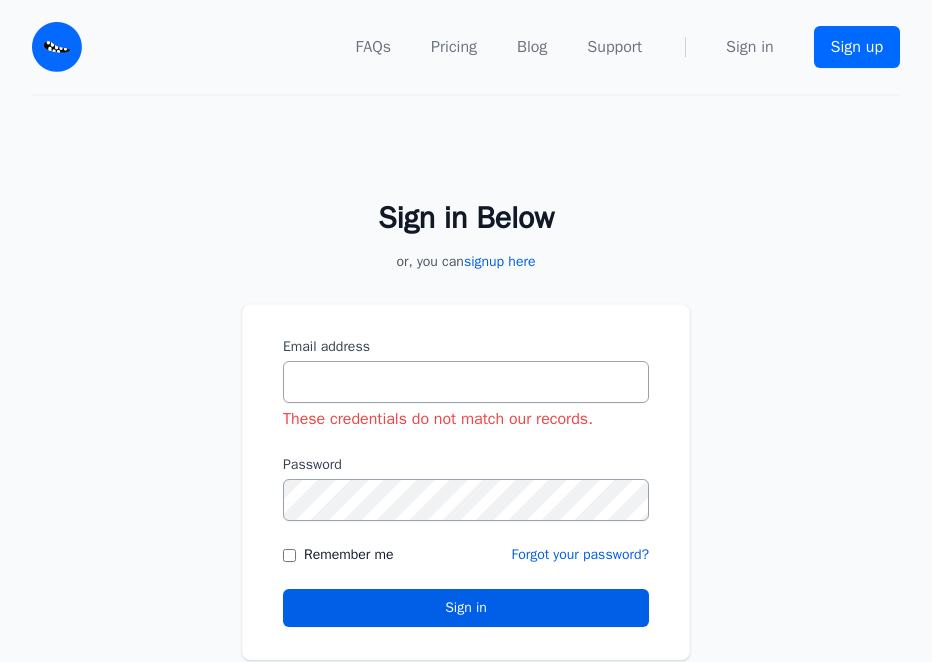 scroll, scrollTop: 0, scrollLeft: 0, axis: both 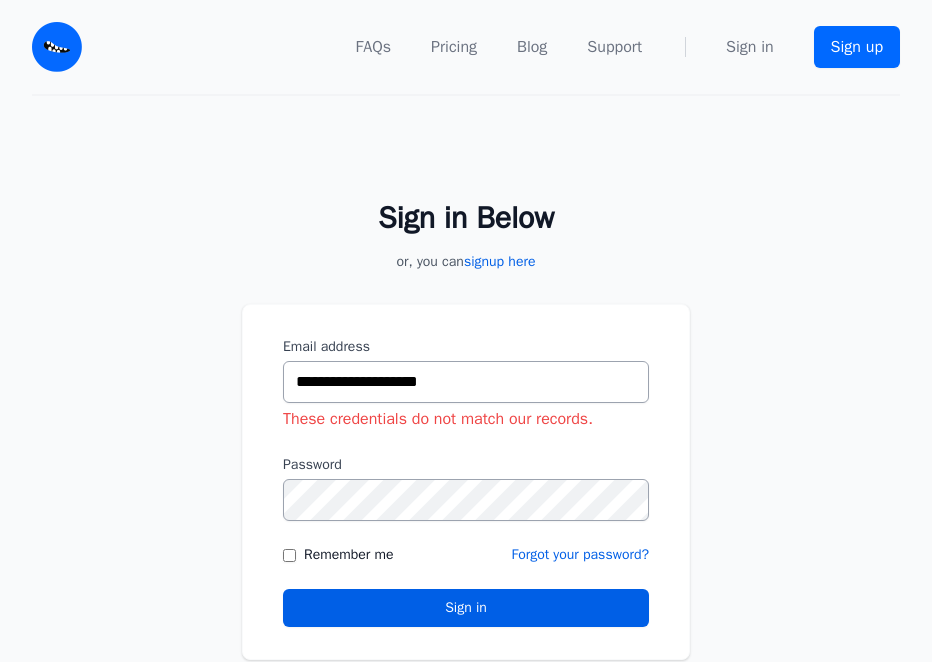 click on "**********" at bounding box center (466, 382) 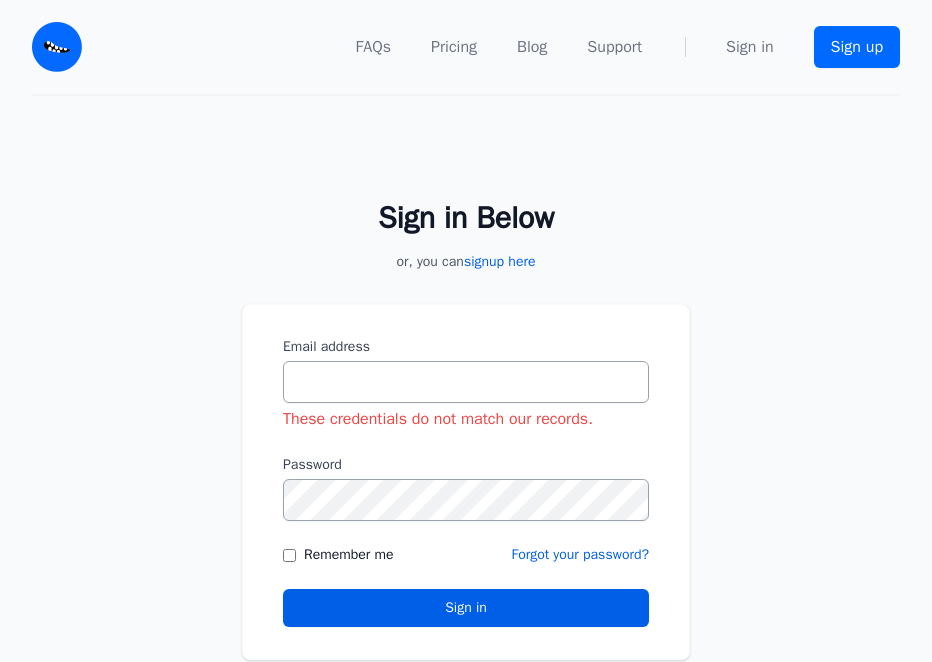 scroll, scrollTop: 0, scrollLeft: 0, axis: both 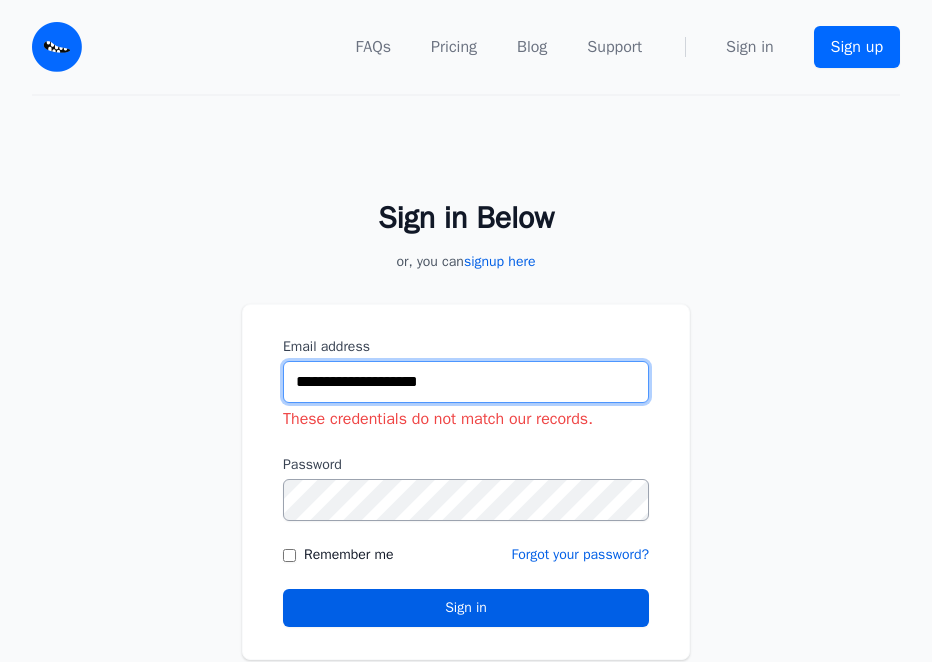 click on "**********" at bounding box center [466, 382] 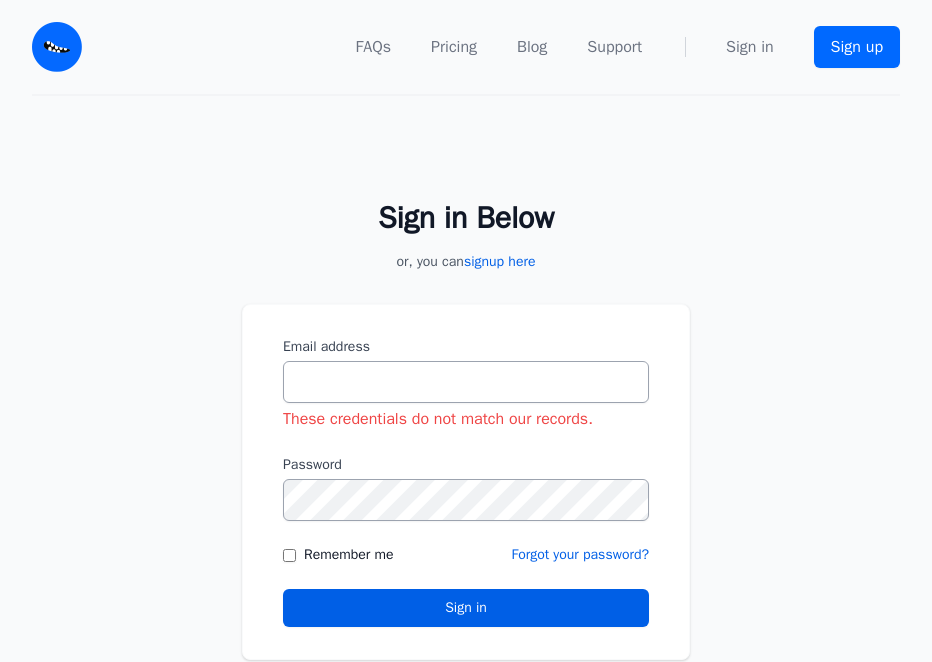 scroll, scrollTop: 0, scrollLeft: 0, axis: both 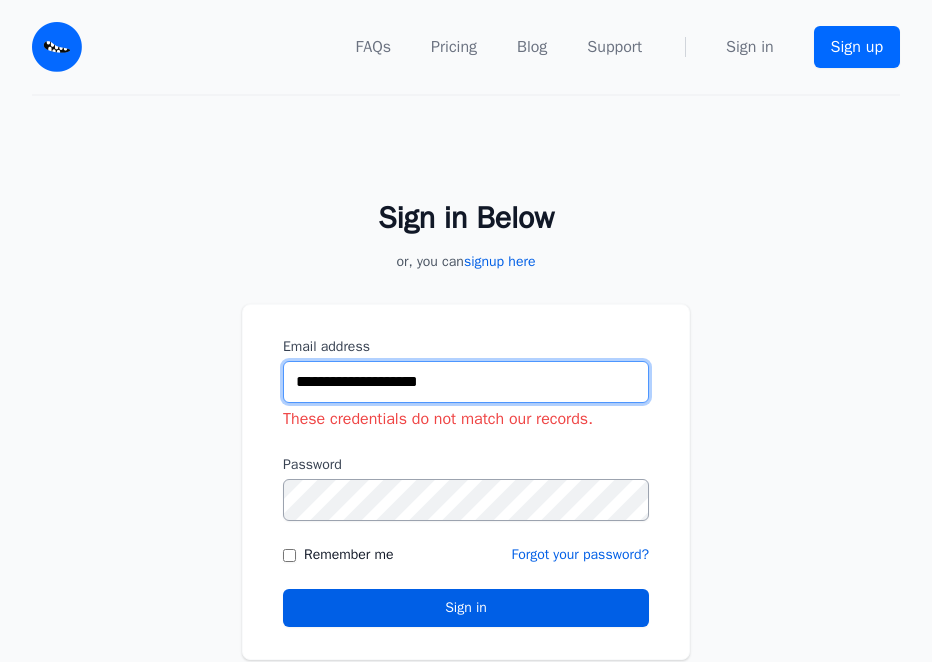 click on "**********" at bounding box center (466, 382) 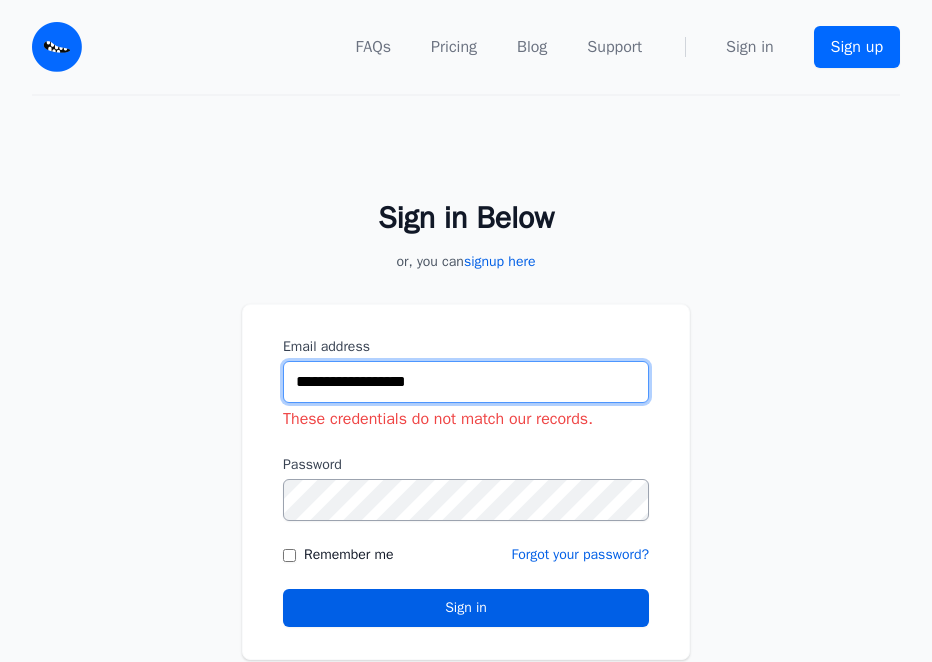 type on "**********" 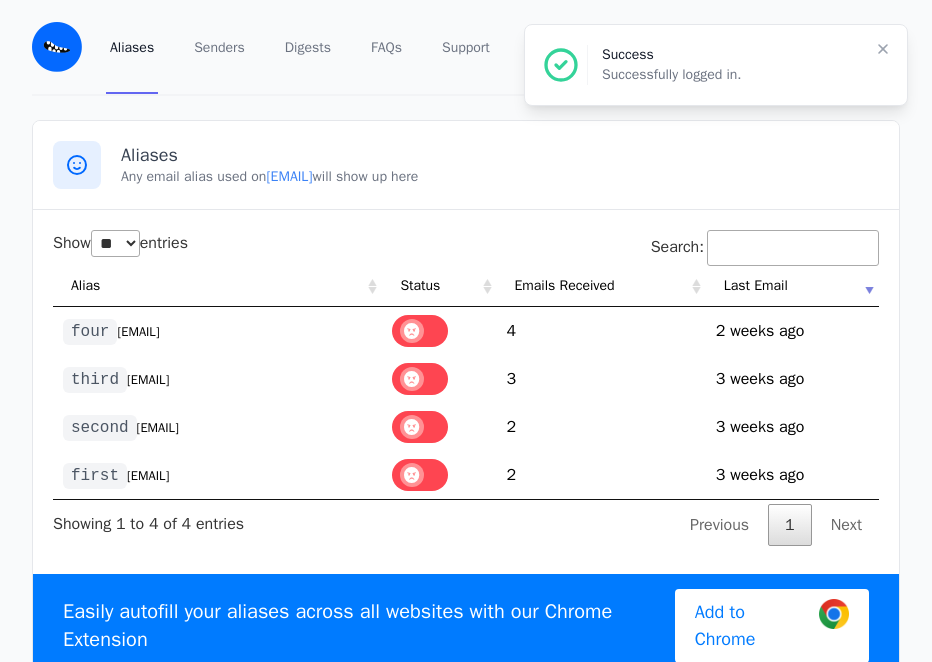 select on "**" 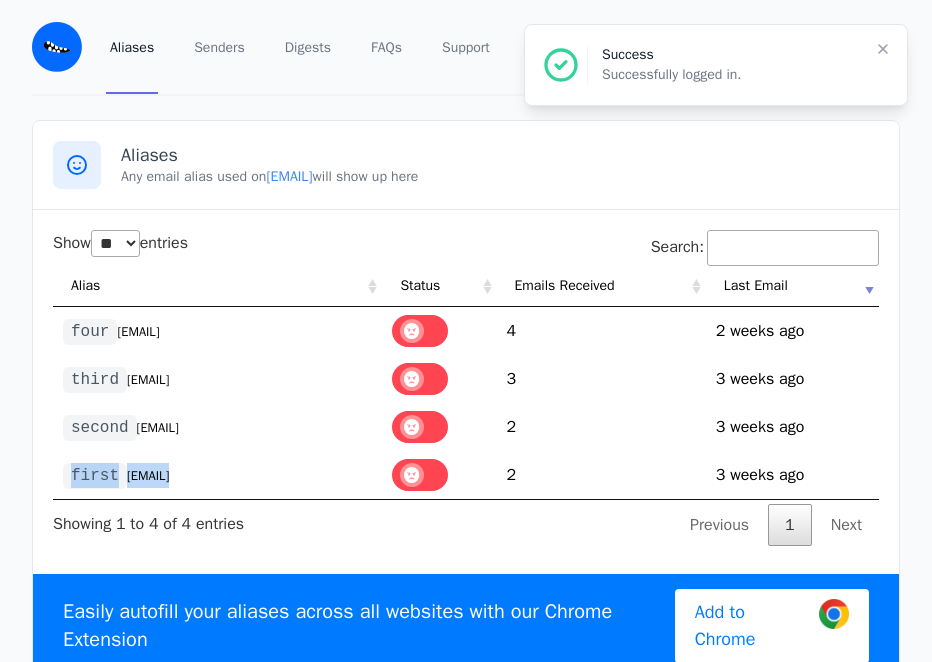 click on "@dirthbas.eml.monster" at bounding box center (148, 476) 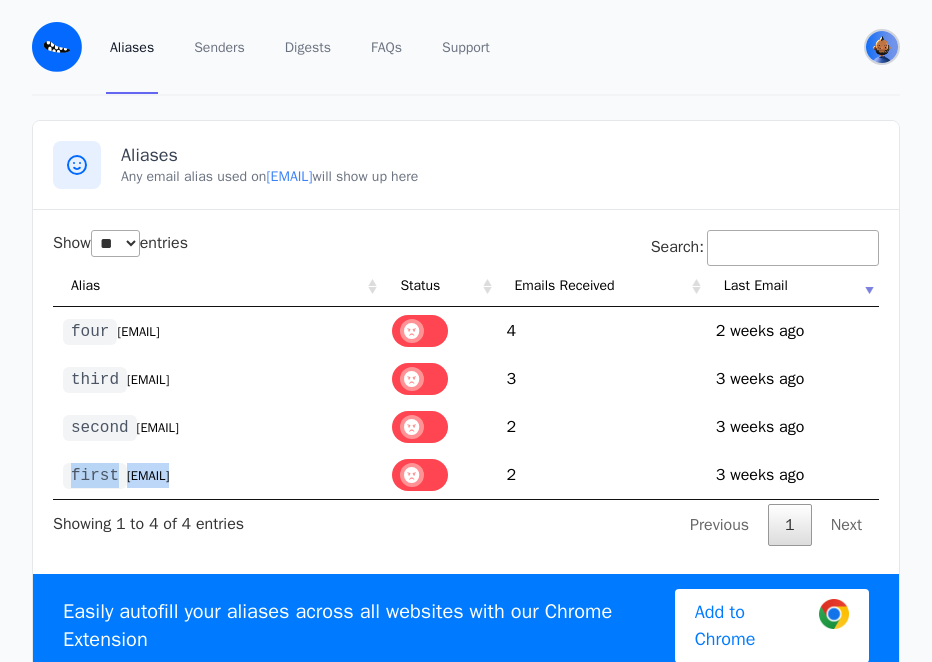 drag, startPoint x: 867, startPoint y: 50, endPoint x: 870, endPoint y: 66, distance: 16.27882 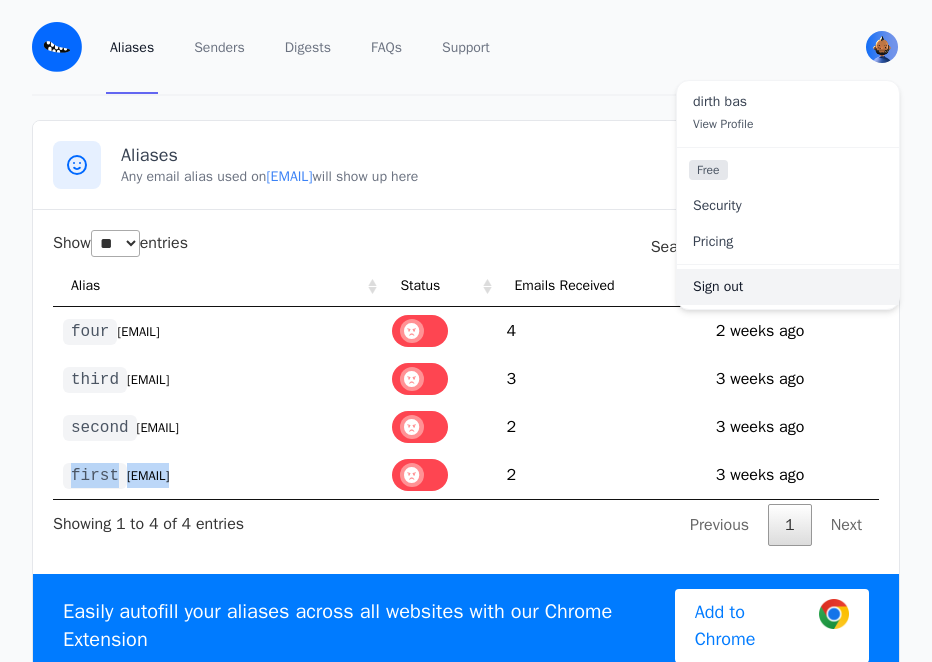 click on "Sign out" at bounding box center (788, 287) 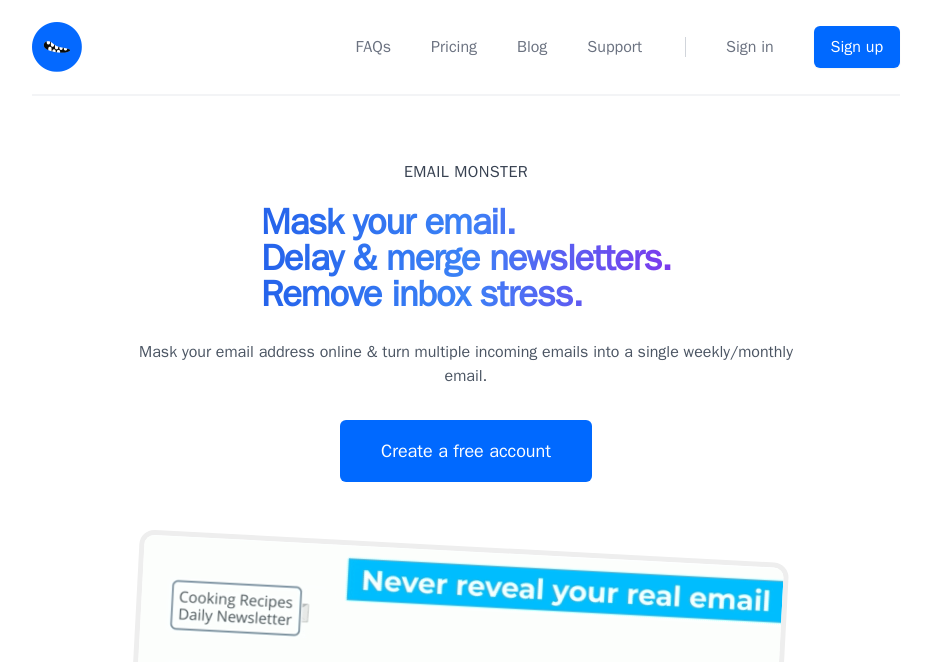 scroll, scrollTop: 0, scrollLeft: 0, axis: both 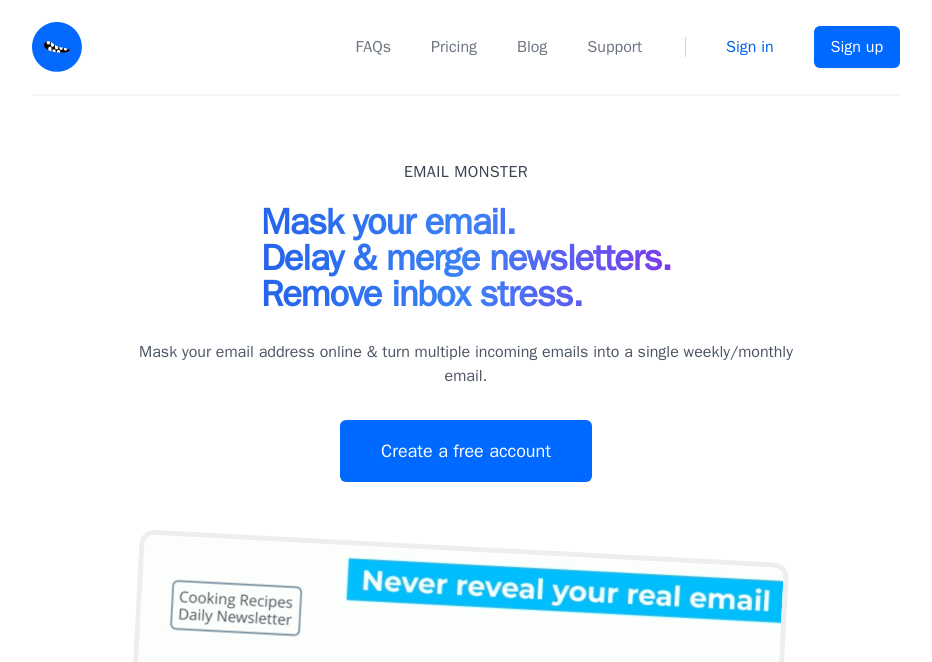 click on "Sign in" at bounding box center [750, 47] 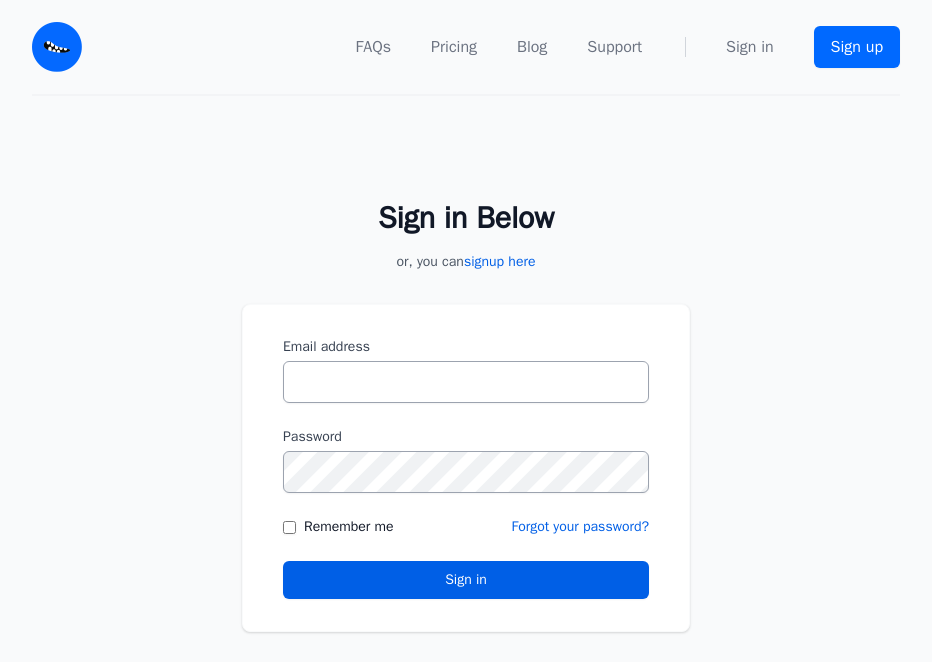 scroll, scrollTop: 0, scrollLeft: 0, axis: both 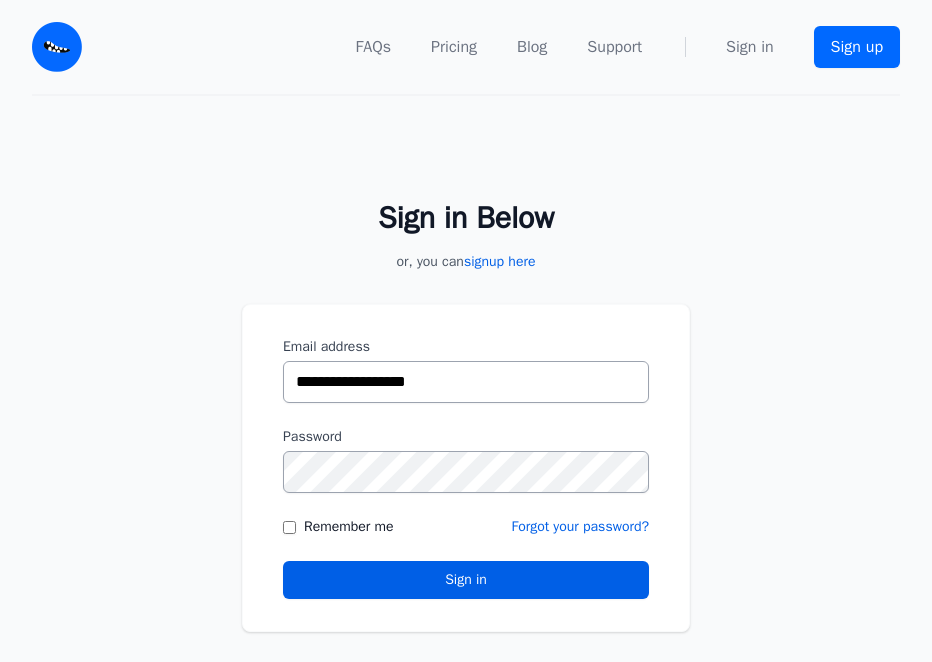 click on "**********" at bounding box center (466, 382) 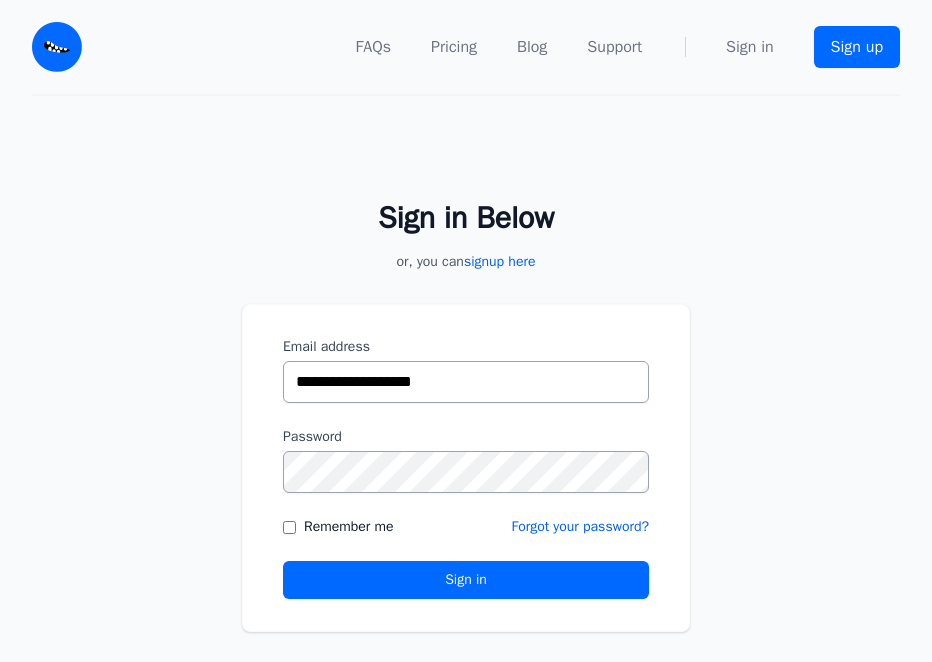 type on "**********" 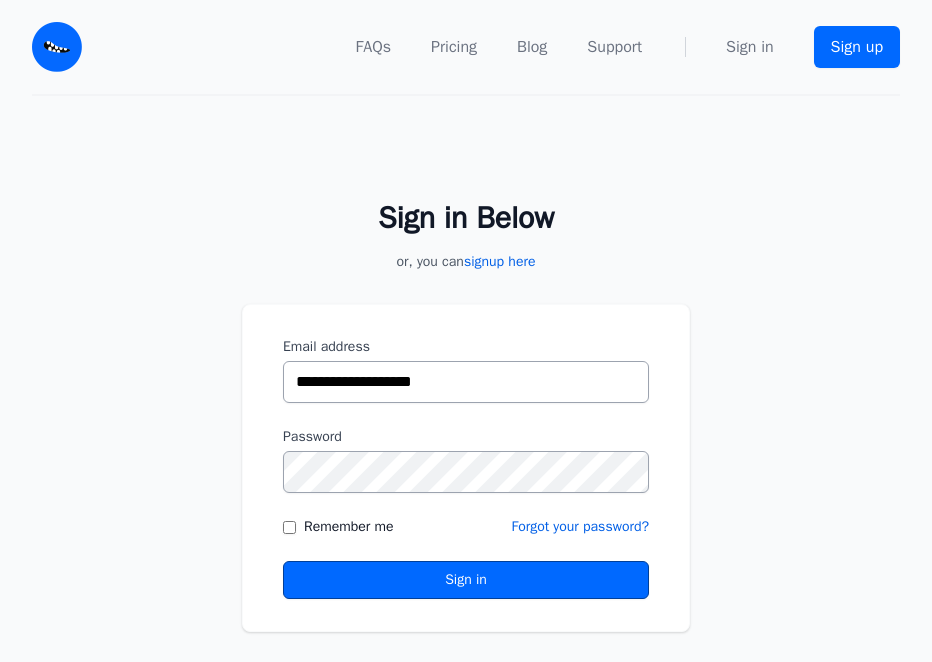 click on "Sign in" at bounding box center (466, 580) 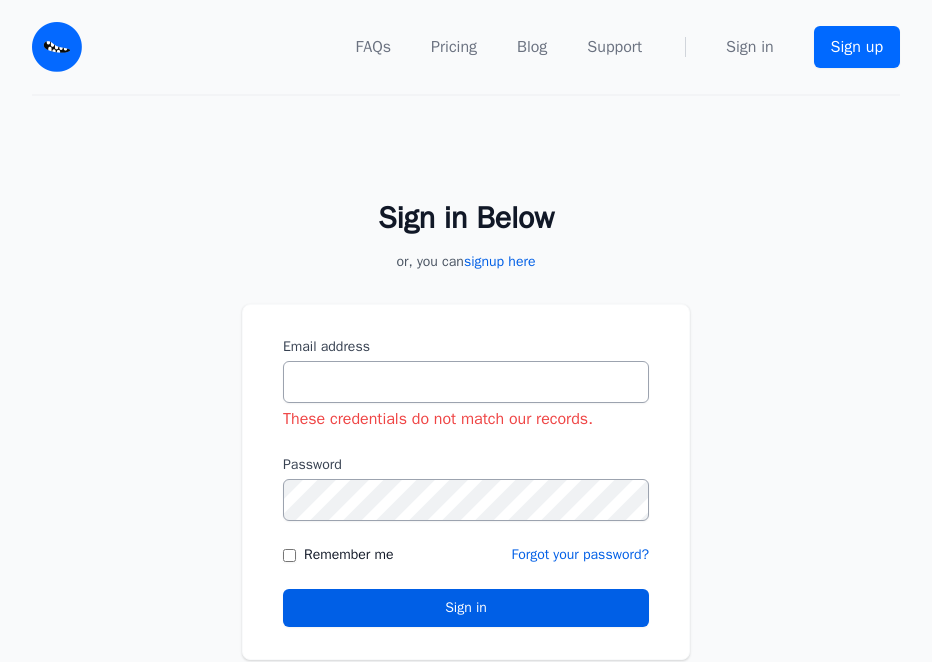 scroll, scrollTop: 0, scrollLeft: 0, axis: both 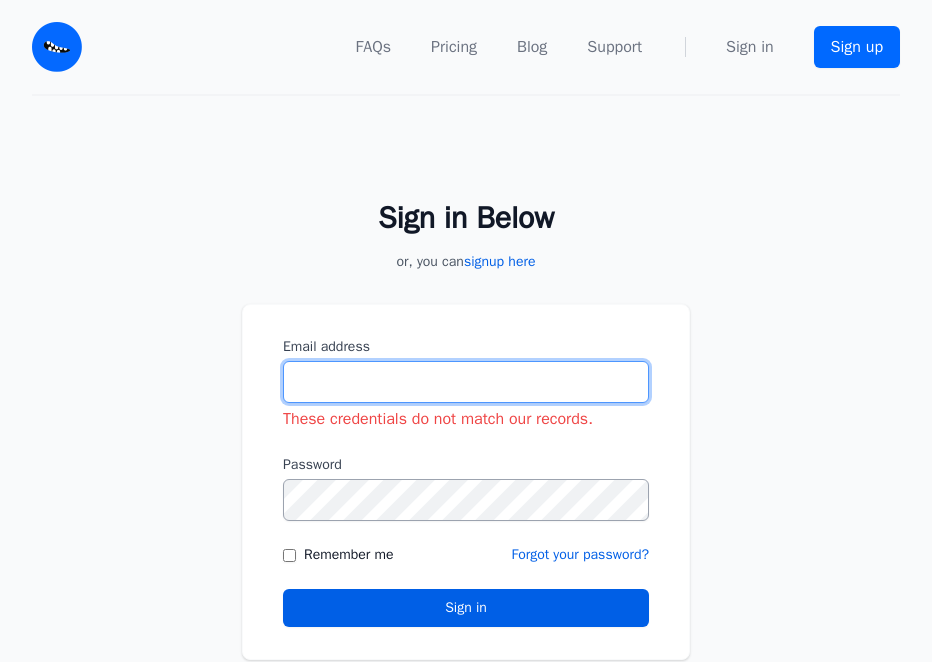 type on "**********" 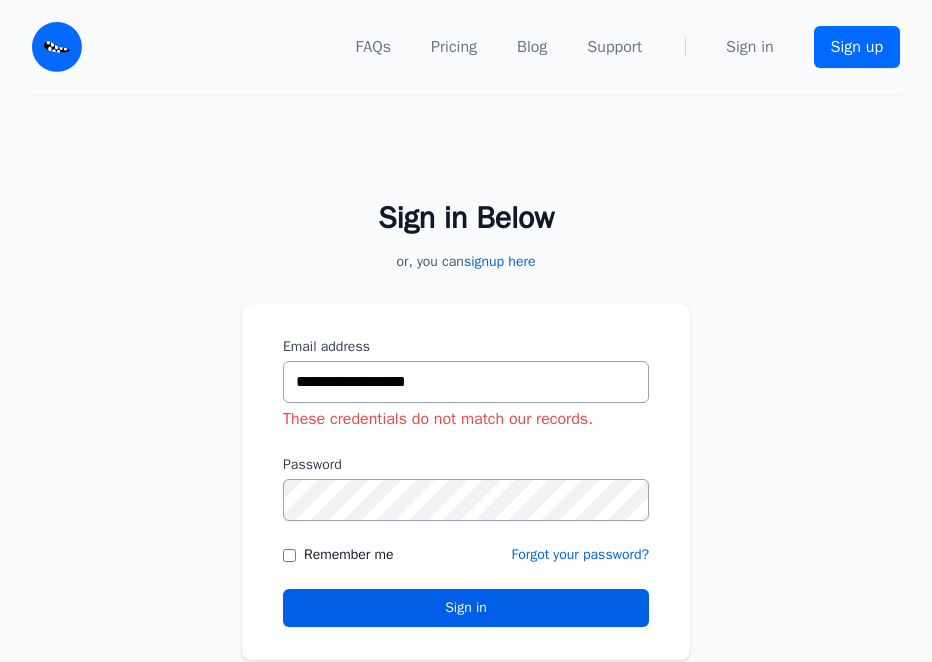 click on "**********" at bounding box center (466, 418) 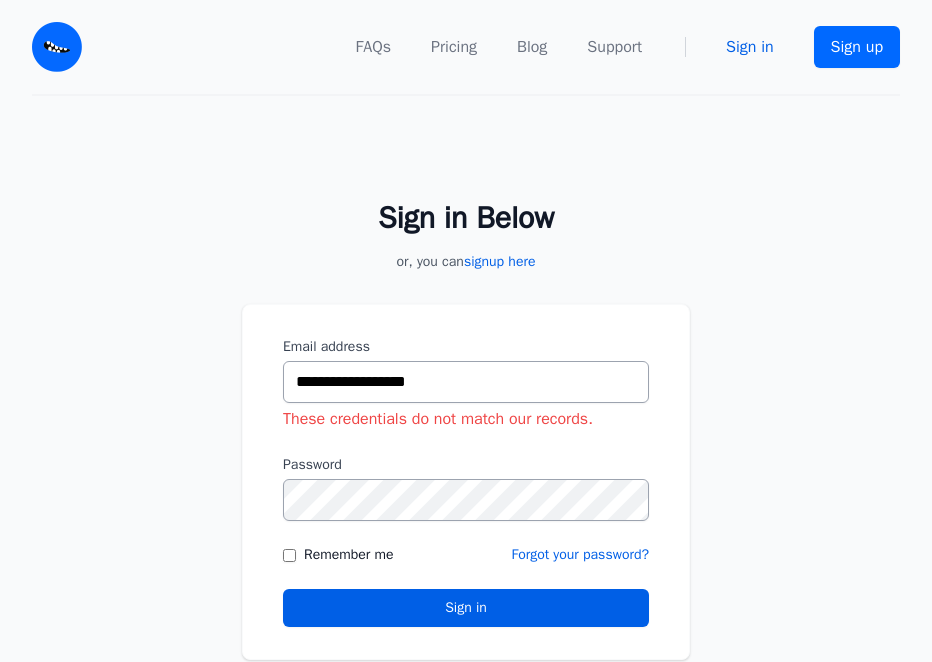 click on "Sign in" at bounding box center [750, 47] 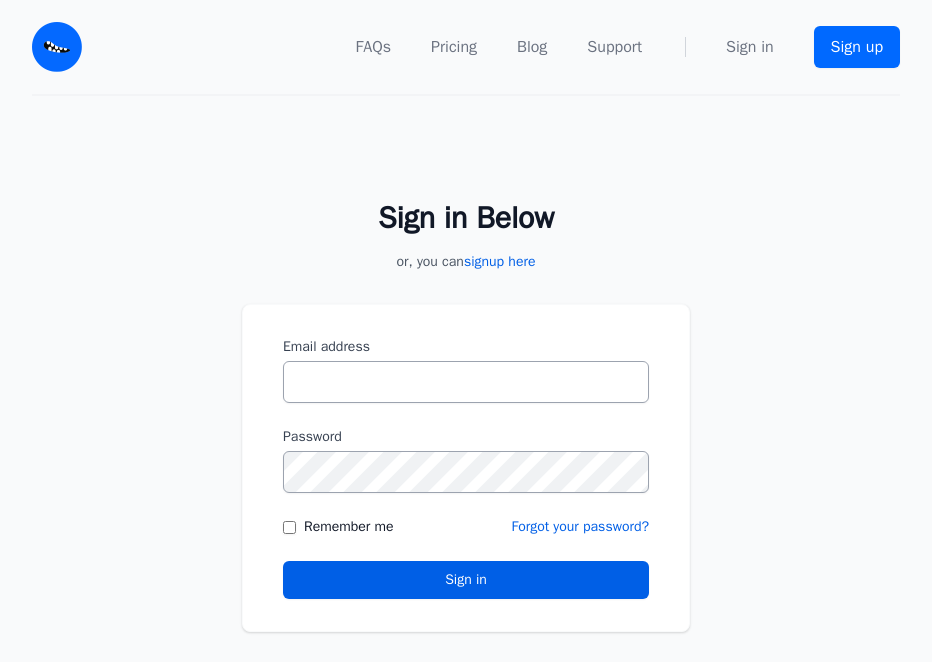 scroll, scrollTop: 0, scrollLeft: 0, axis: both 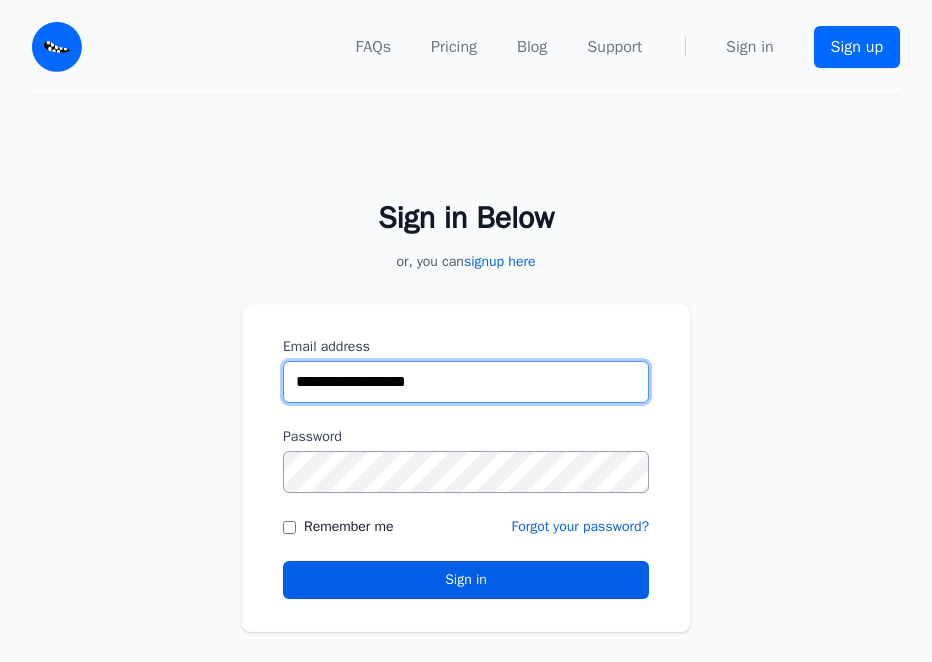click on "**********" at bounding box center (466, 382) 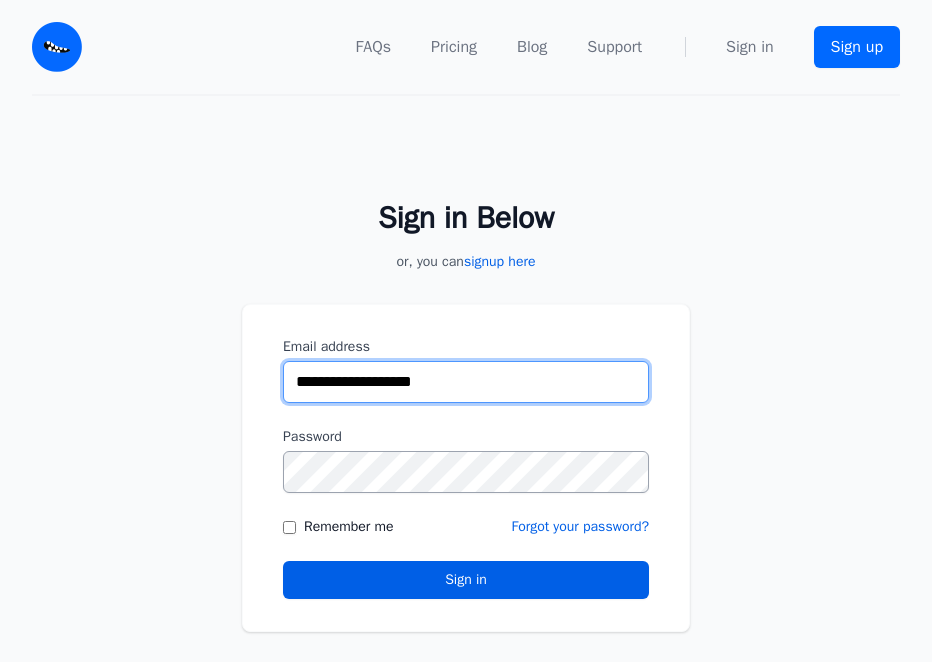 type on "**********" 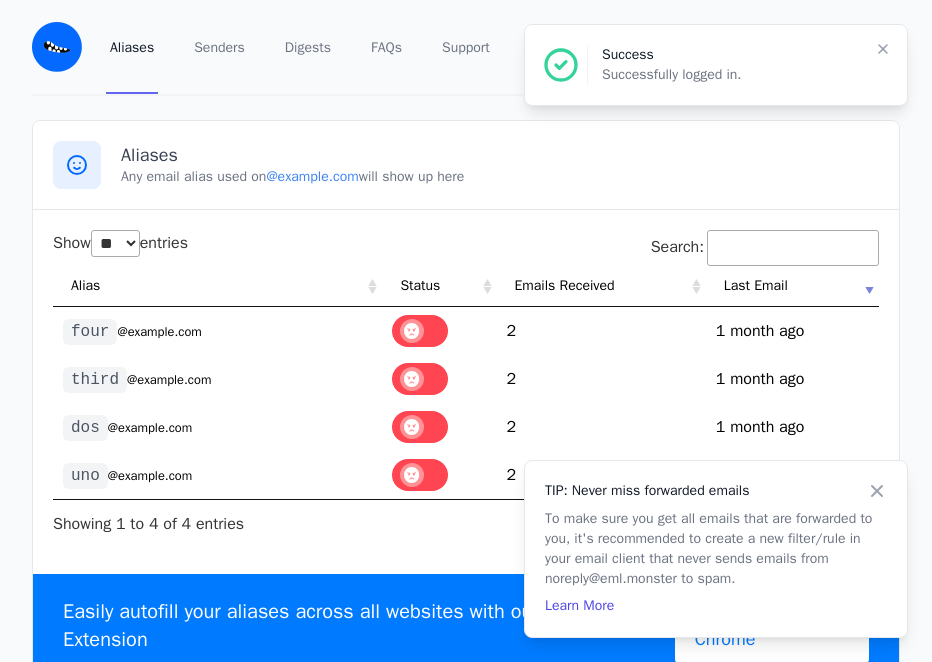 select on "**" 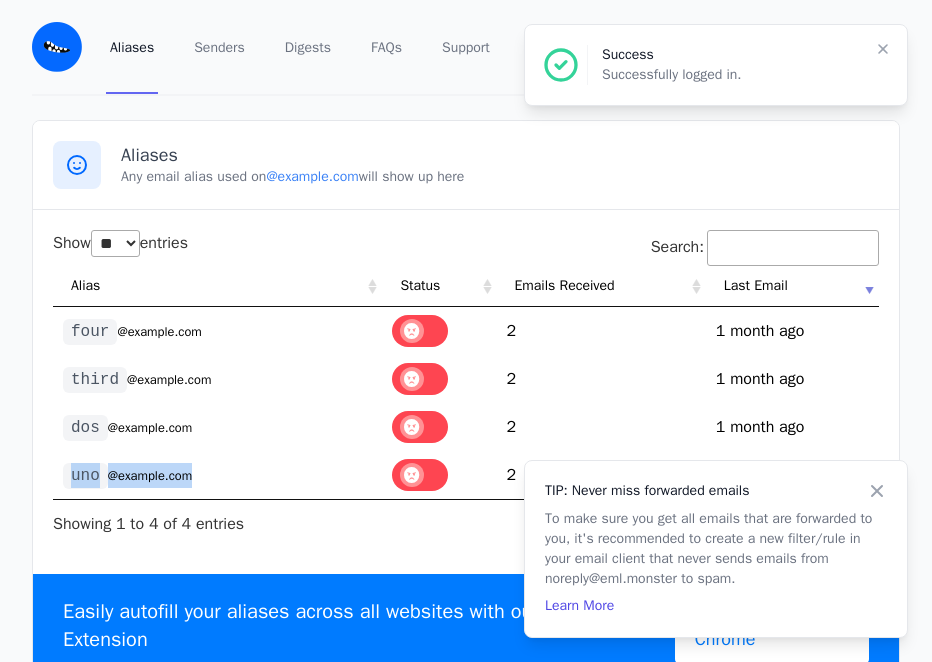 click on "@example.com" at bounding box center [150, 476] 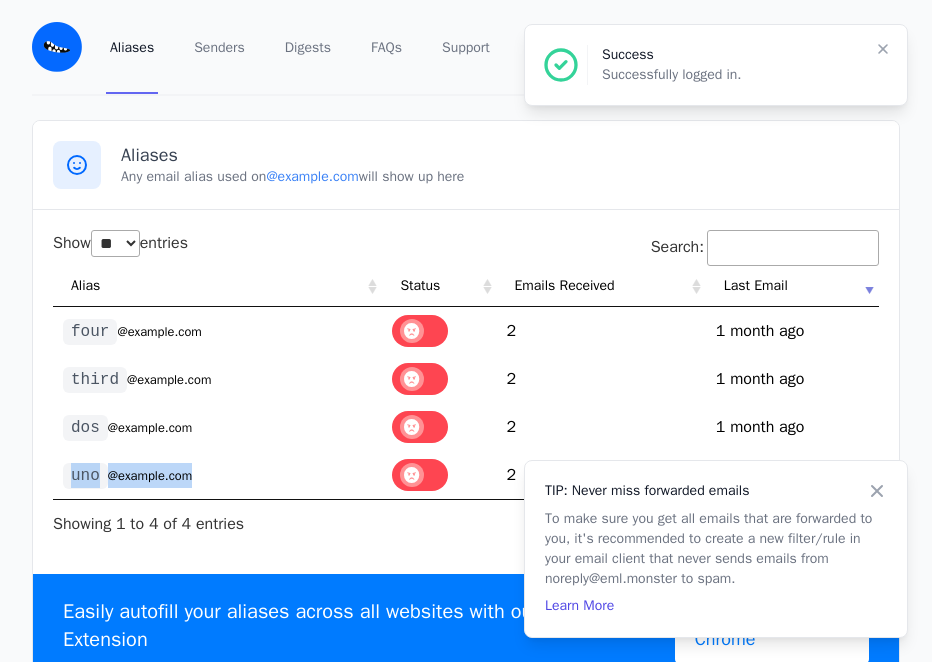 copy on "uno @example.com" 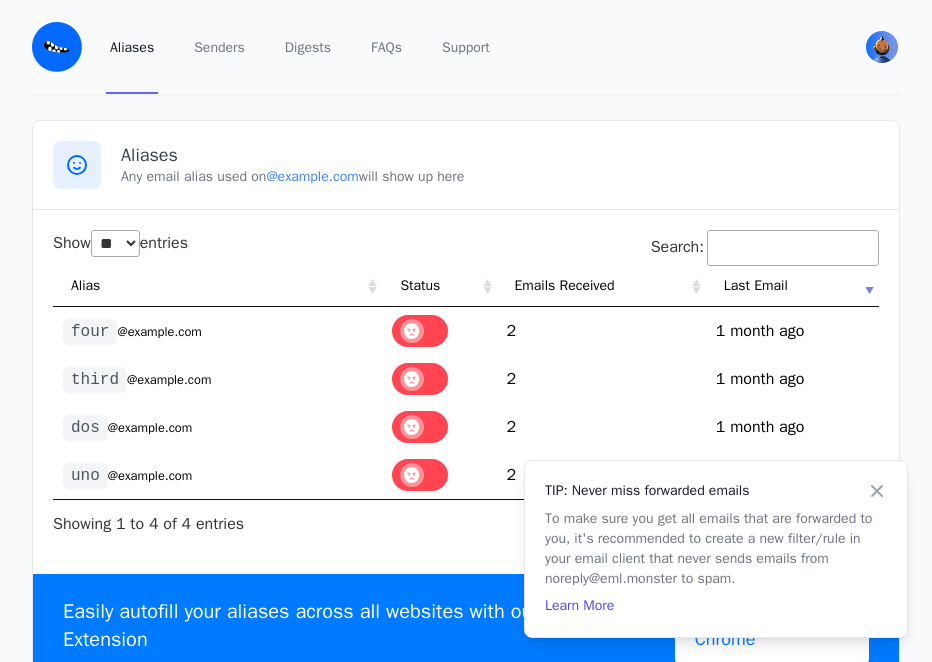 click on "four" at bounding box center [90, 332] 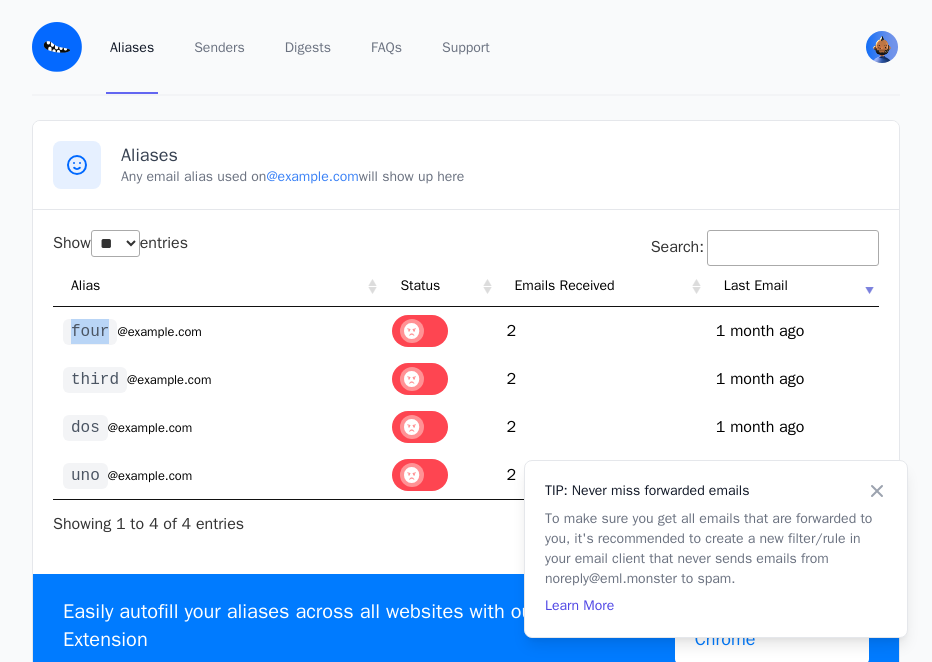 click on "four" at bounding box center (90, 332) 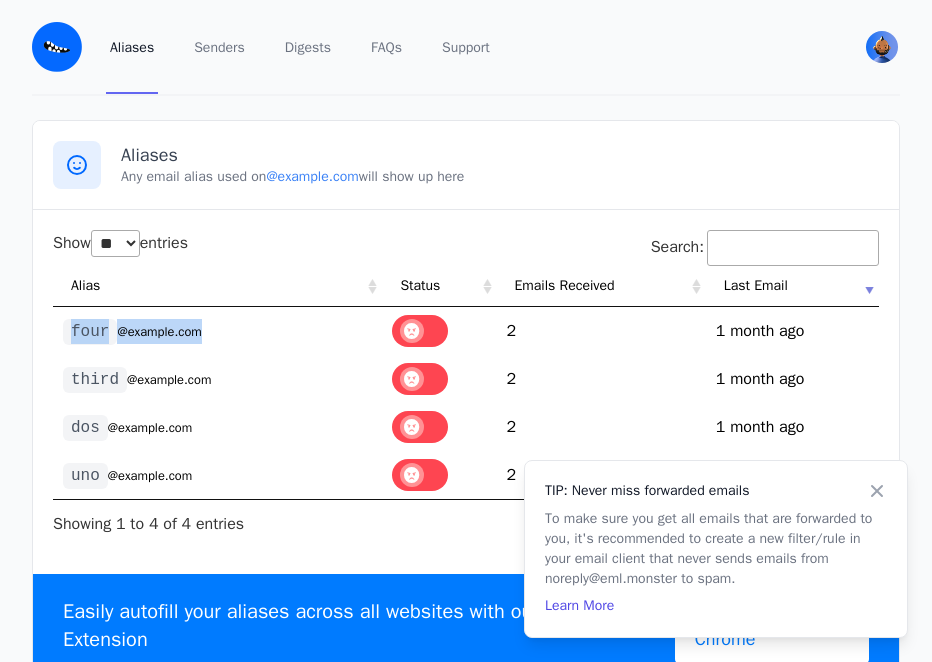 click on "four" at bounding box center [90, 332] 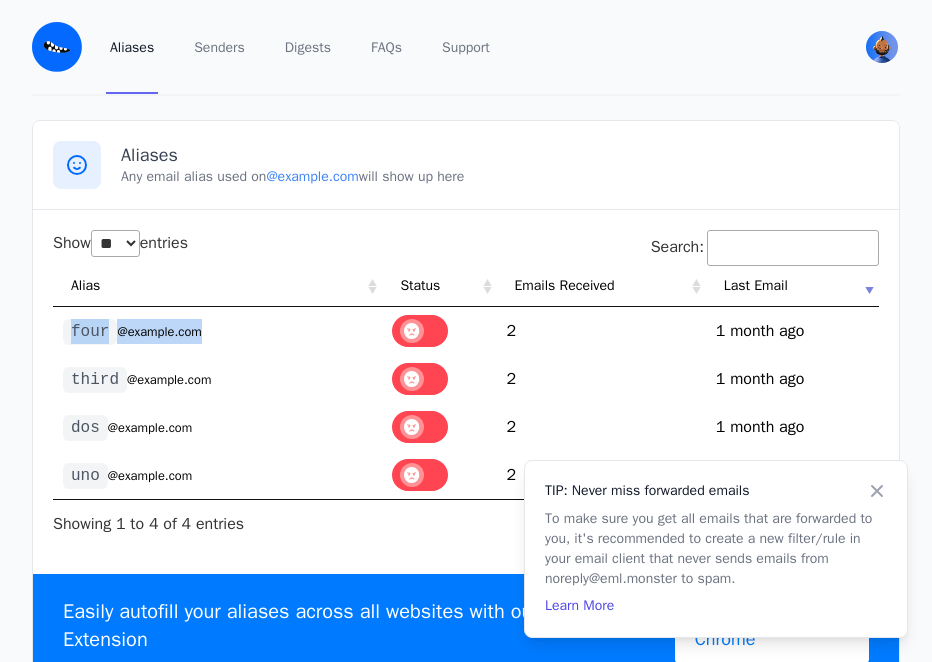 copy on "four @example.com" 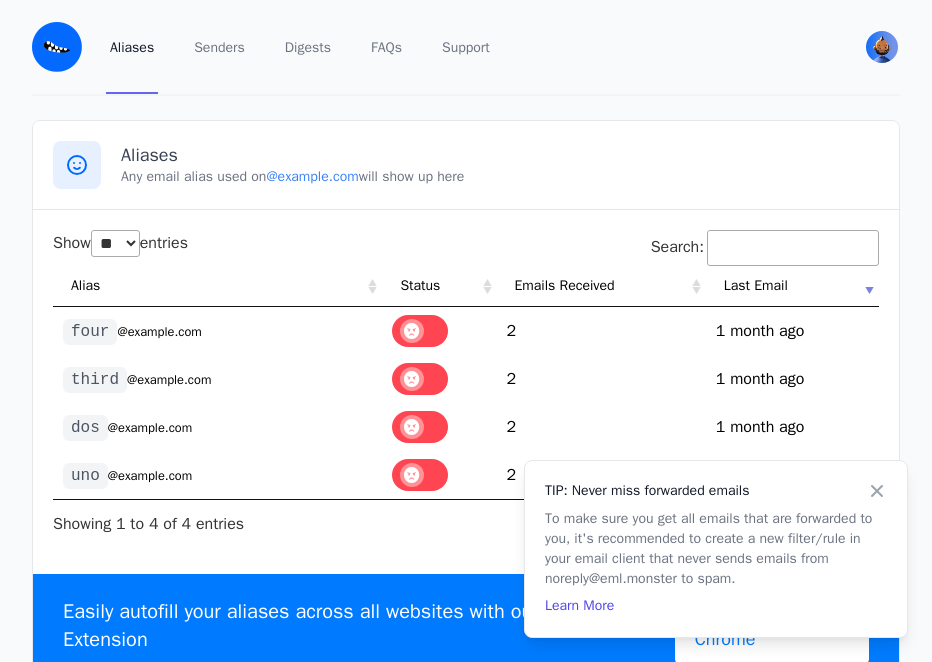 click on "Show  ** ** ** ***  entries Search:
Alias Status Emails Received Last Email
four @example.com
2
1749852699 1 month ago
third @example.com
2
1749802461 1 month ago
dos @example.com
2
1749799148 1 month ago
uno @example.com
2
1749786304 1 month ago
1" at bounding box center [466, 388] 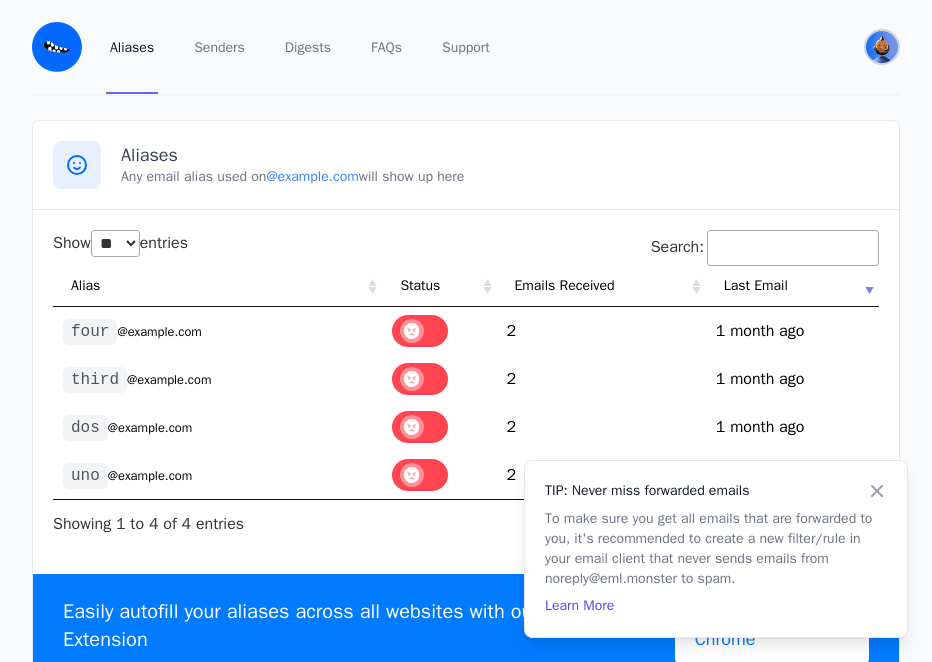 click at bounding box center [882, 47] 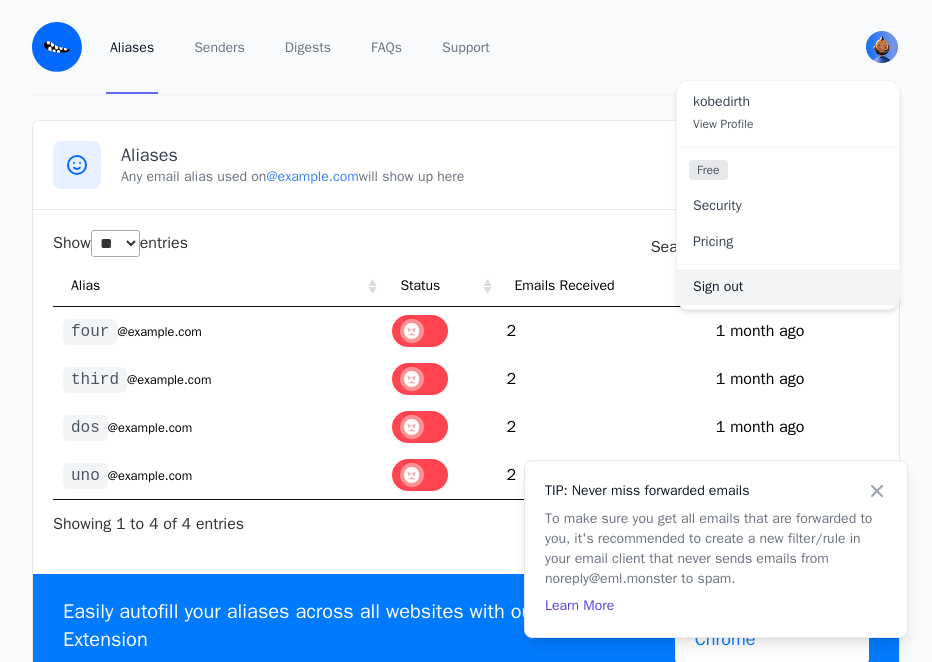 click on "Sign out" at bounding box center [788, 287] 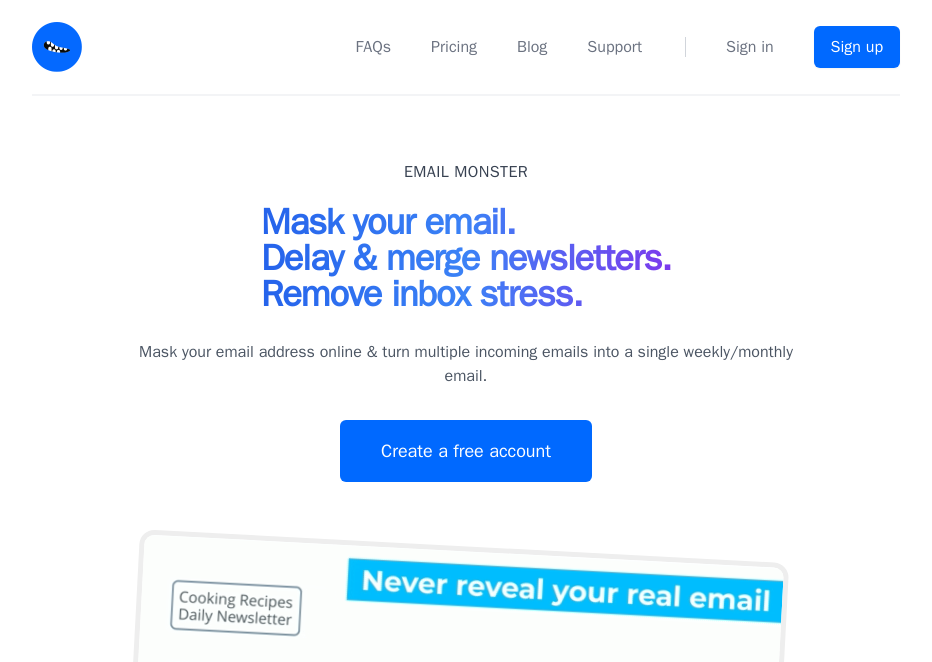 scroll, scrollTop: 0, scrollLeft: 0, axis: both 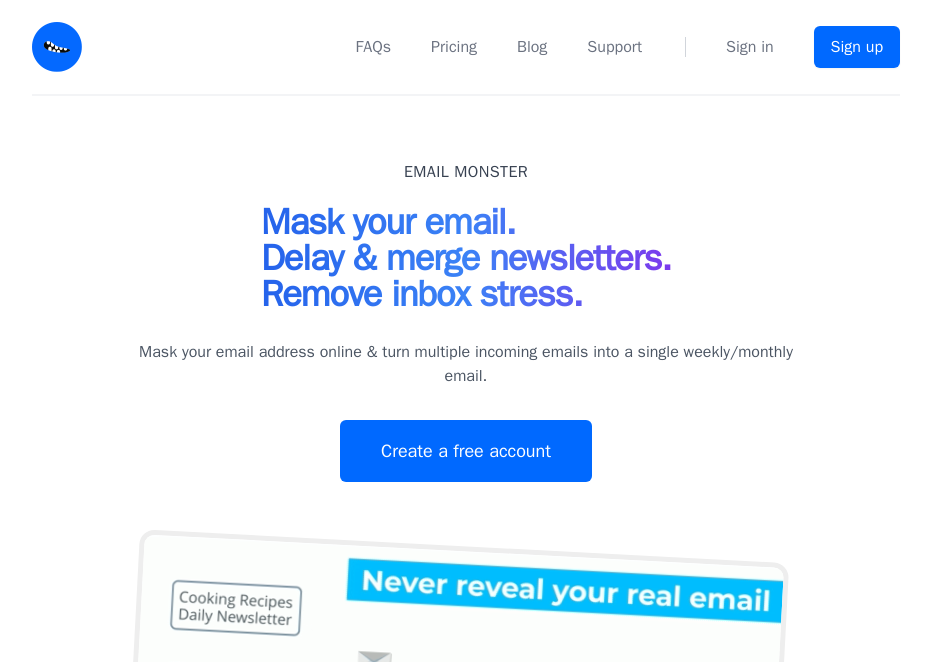 click on "FAQs
Pricing
Blog
Support
Sign in
Sign up" at bounding box center [503, 47] 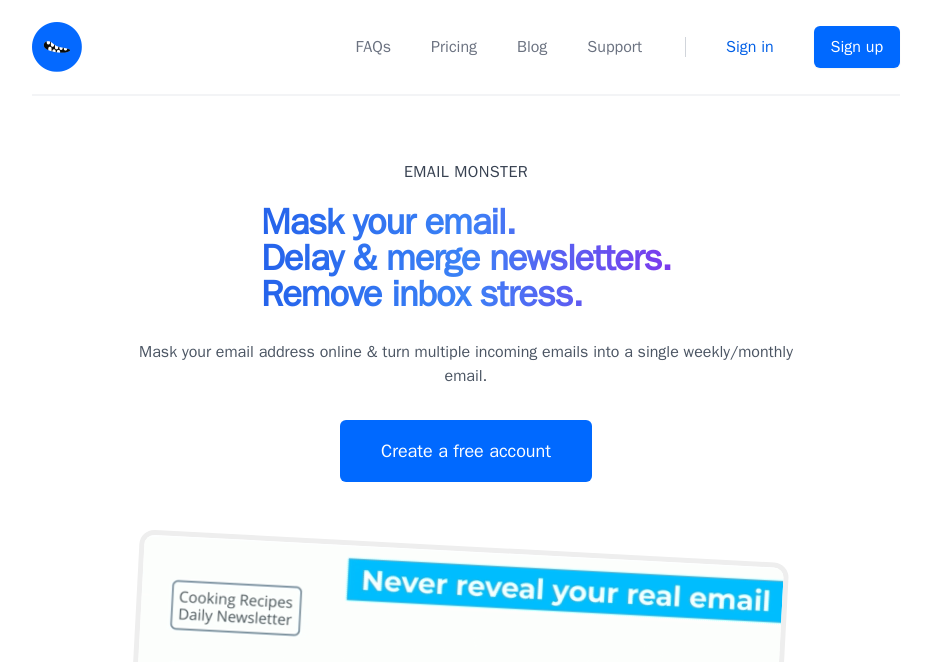 click on "Sign in" at bounding box center [750, 47] 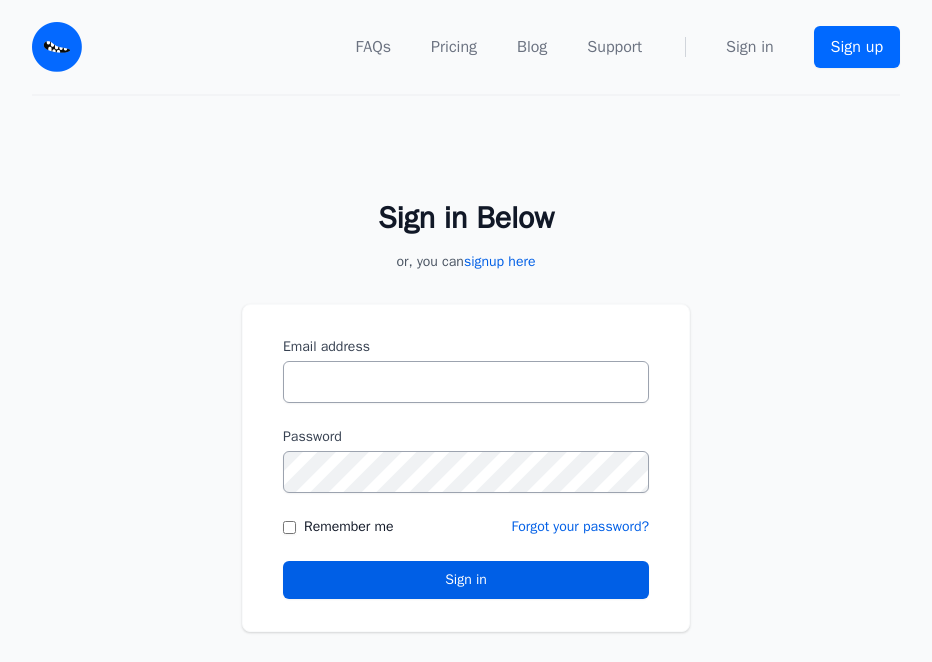scroll, scrollTop: 0, scrollLeft: 0, axis: both 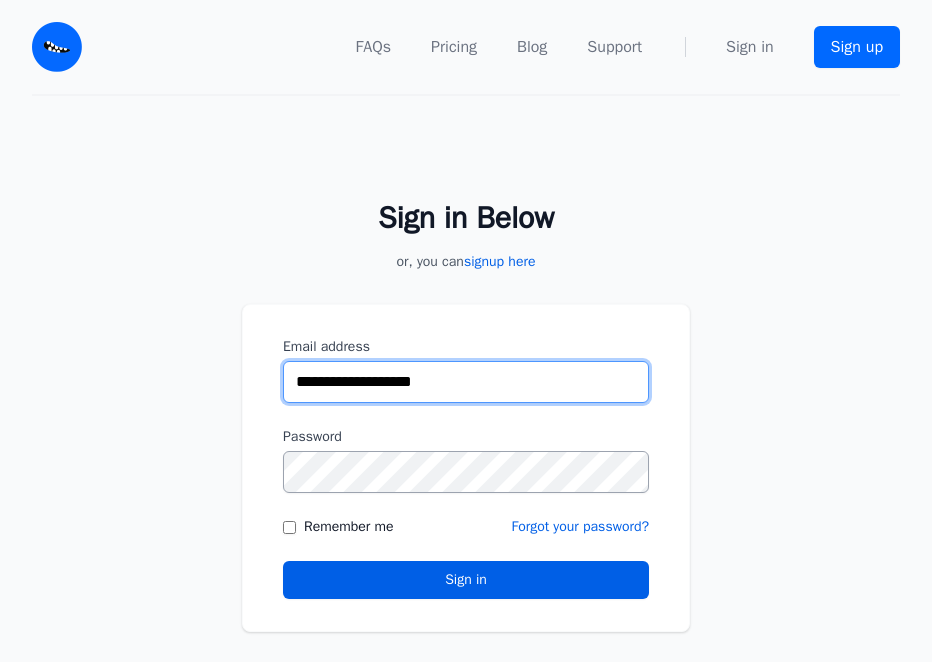 click on "**********" at bounding box center [466, 382] 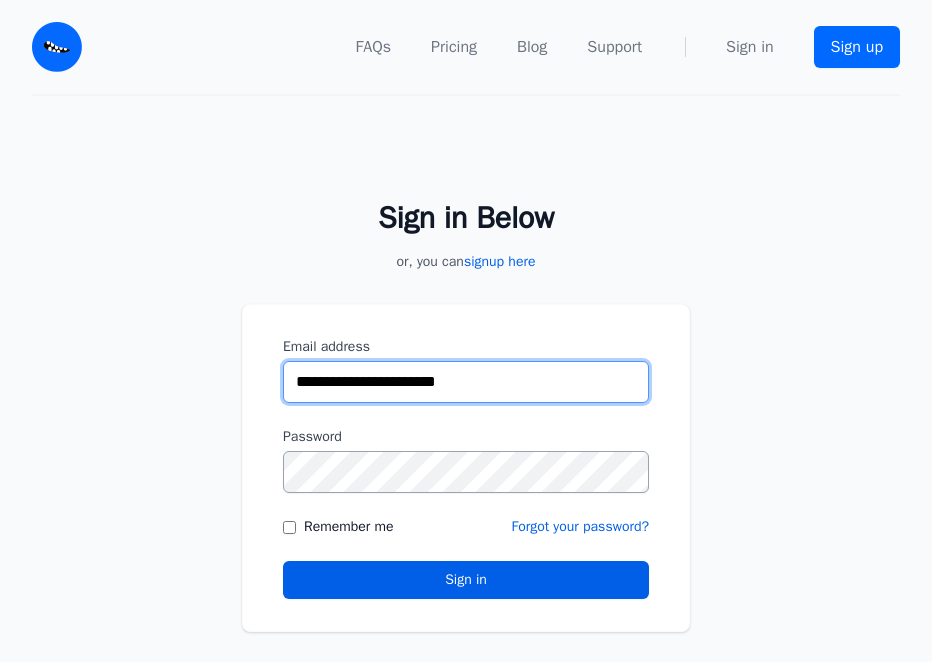 type on "**********" 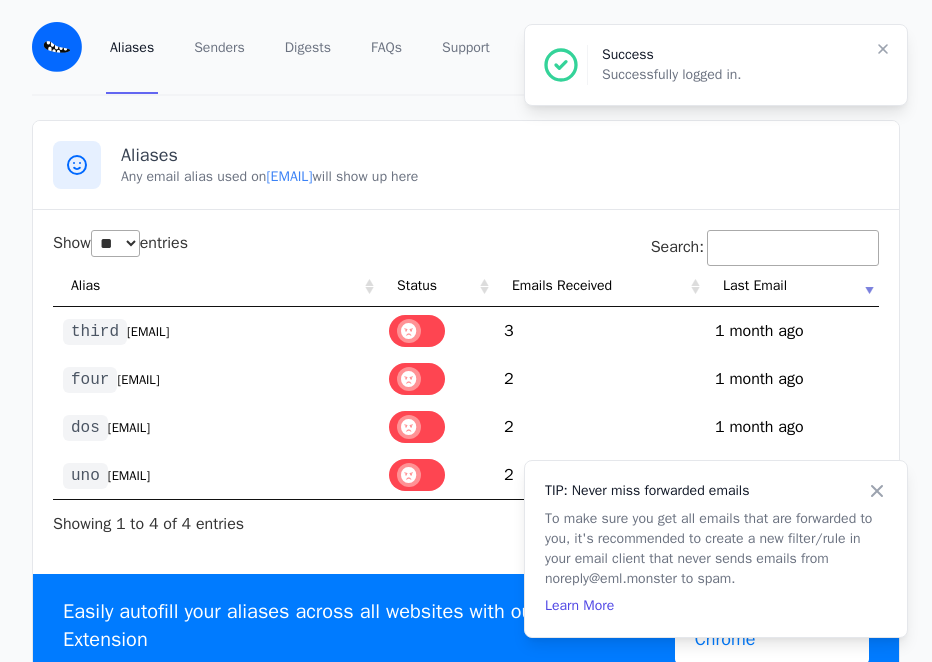 select on "**" 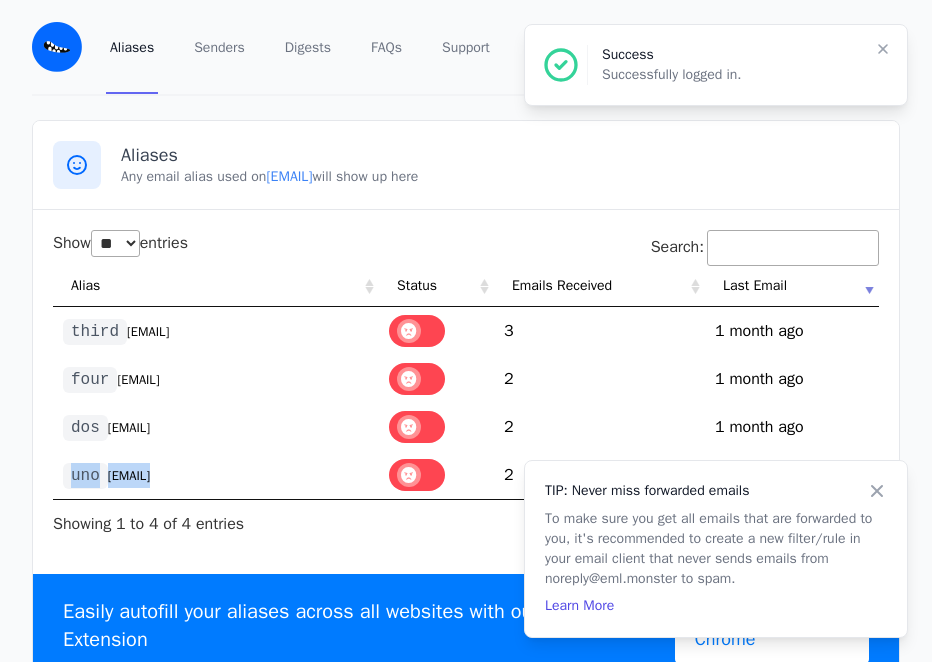 click on "[EMAIL]" at bounding box center (129, 476) 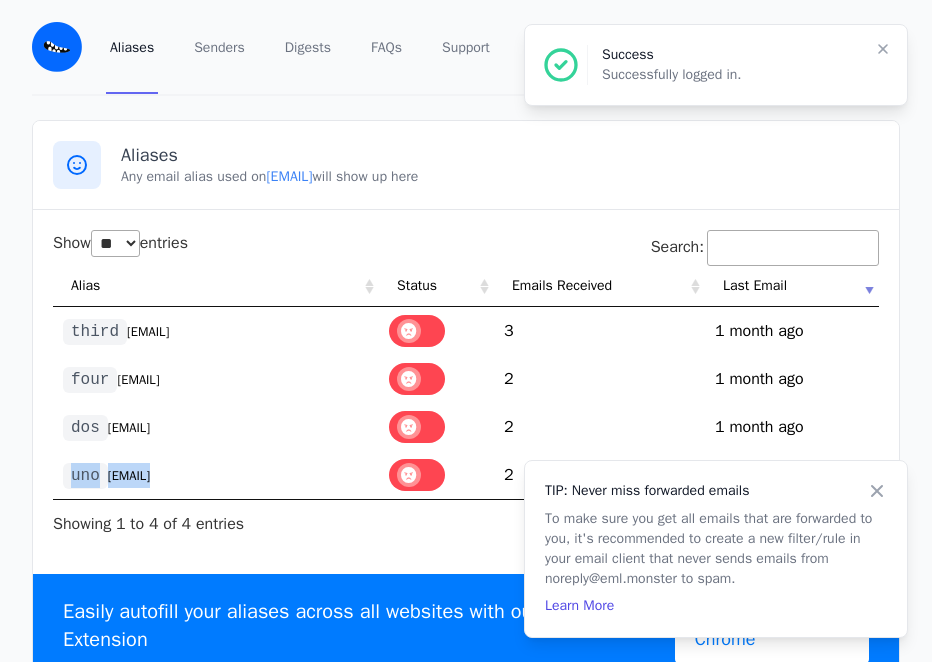 copy on "uno @example.com" 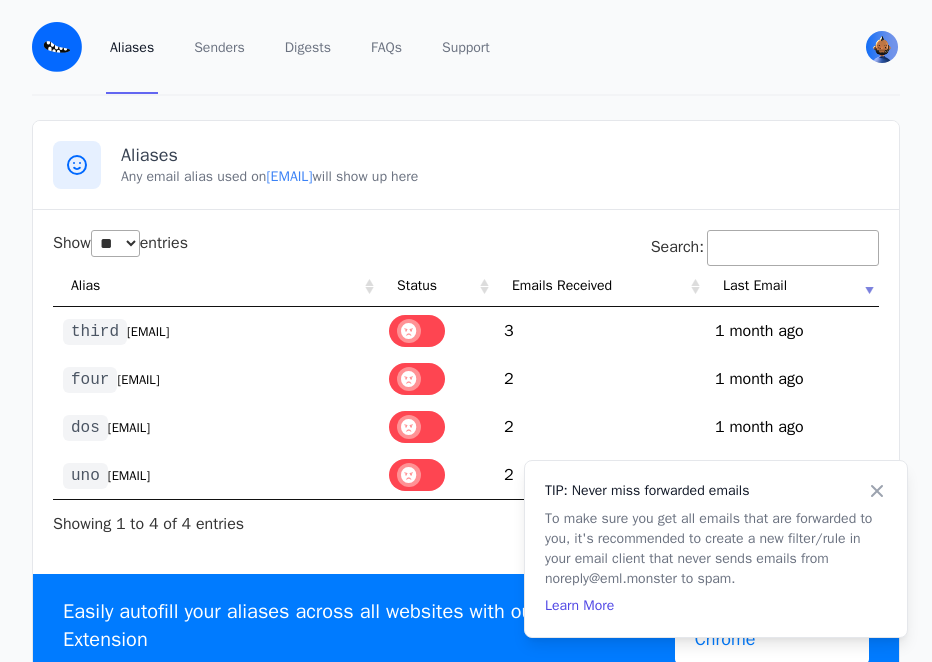 click on "Aliases
Any email alias used on  [EMAIL]  will show up here
Show  ** ** ** ***  entries Search:
Alias Status Emails Received Last Email
third @example.com
3
1750977557 1 month ago
four @example.com
2
1750060947 1 month ago
dos @example.com
2" at bounding box center [466, 399] 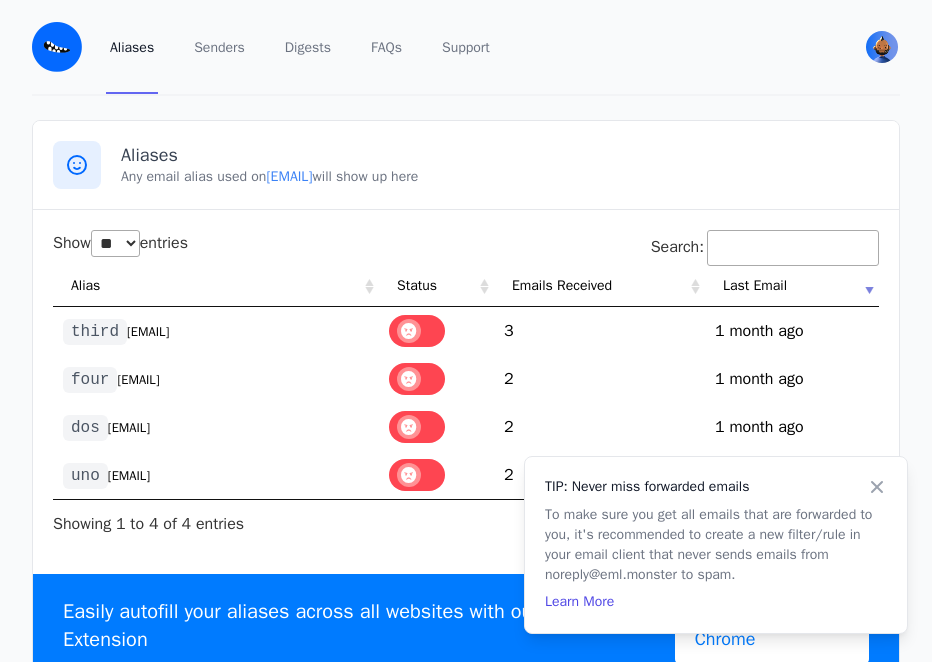 click 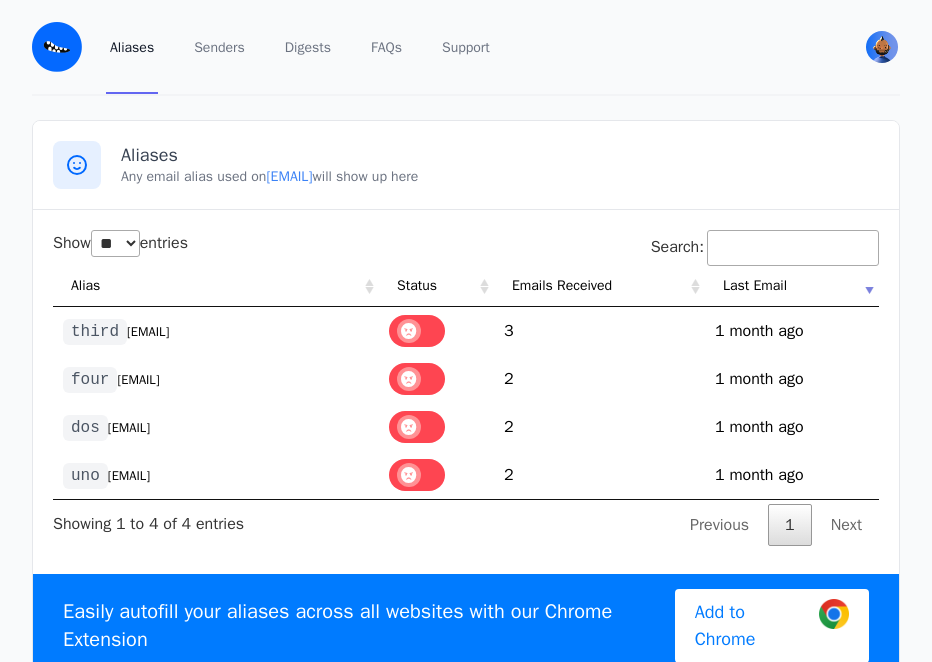 click on "[EMAIL]" at bounding box center (148, 332) 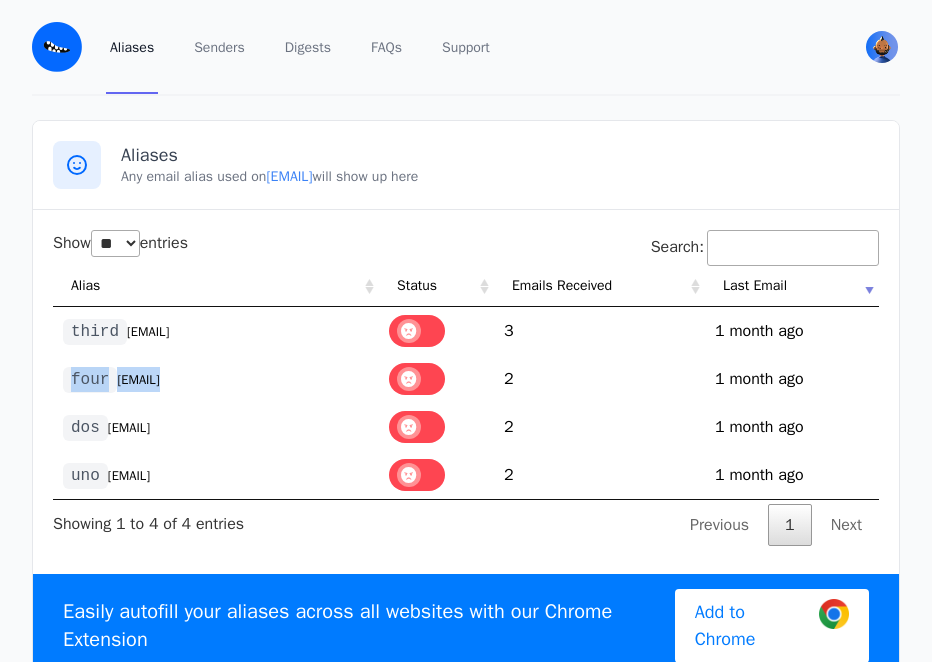 click on "[EMAIL]" at bounding box center [138, 380] 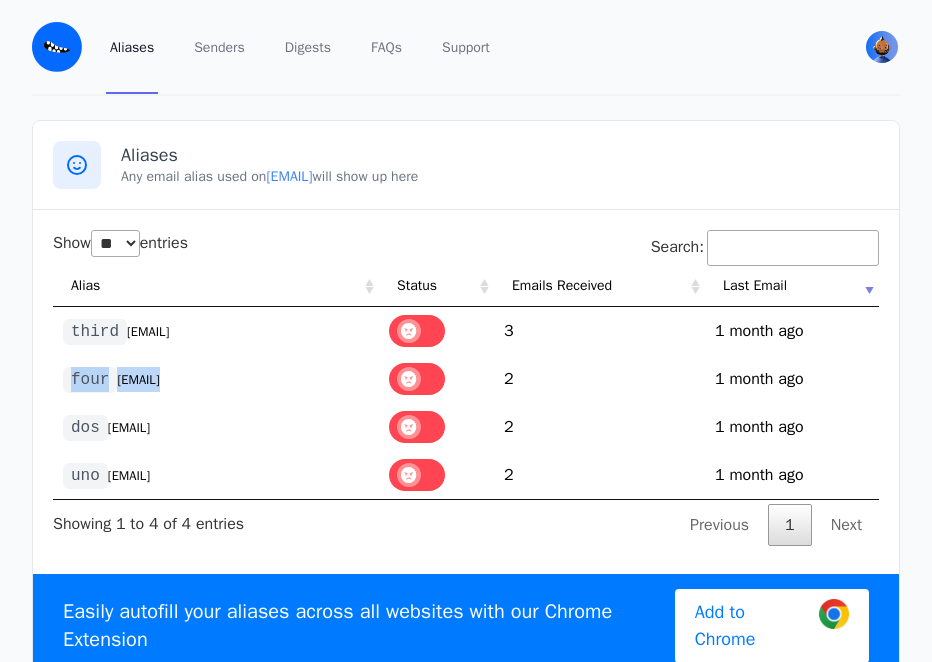 copy on "four @example.com" 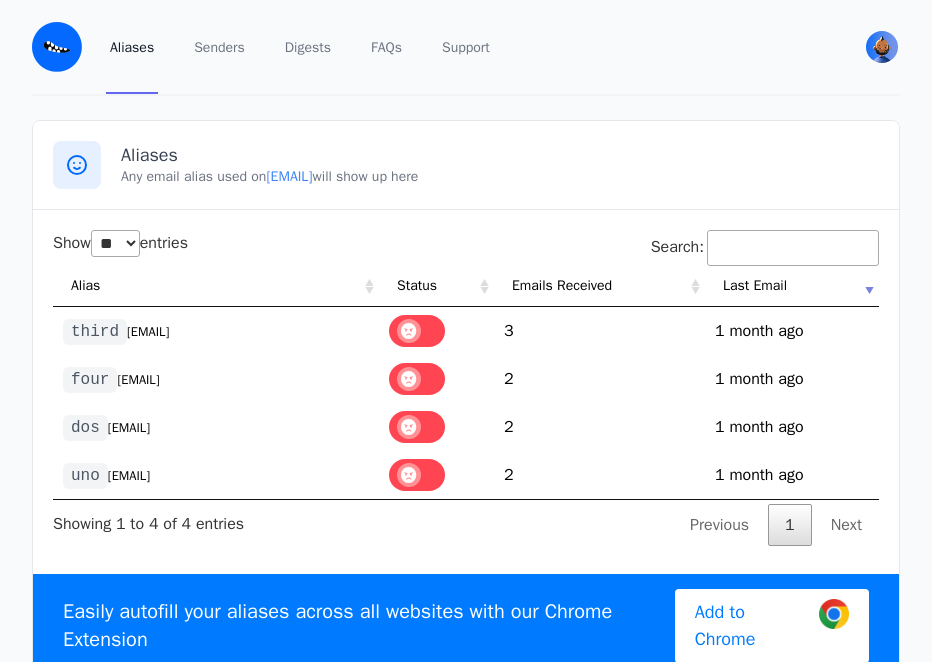 click on "[EMAIL]" at bounding box center (129, 476) 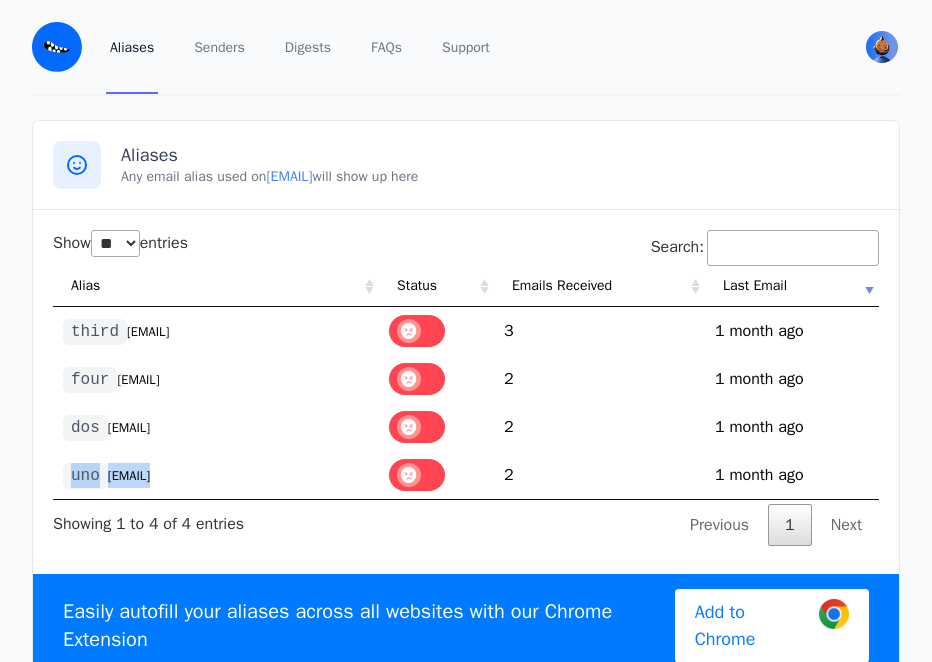 click on "[EMAIL]" at bounding box center (129, 476) 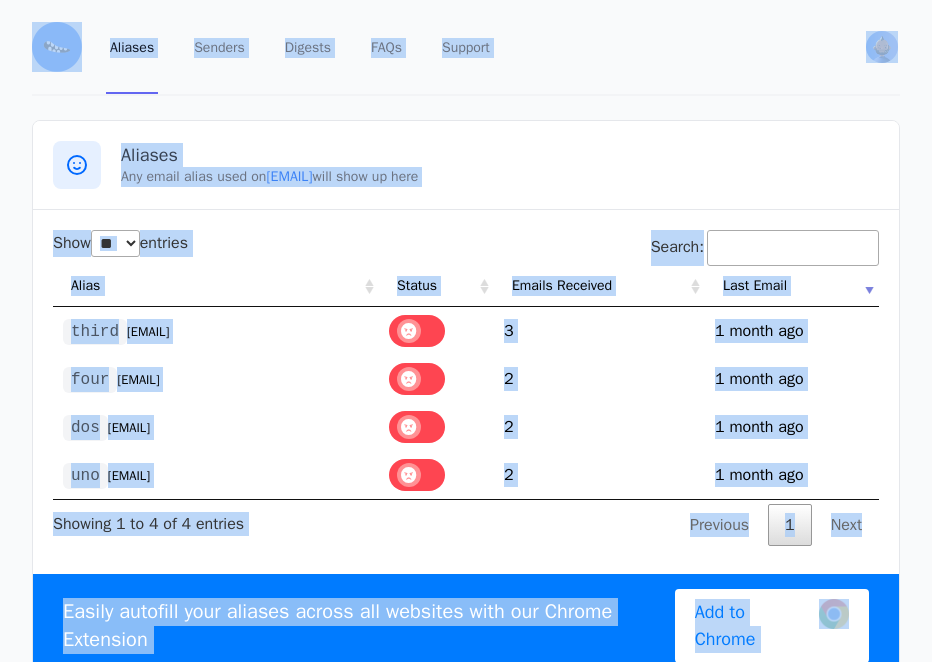 copy on "Aliases
Senders
Digests
FAQs
Support
tylerdirth
View Profile
Free
Security
Pricing
Sign out
Aliases
Senders
digests
FAQs
Support
Aliases
Any email alias used on  [EMAIL]  will show up here
Show  ** ** ** ***  entries Search:
Alias Status Emails Received Last Email
third @example.com
3
1750977557 1 month ago
four @example.com
2
1750060947 1 month ago
dos @example.com
2
1750048082 1 month ago
uno @example.com" 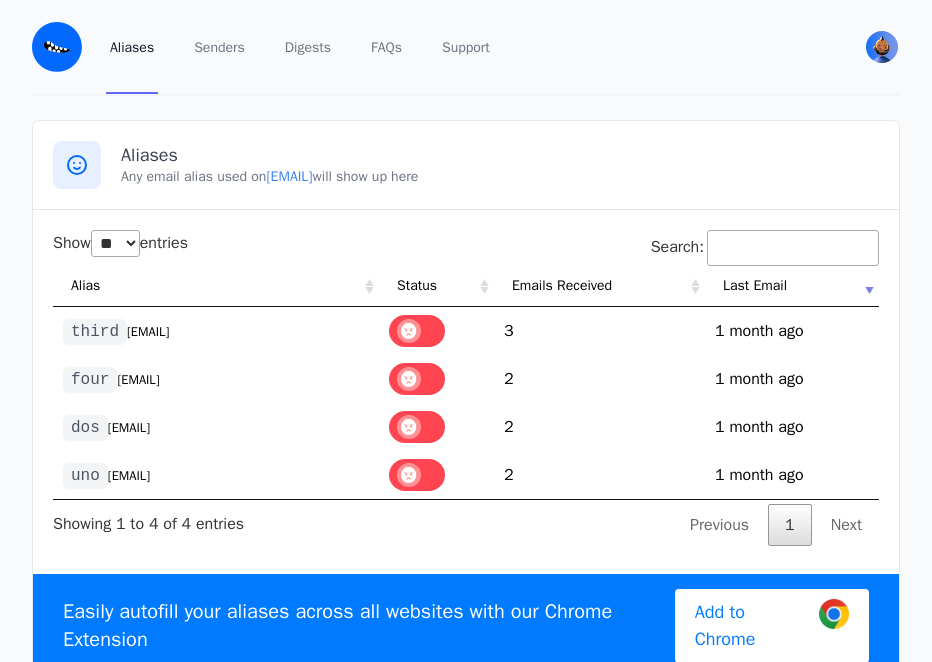 click on "uno @example.com" at bounding box center (216, 475) 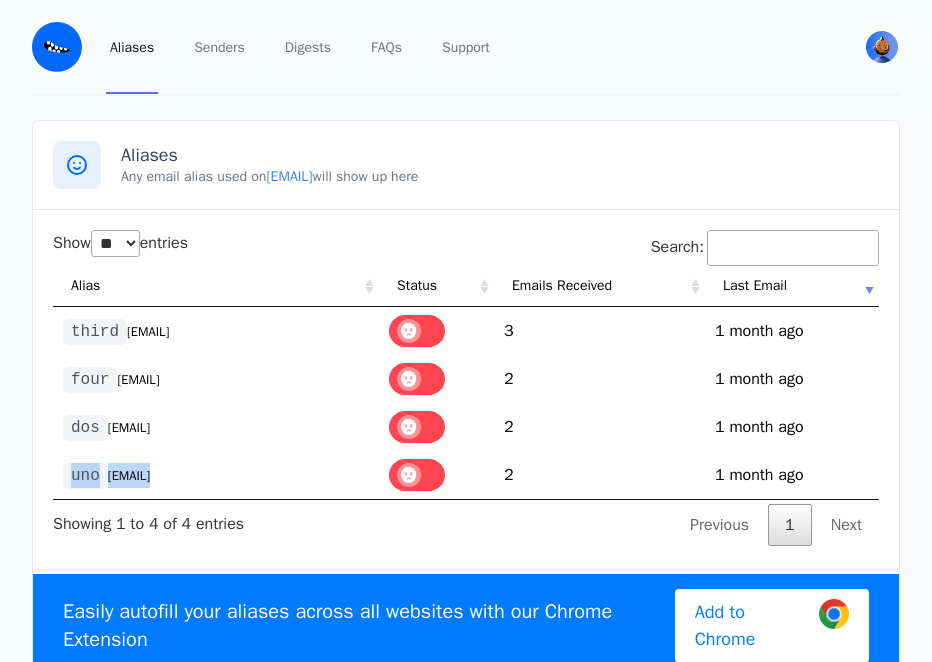 click on "uno @example.com" at bounding box center (216, 475) 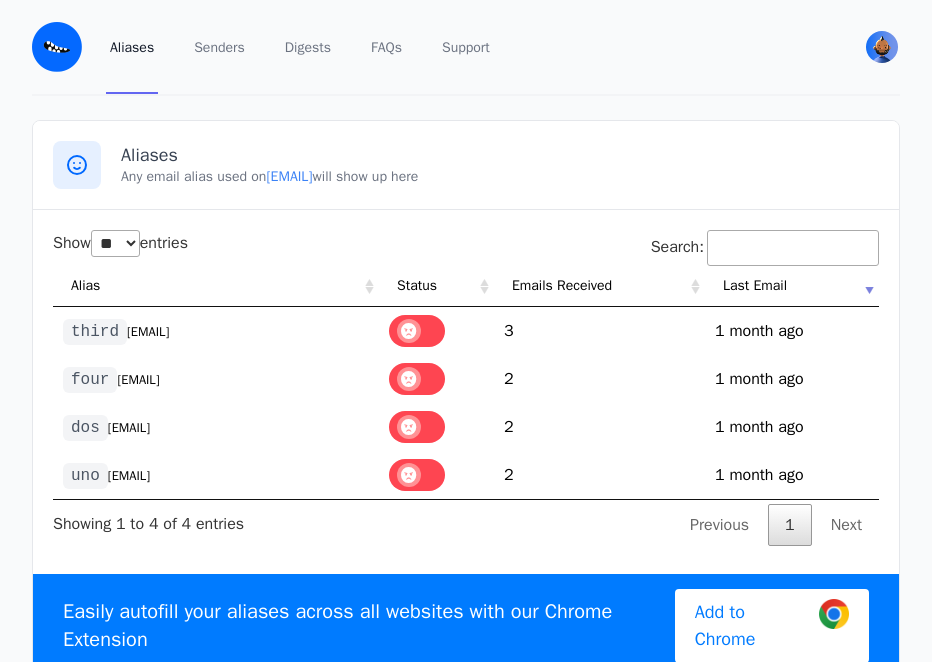 click on "Aliases
Senders
Digests
FAQs
Support
tylerdirth
View Profile
Free
Security
Pricing" at bounding box center (466, 48) 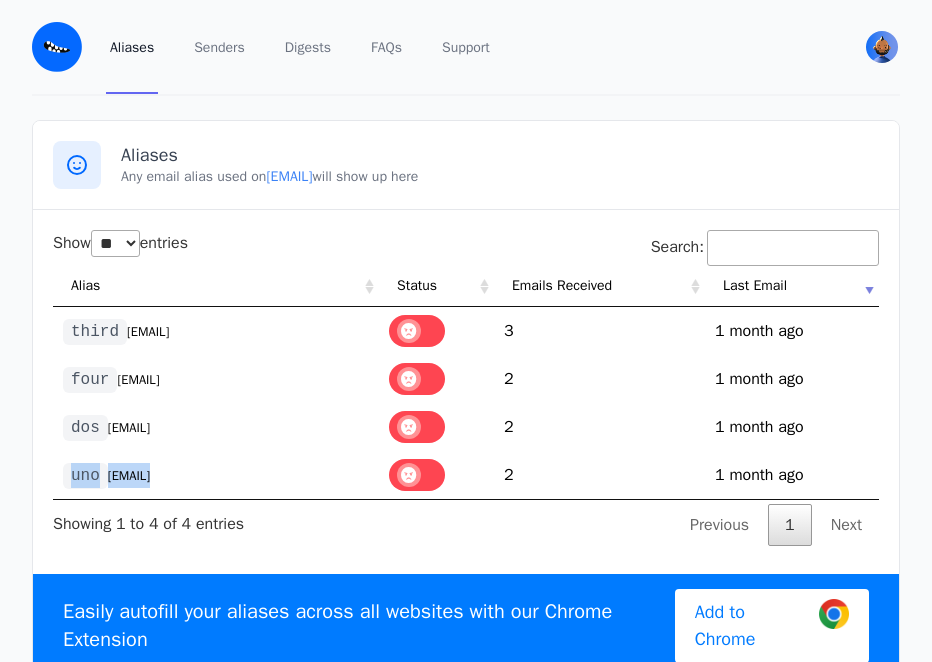 click on "[EMAIL]" at bounding box center (129, 476) 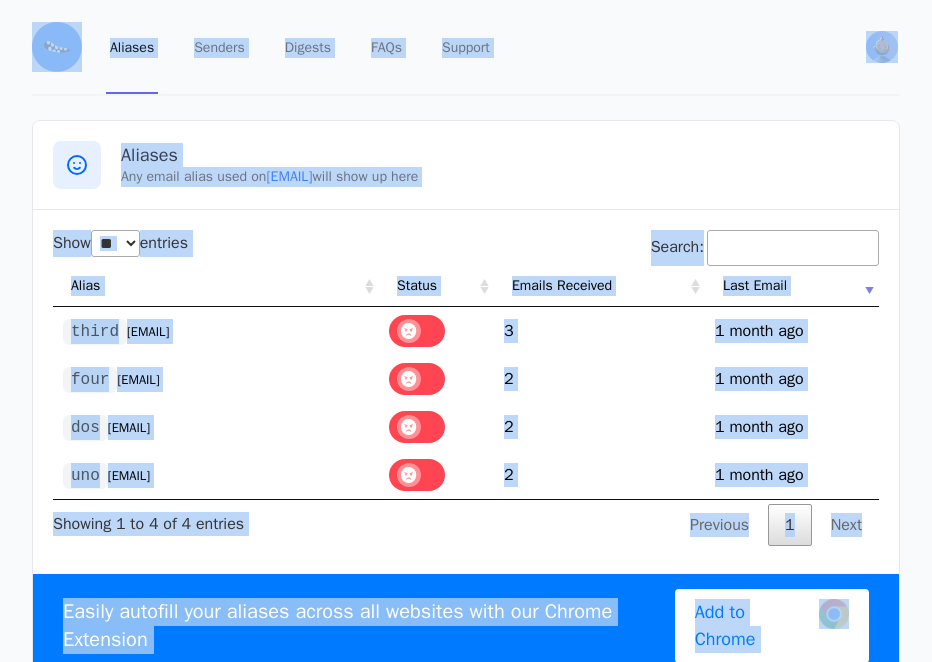 copy on "Aliases
Senders
Digests
FAQs
Support
tylerdirth
View Profile
Free
Security
Pricing
Sign out
Aliases
Senders
digests
FAQs
Support
Aliases
Any email alias used on  [EMAIL]  will show up here
Show  ** ** ** ***  entries Search:
Alias Status Emails Received Last Email
third @example.com
3
1750977557 1 month ago
four @example.com
2
1750060947 1 month ago
dos @example.com
2
1750048082 1 month ago
uno @example.com" 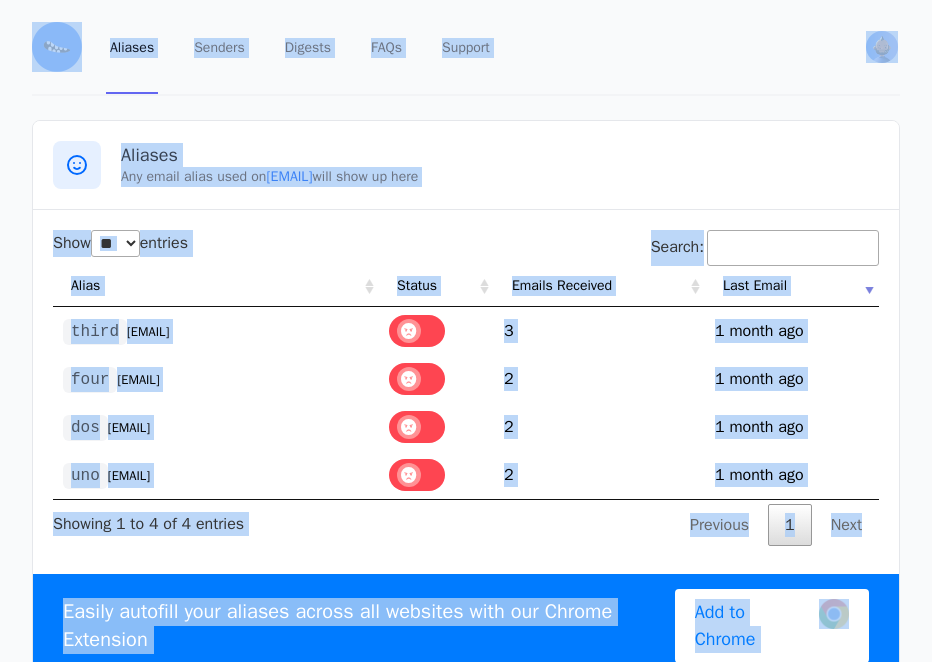 click on "[EMAIL]" at bounding box center (129, 428) 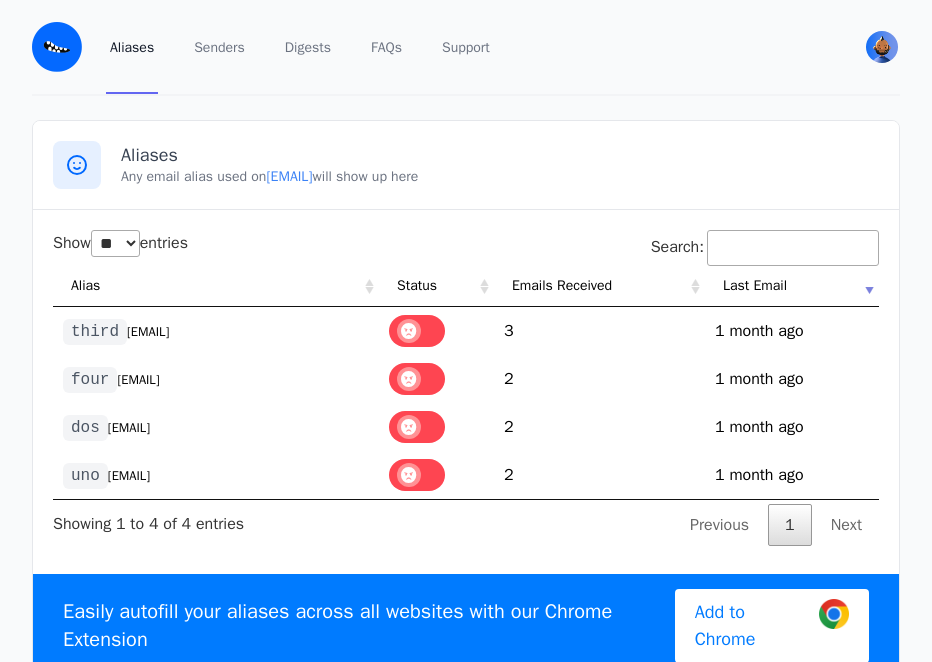 click on "[EMAIL]" at bounding box center (129, 476) 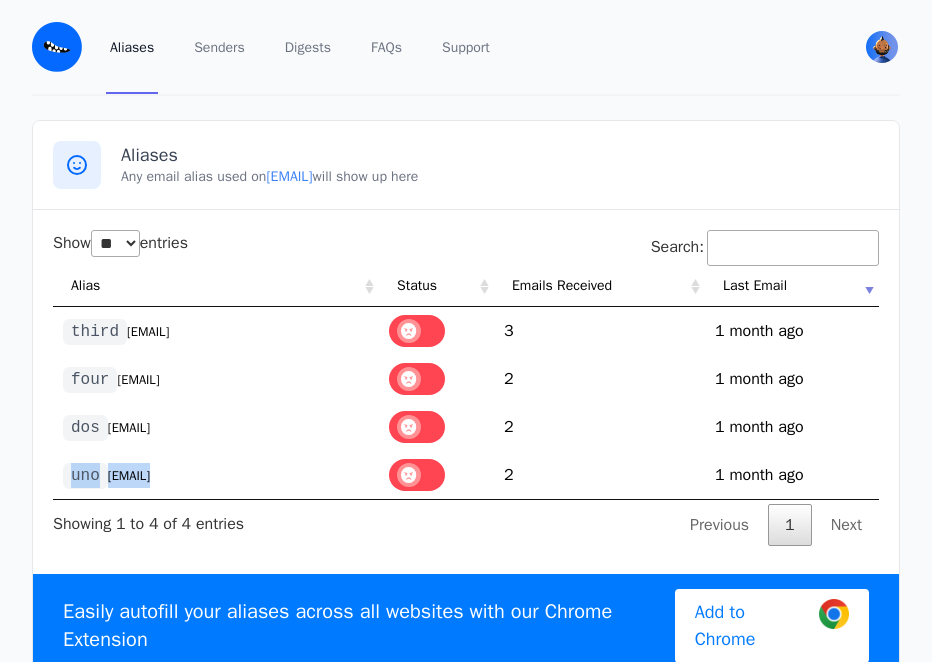click on "[EMAIL]" at bounding box center (129, 476) 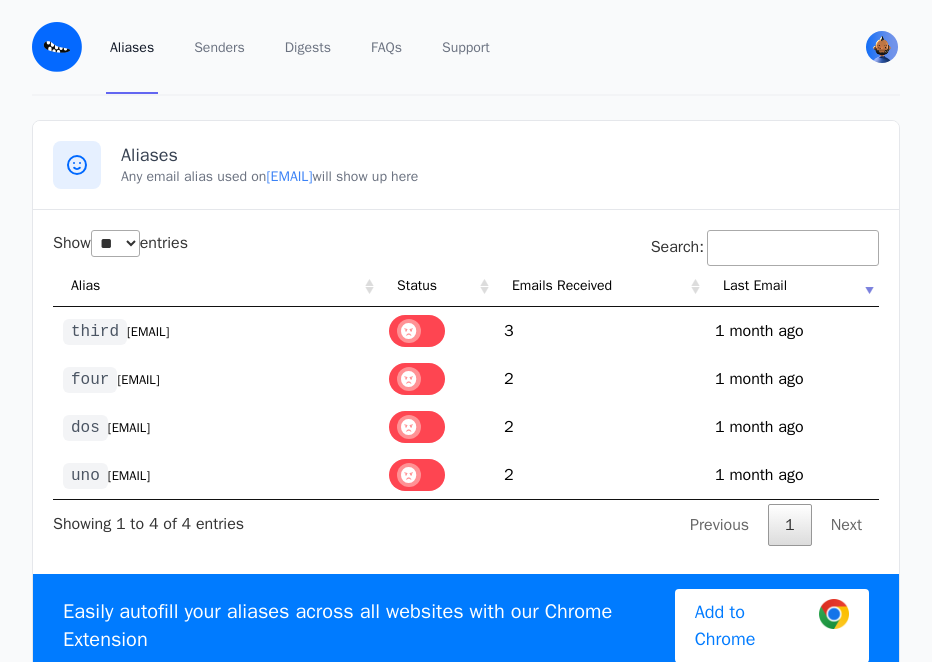click on "Show  ** ** ** ***  entries Search:
Alias Status Emails Received Last Email
third @example.com
3
1750977557 1 month ago
four @example.com
2
1750060947 1 month ago
dos @example.com
2
1750048082 1 month ago
uno @example.com
2
1750043362 1 month ago" at bounding box center [466, 388] 